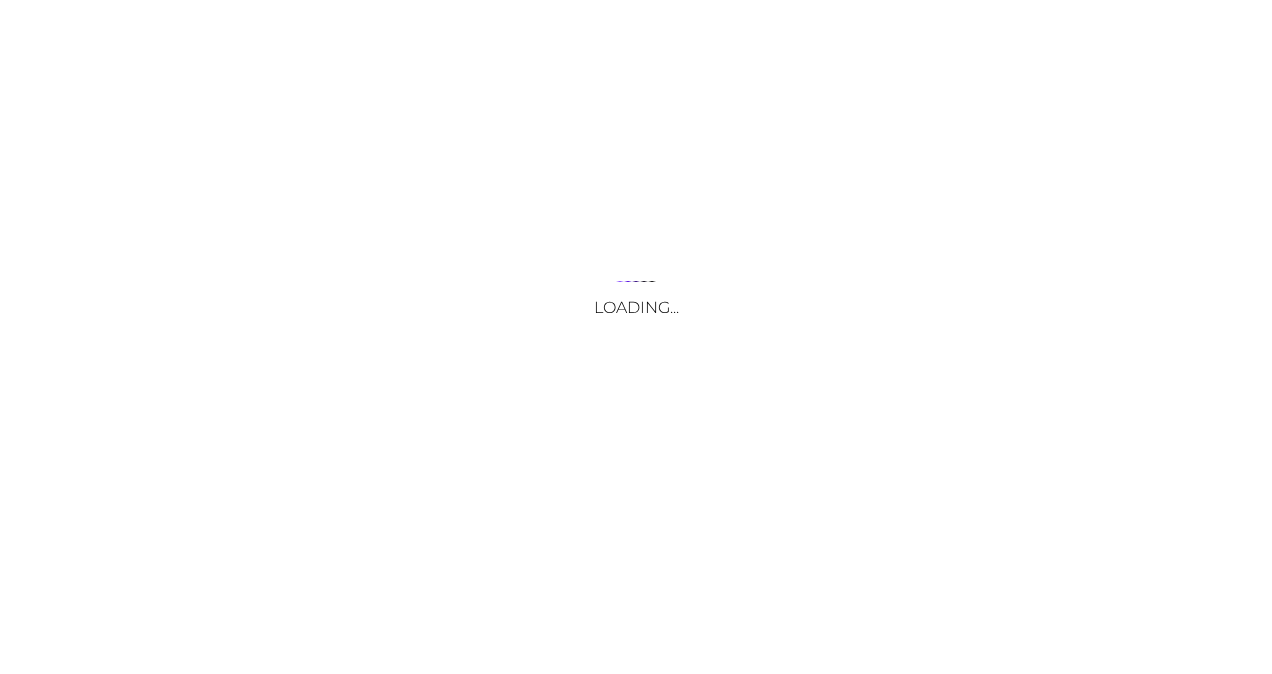 scroll, scrollTop: 0, scrollLeft: 0, axis: both 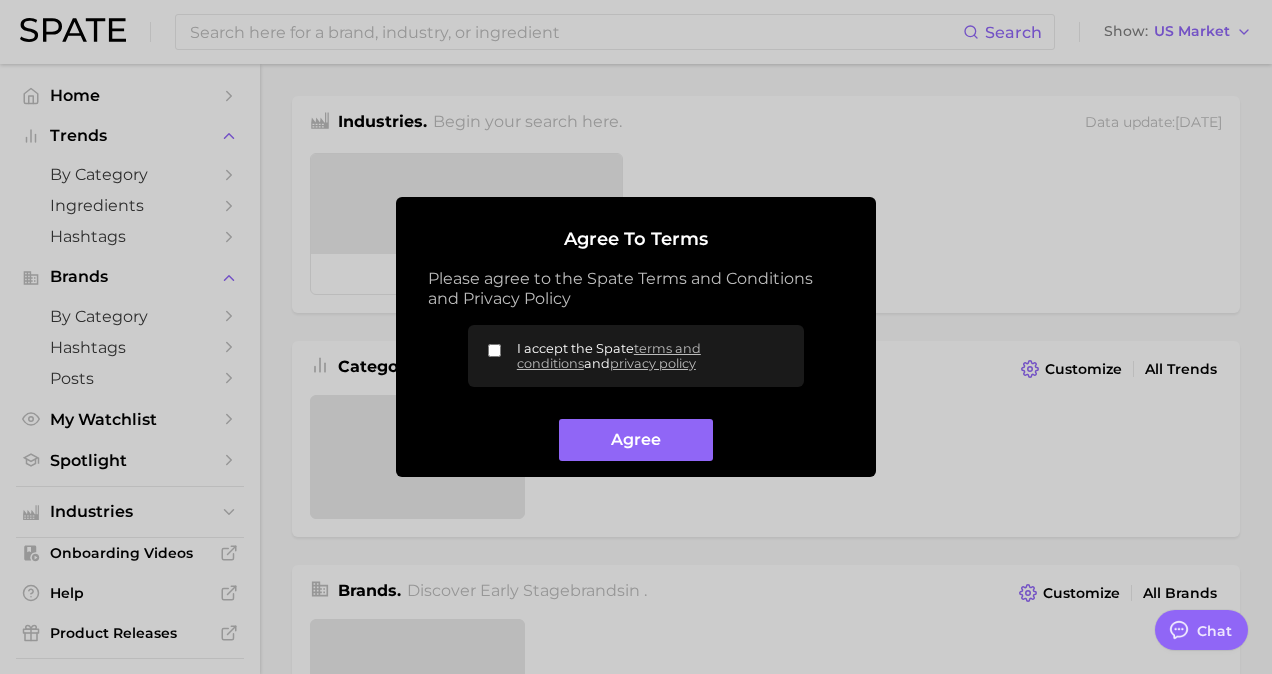 type on "x" 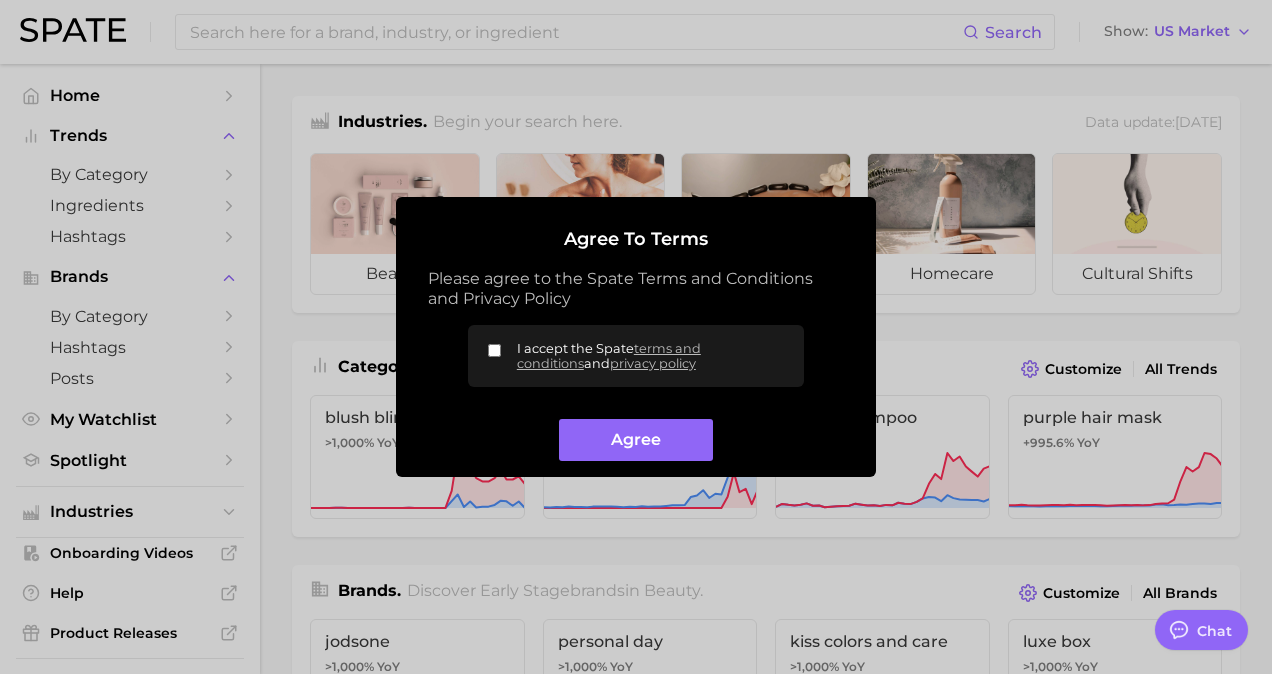 click on "I accept the Spate  terms and conditions  and  privacy policy" at bounding box center [494, 350] 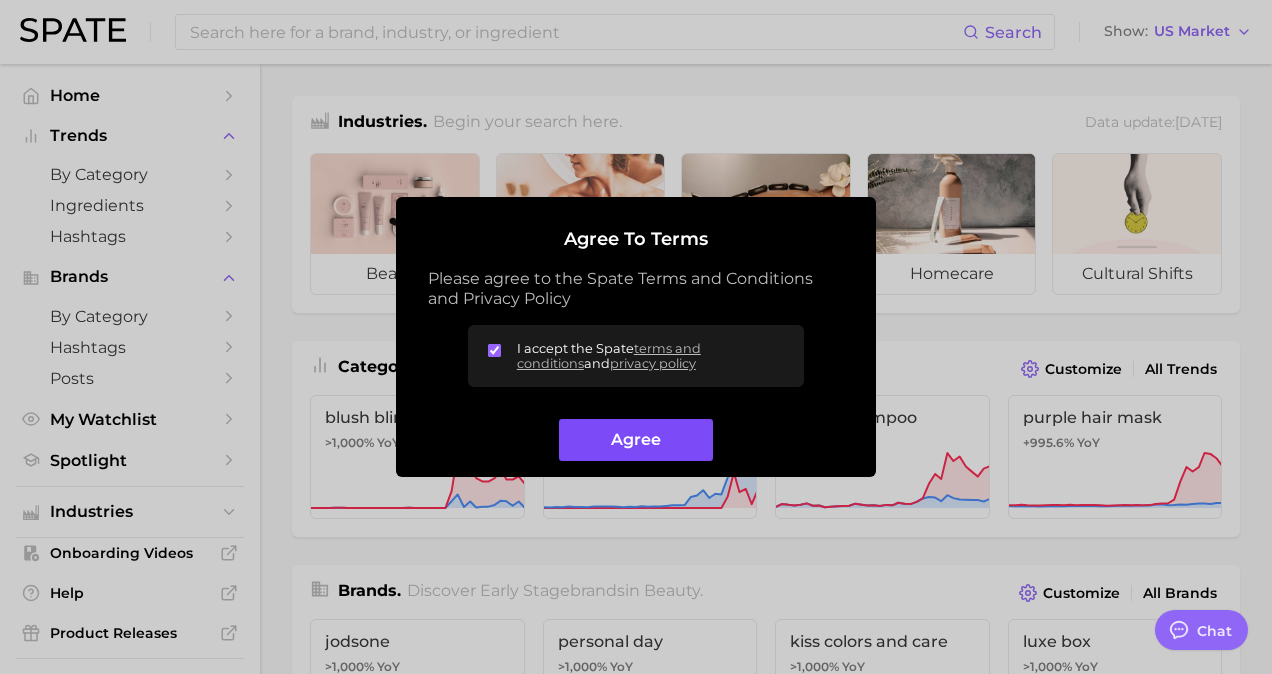 click on "Agree" at bounding box center (635, 440) 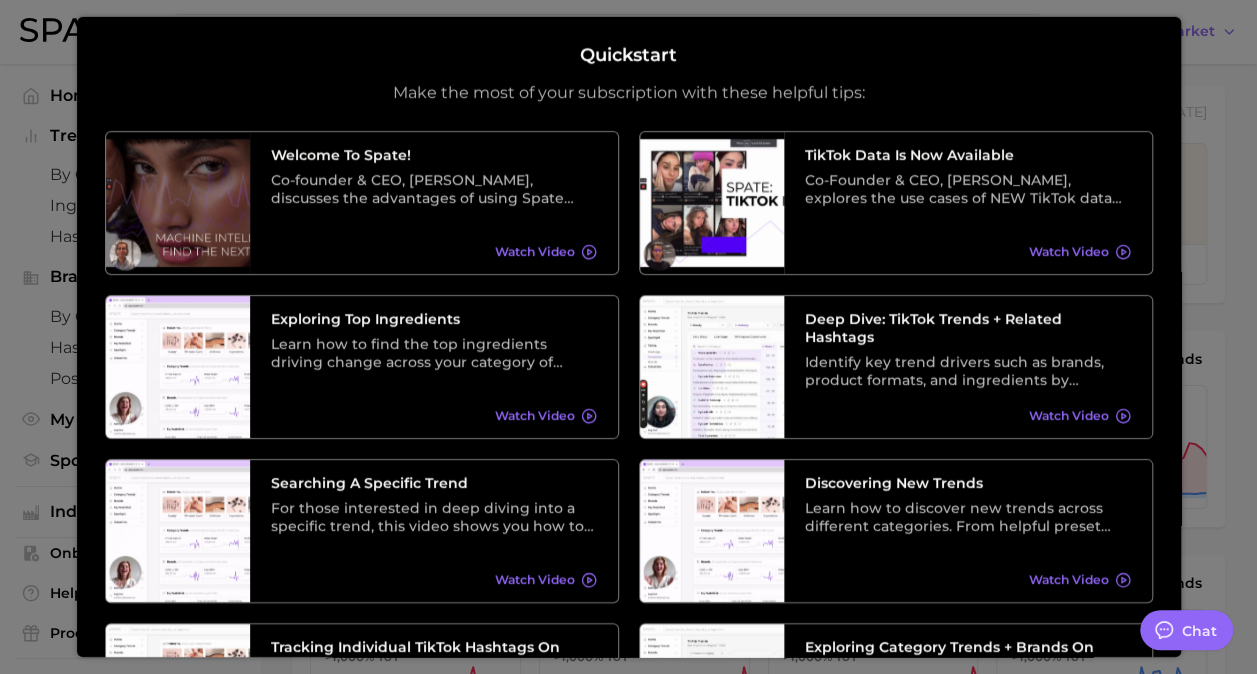 scroll, scrollTop: 11, scrollLeft: 0, axis: vertical 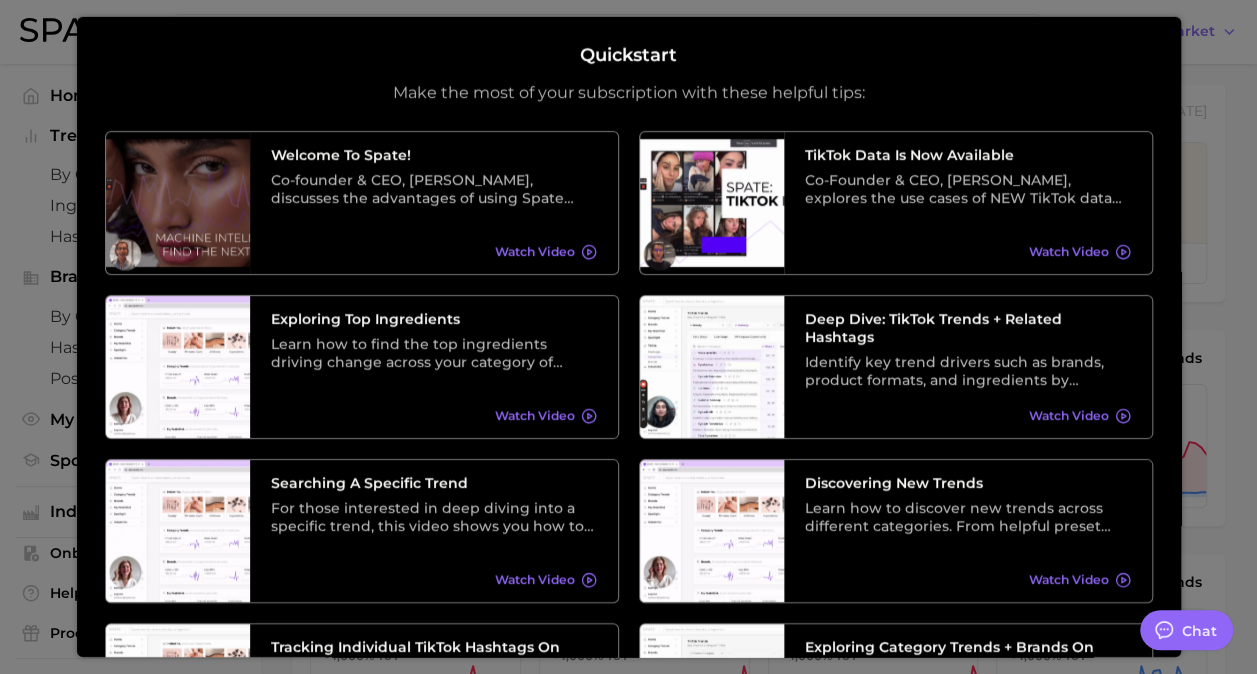 click at bounding box center (628, 783) 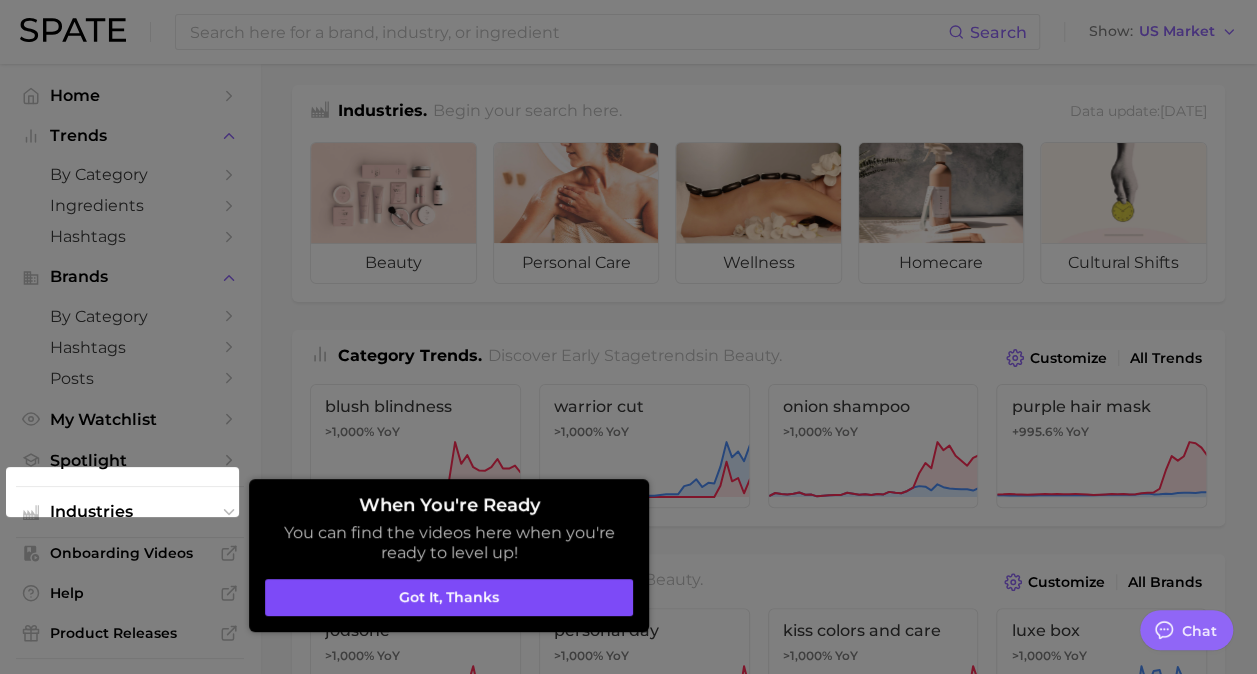 click on "Got it, thanks" at bounding box center [449, 598] 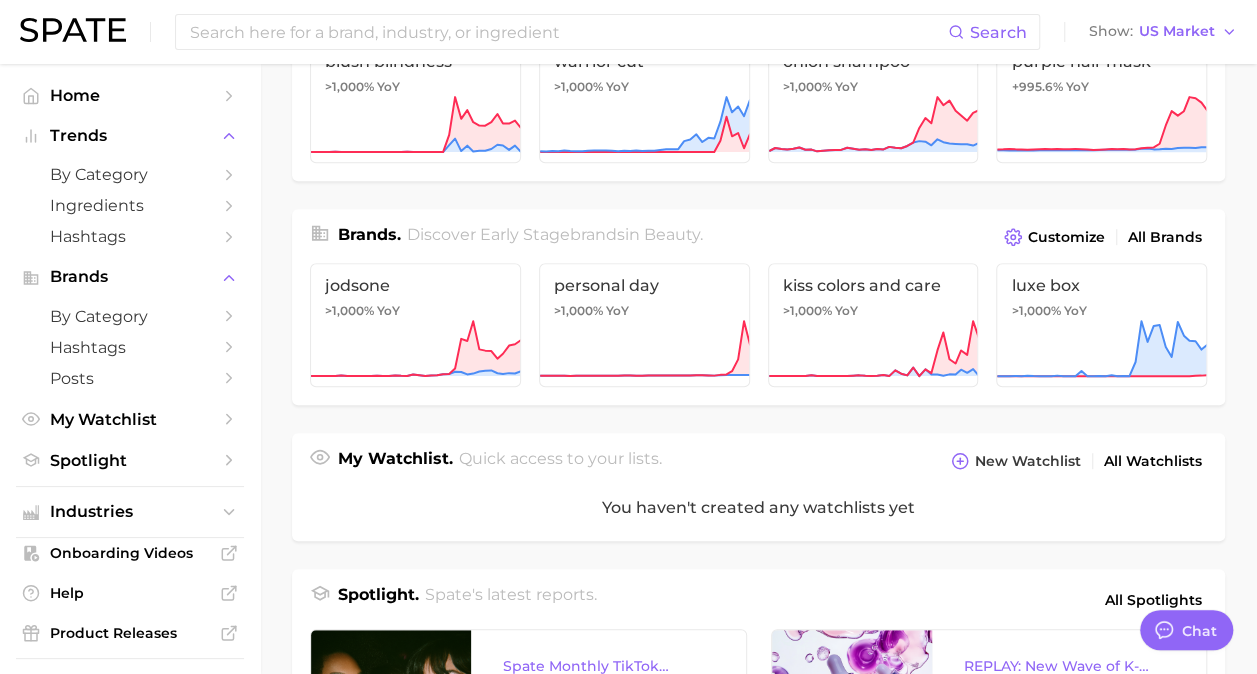 scroll, scrollTop: 0, scrollLeft: 0, axis: both 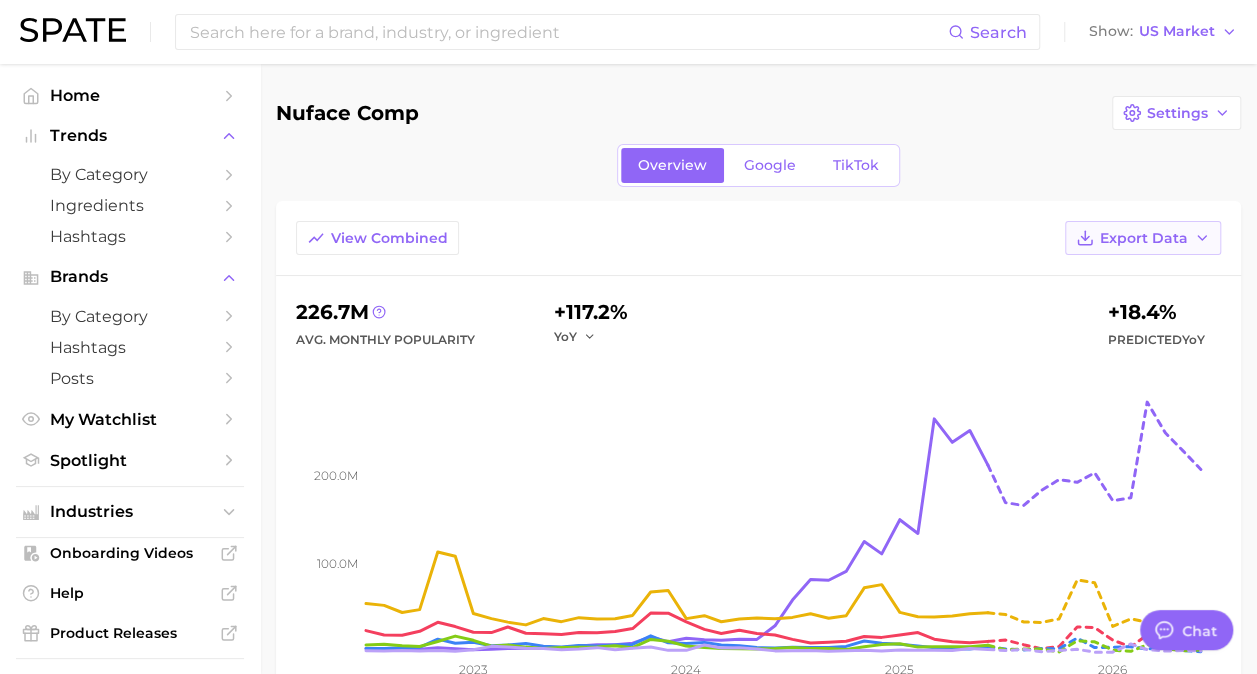 click on "Export Data" at bounding box center (1143, 238) 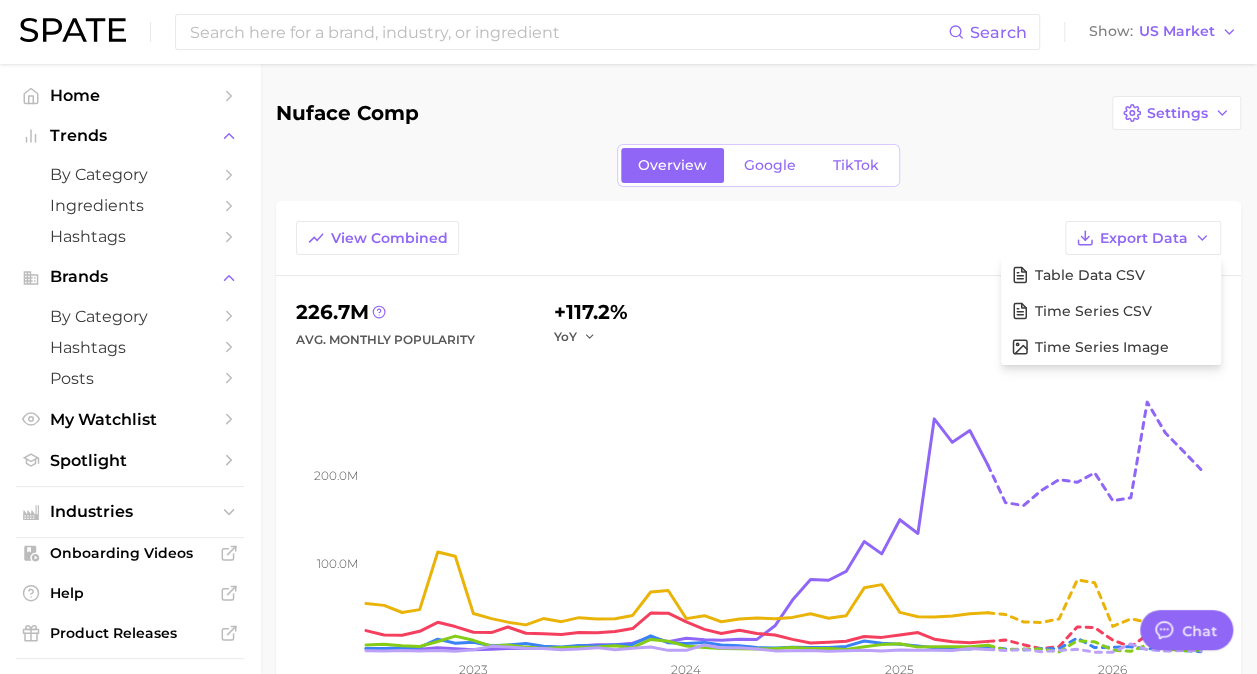 click on "View Combined Export Data Table Data CSV Time Series CSV Time Series Image" at bounding box center (758, 248) 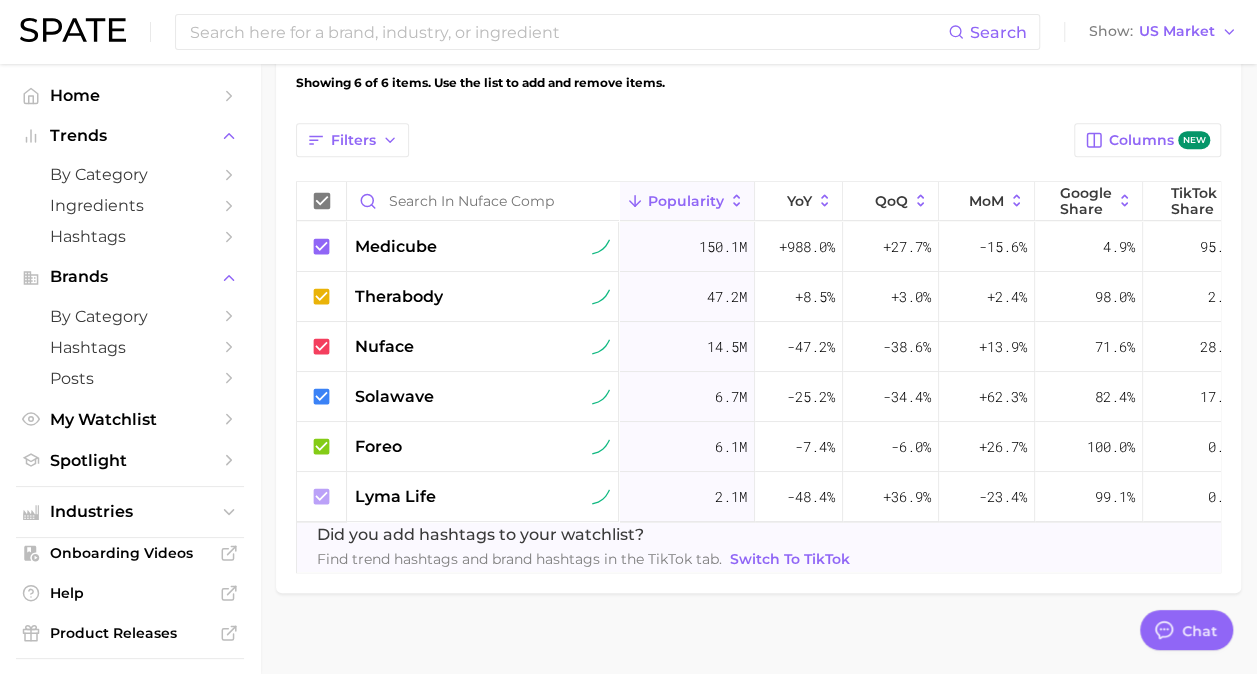 scroll, scrollTop: 660, scrollLeft: 0, axis: vertical 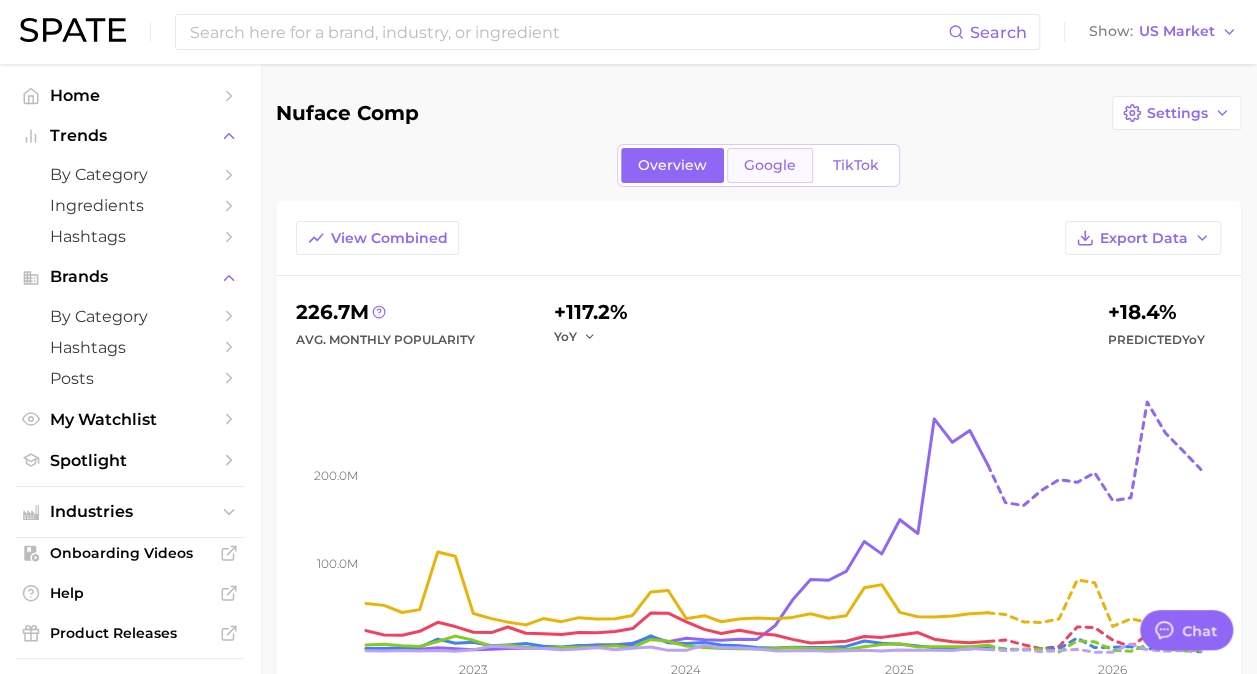 click on "Google" at bounding box center [770, 165] 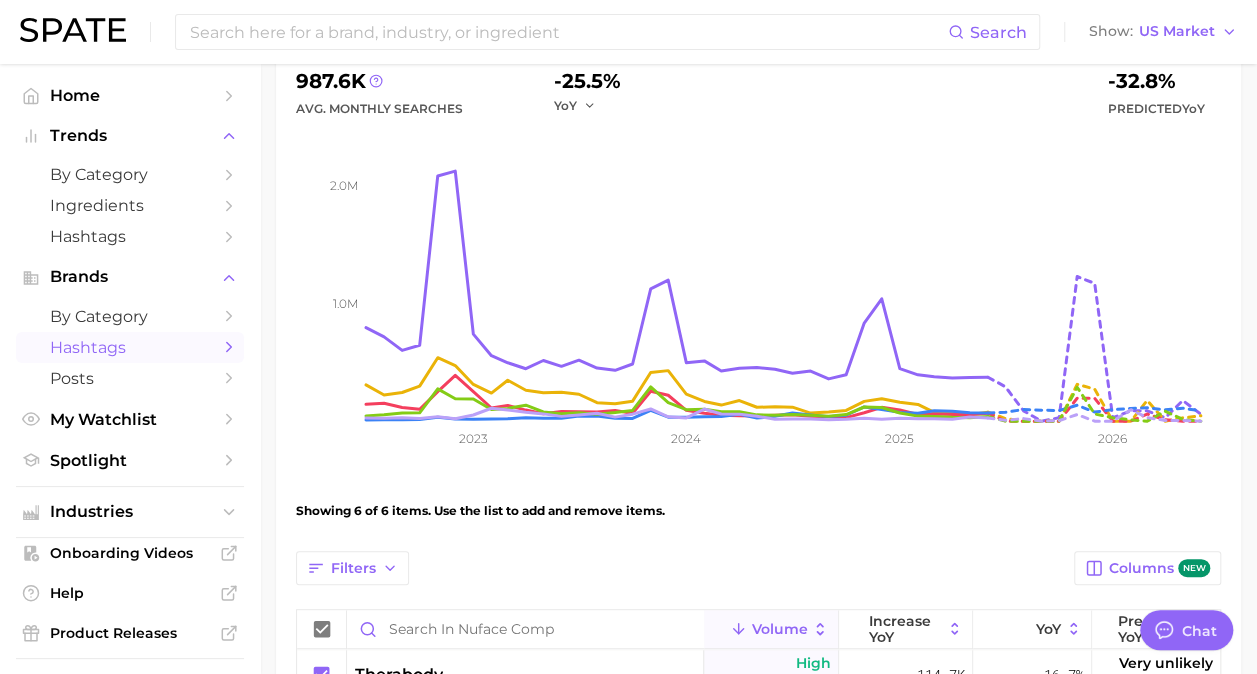 scroll, scrollTop: 0, scrollLeft: 0, axis: both 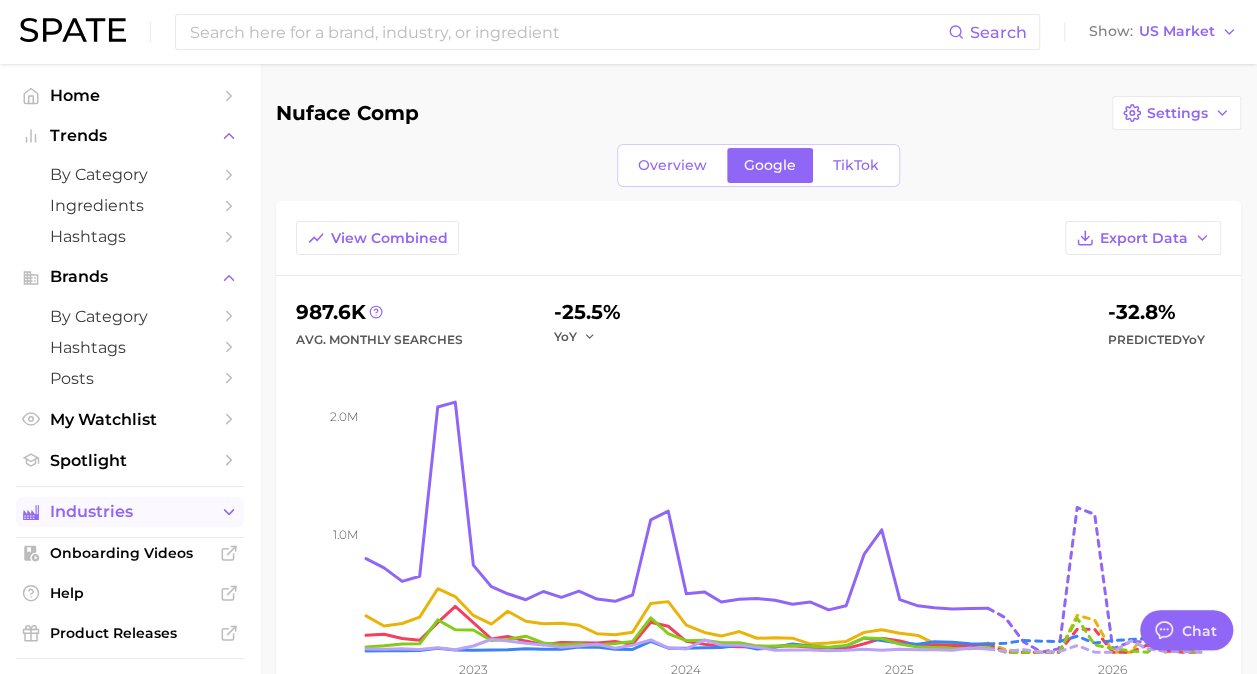 click on "Industries" at bounding box center (130, 512) 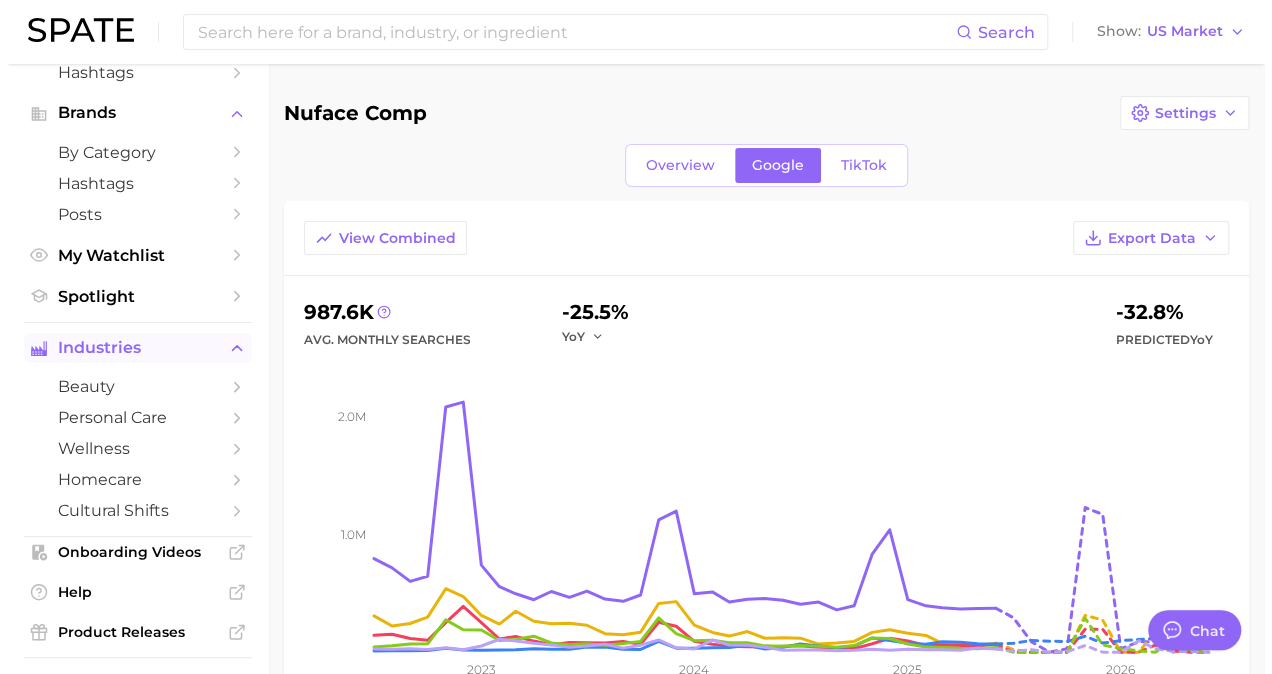 scroll, scrollTop: 163, scrollLeft: 0, axis: vertical 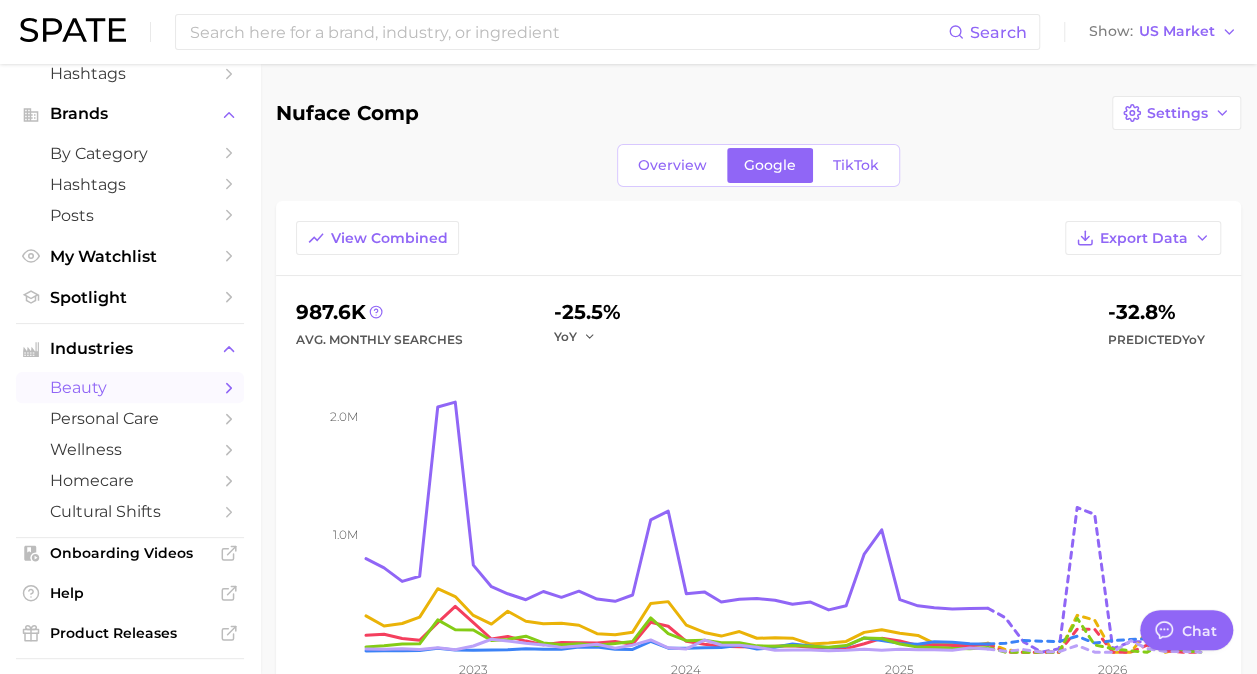 click on "beauty" at bounding box center [130, 387] 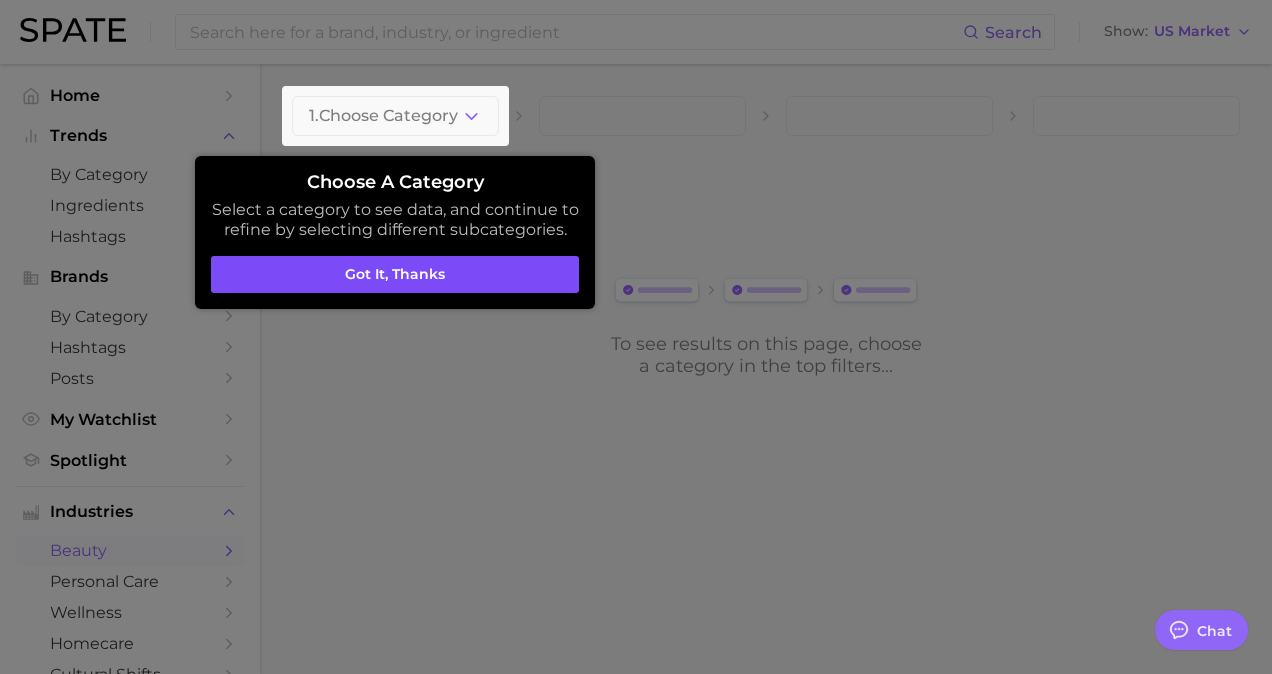 click on "Got it, thanks" at bounding box center (395, 275) 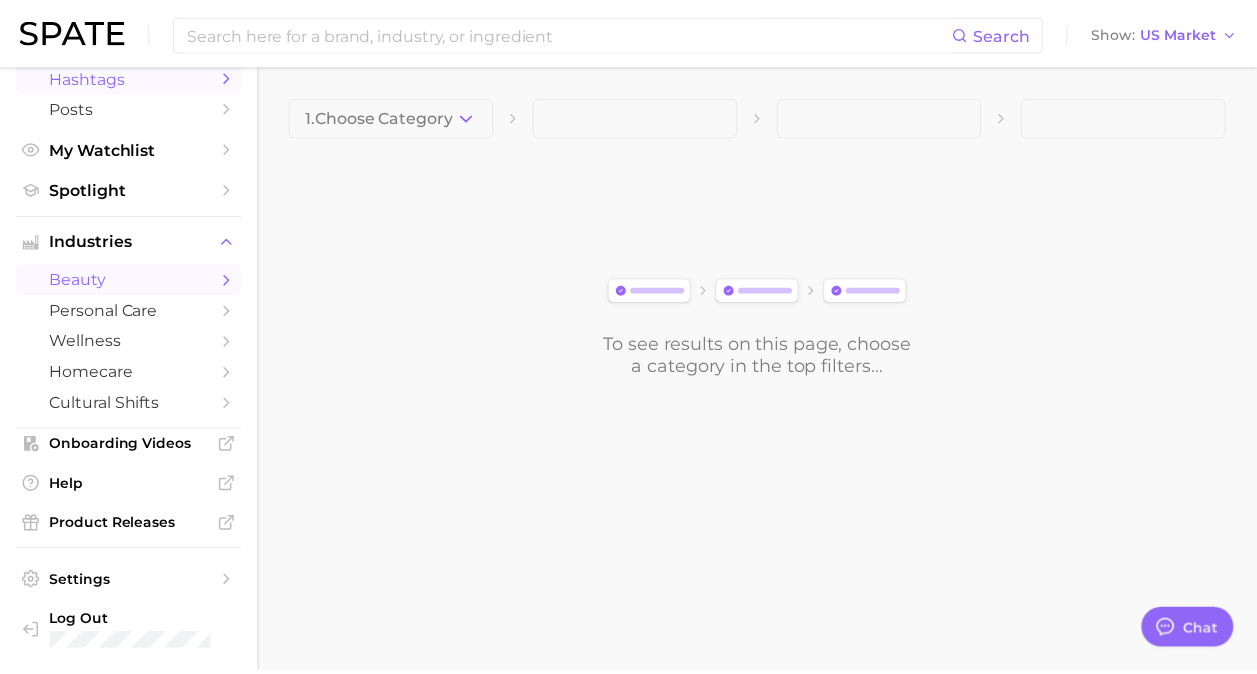 scroll, scrollTop: 0, scrollLeft: 0, axis: both 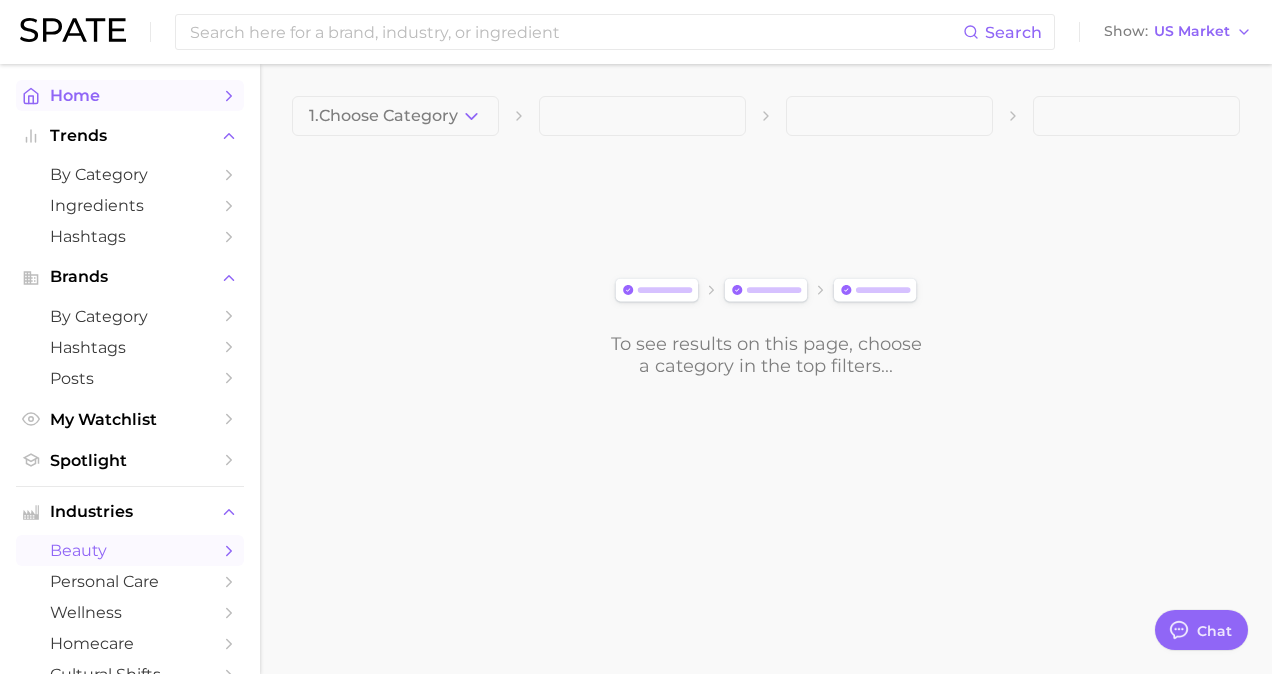 click on "Home" at bounding box center (130, 95) 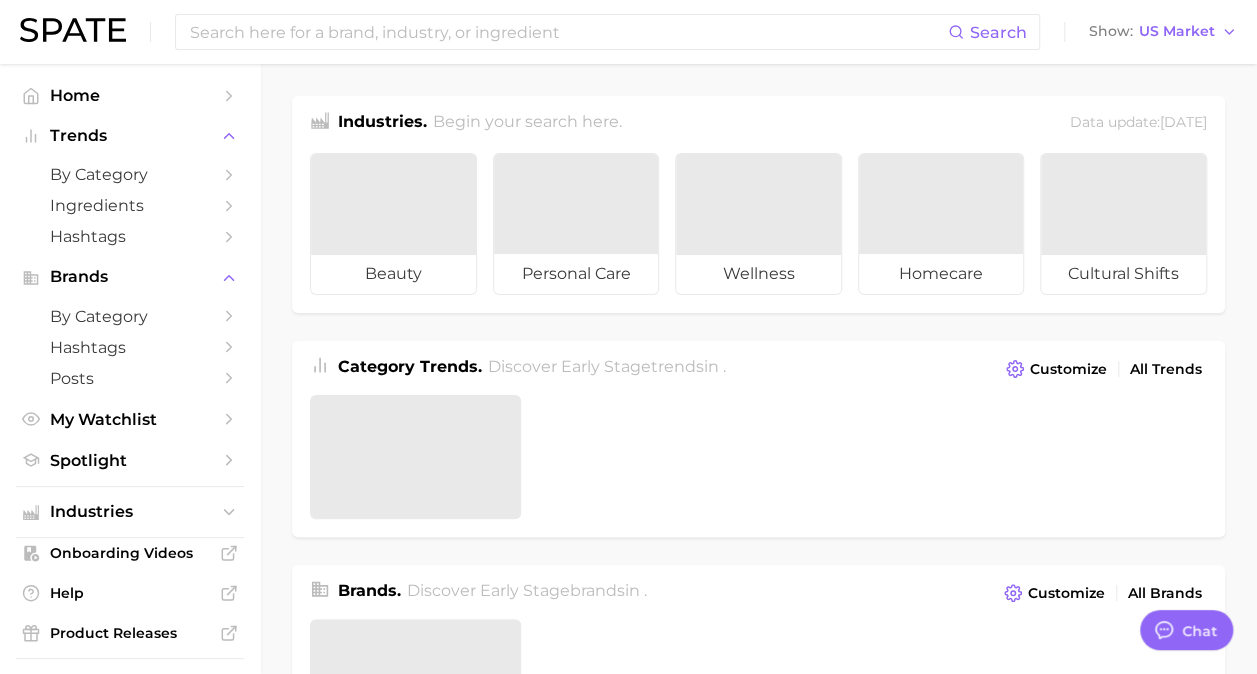 type on "x" 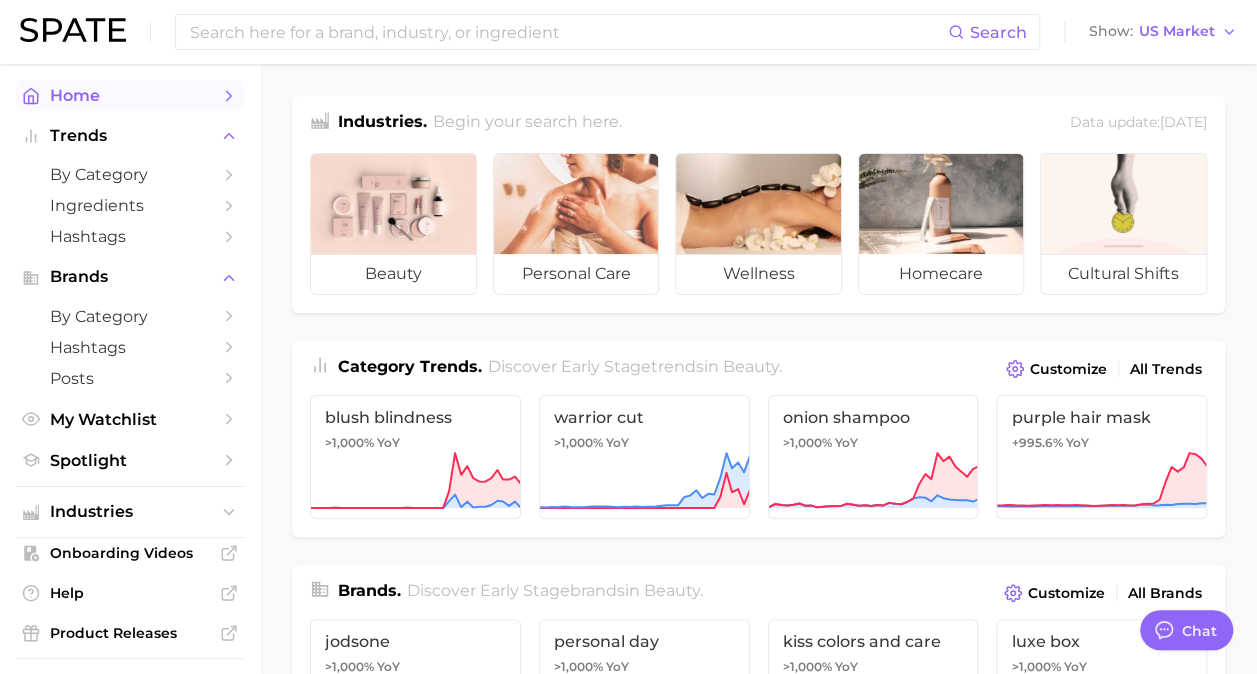 click 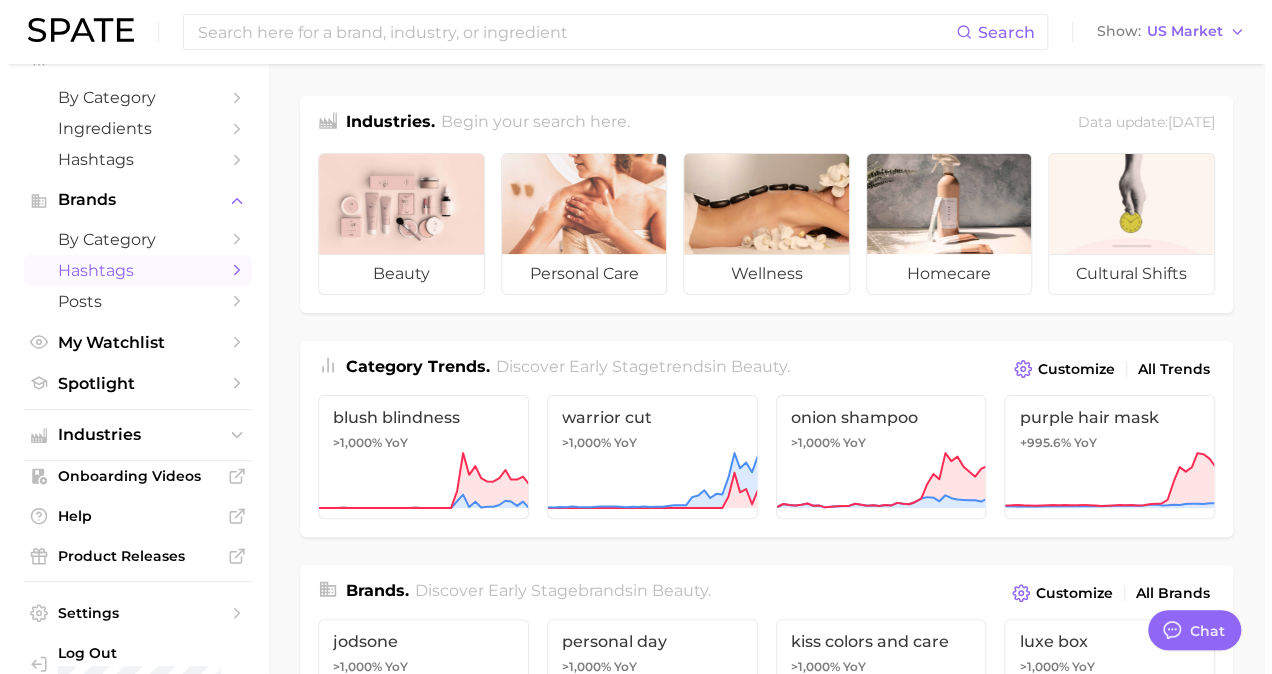 scroll, scrollTop: 80, scrollLeft: 0, axis: vertical 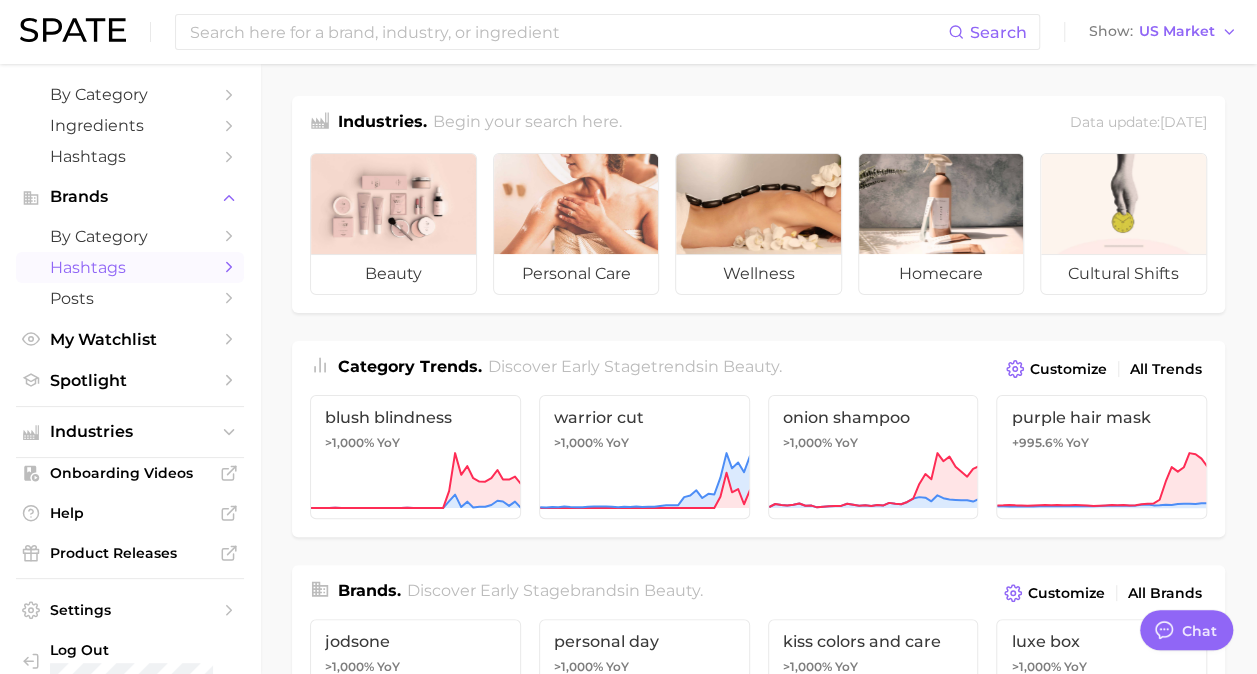 click on "My Watchlist" at bounding box center [130, 339] 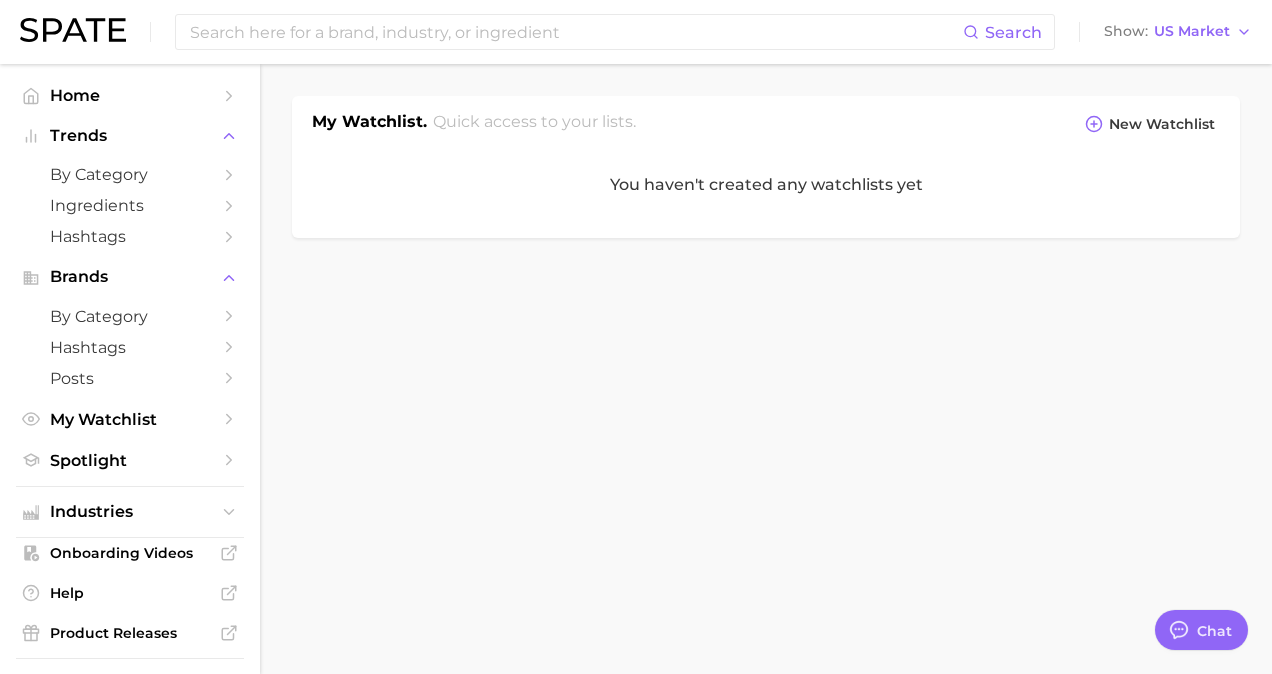 scroll, scrollTop: 108, scrollLeft: 0, axis: vertical 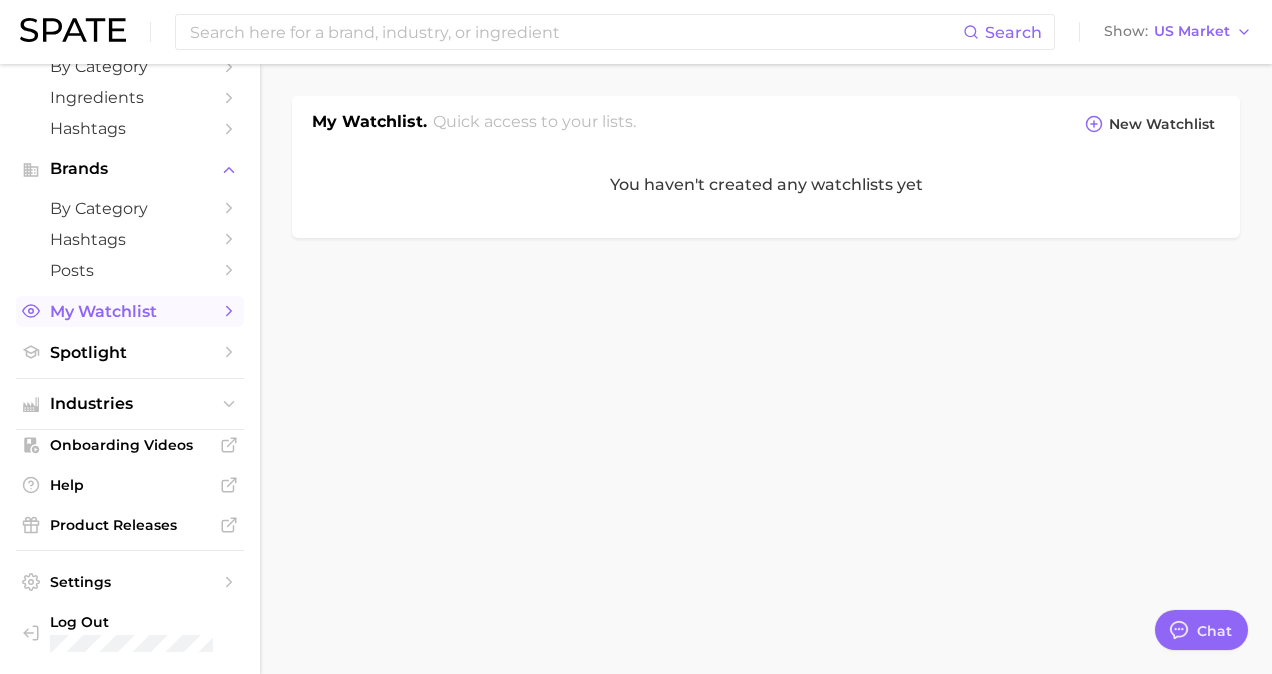 click on "My Watchlist" at bounding box center [130, 311] 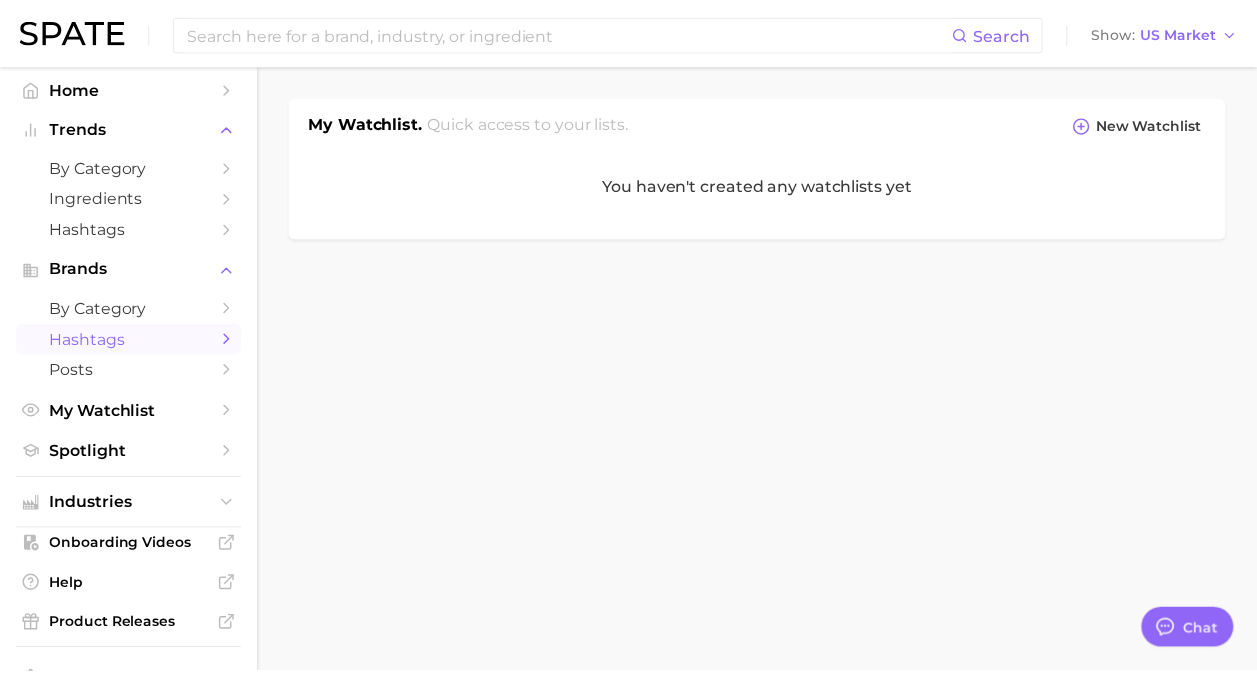 scroll, scrollTop: 0, scrollLeft: 0, axis: both 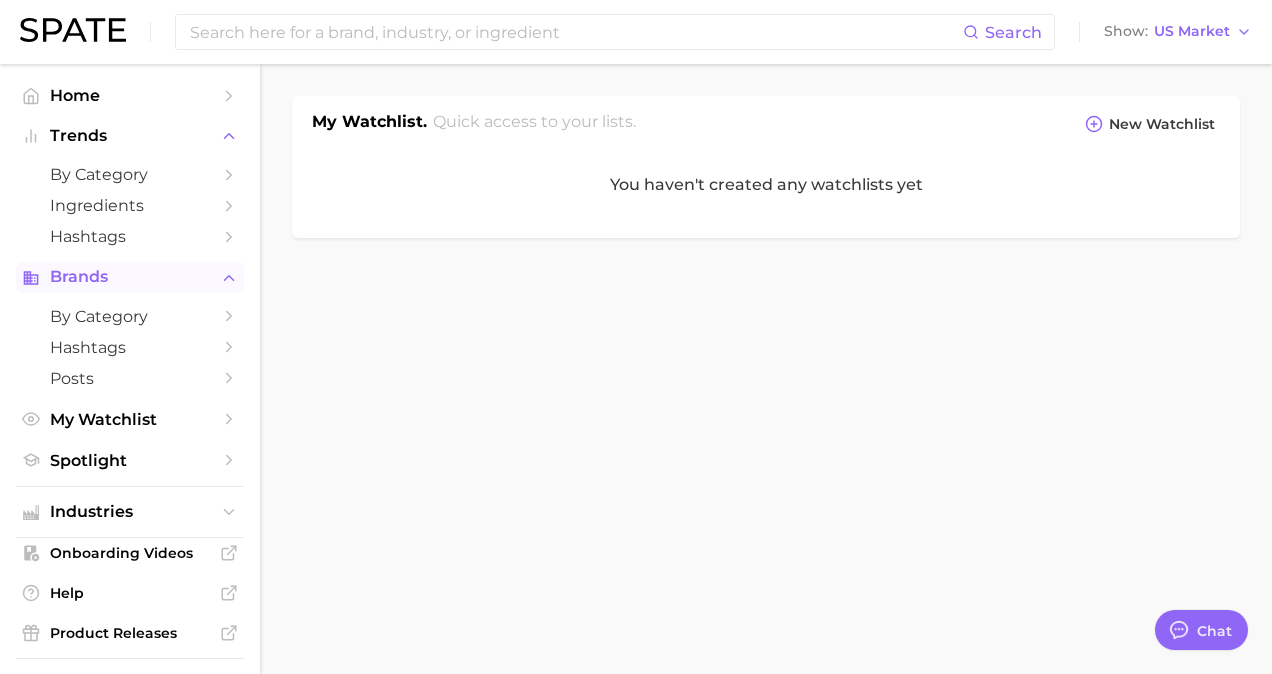 click on "Brands" at bounding box center [130, 277] 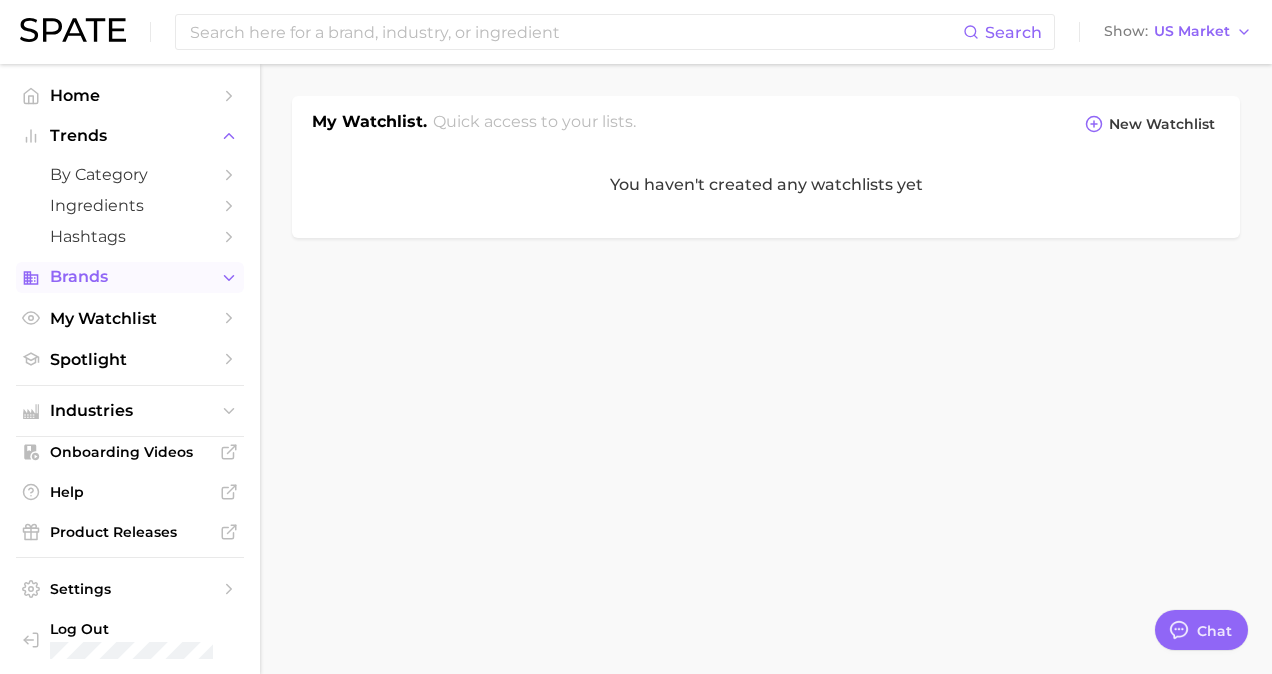 click on "Brands" at bounding box center (130, 277) 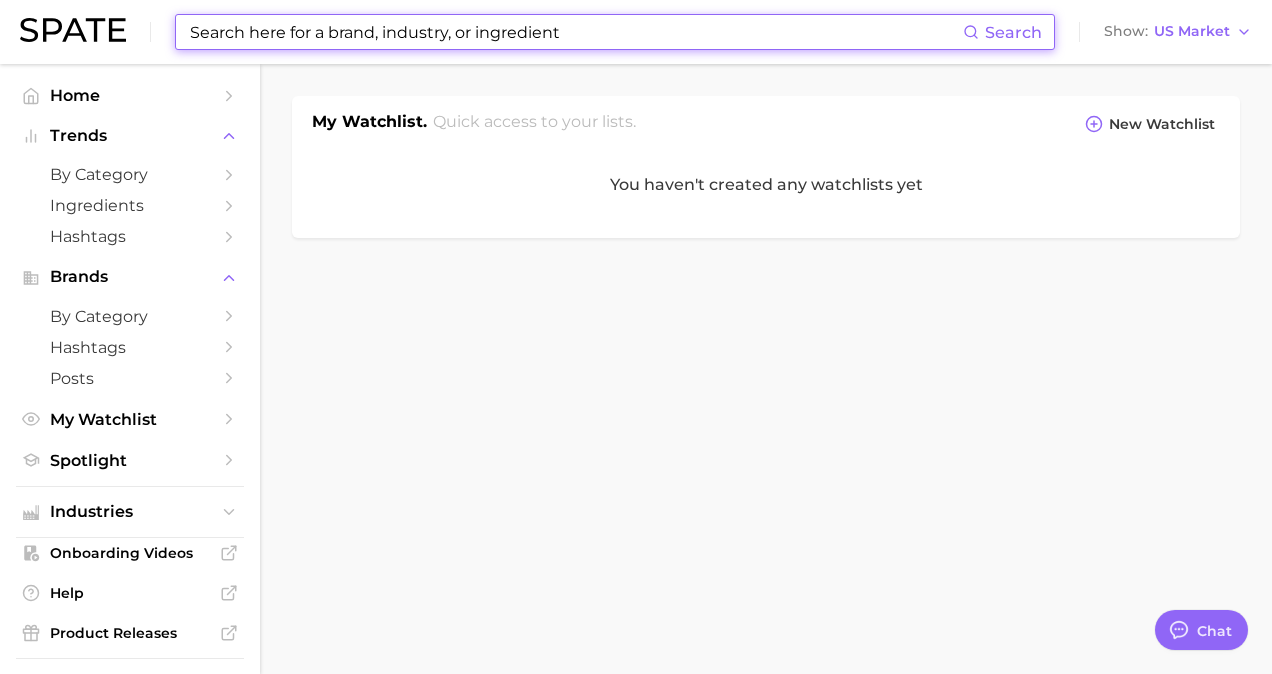 click at bounding box center [575, 32] 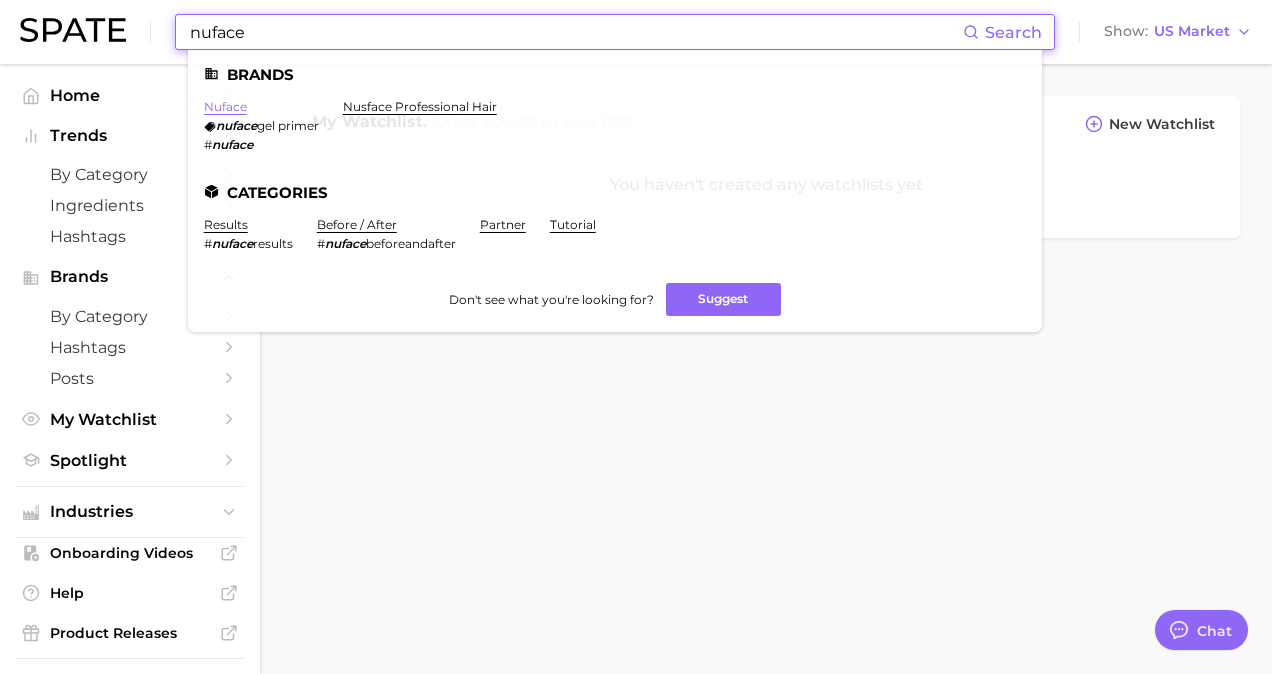 type on "nuface" 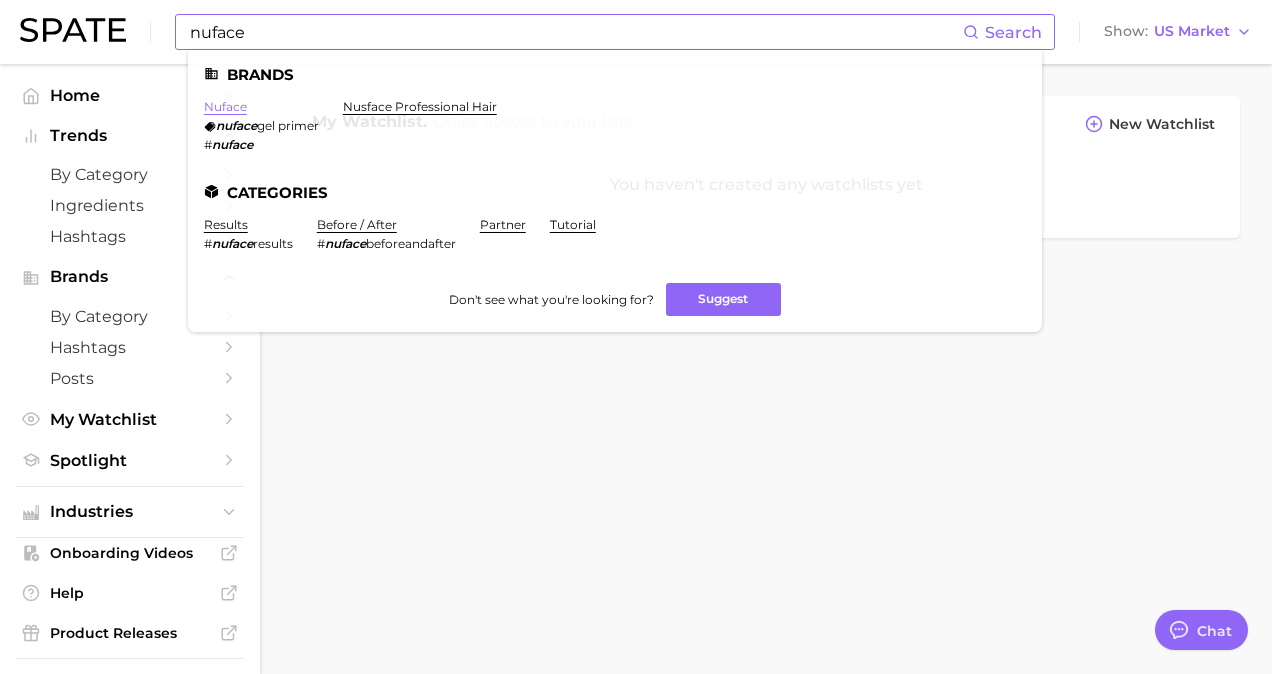 click on "nuface" at bounding box center (225, 106) 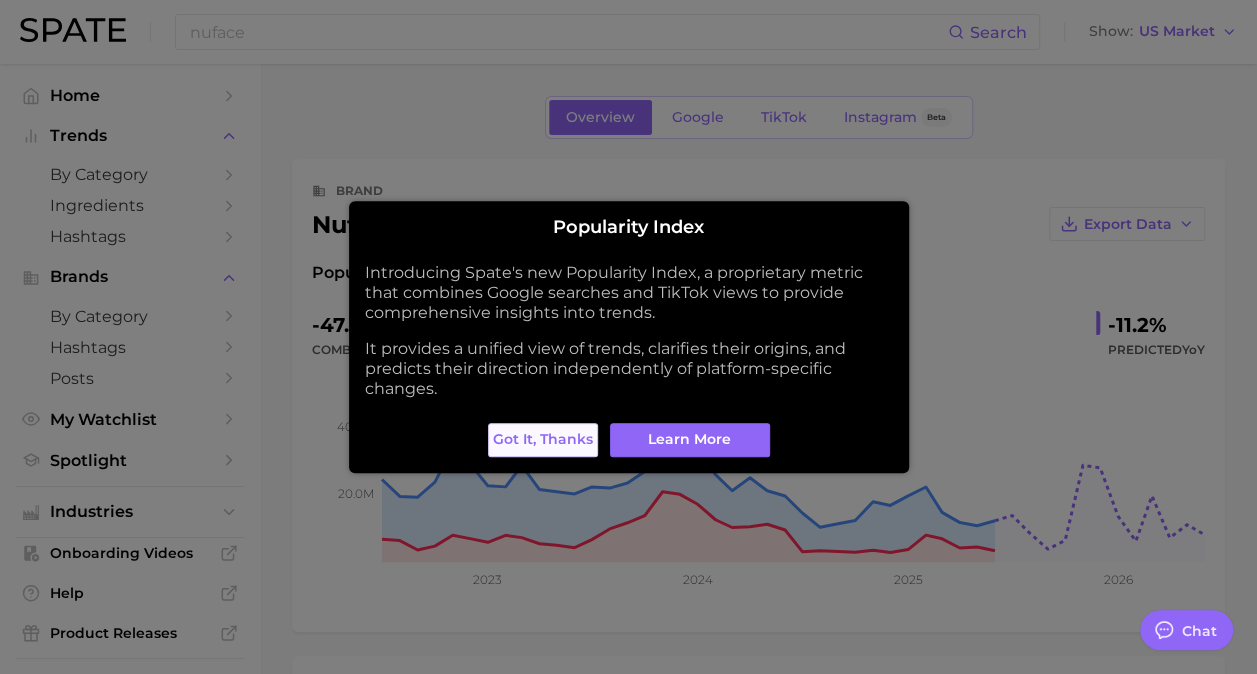 click on "Got it, thanks" at bounding box center [543, 439] 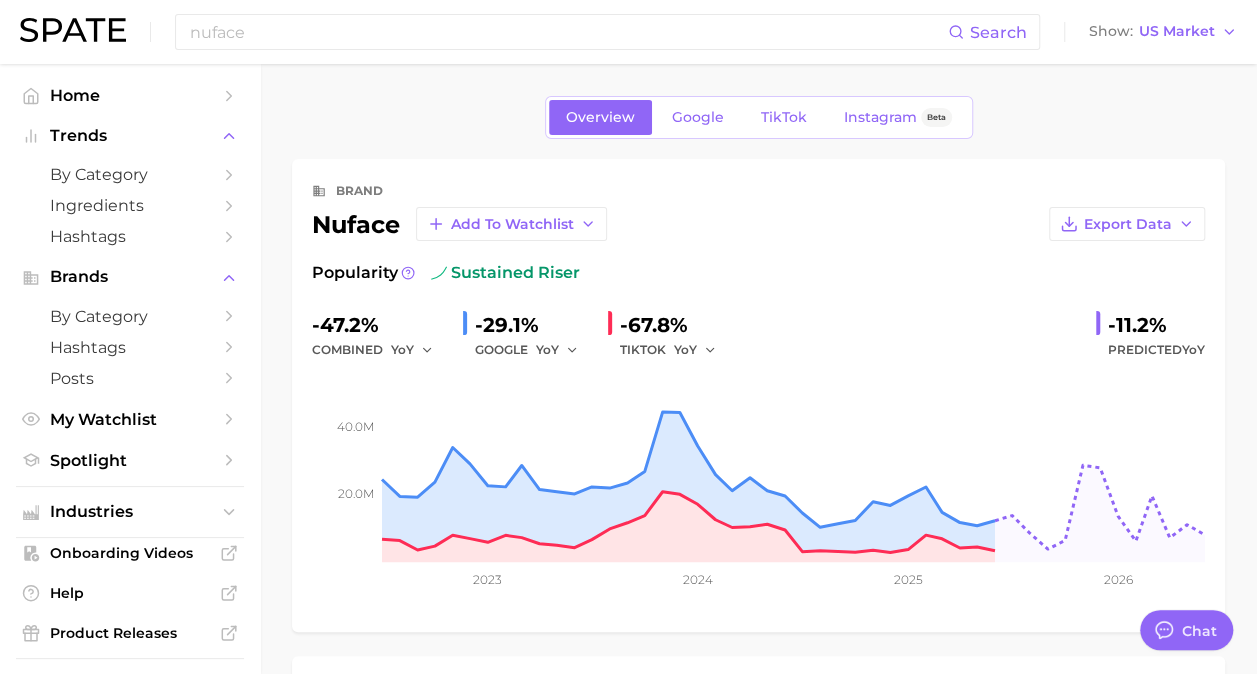scroll, scrollTop: 32, scrollLeft: 0, axis: vertical 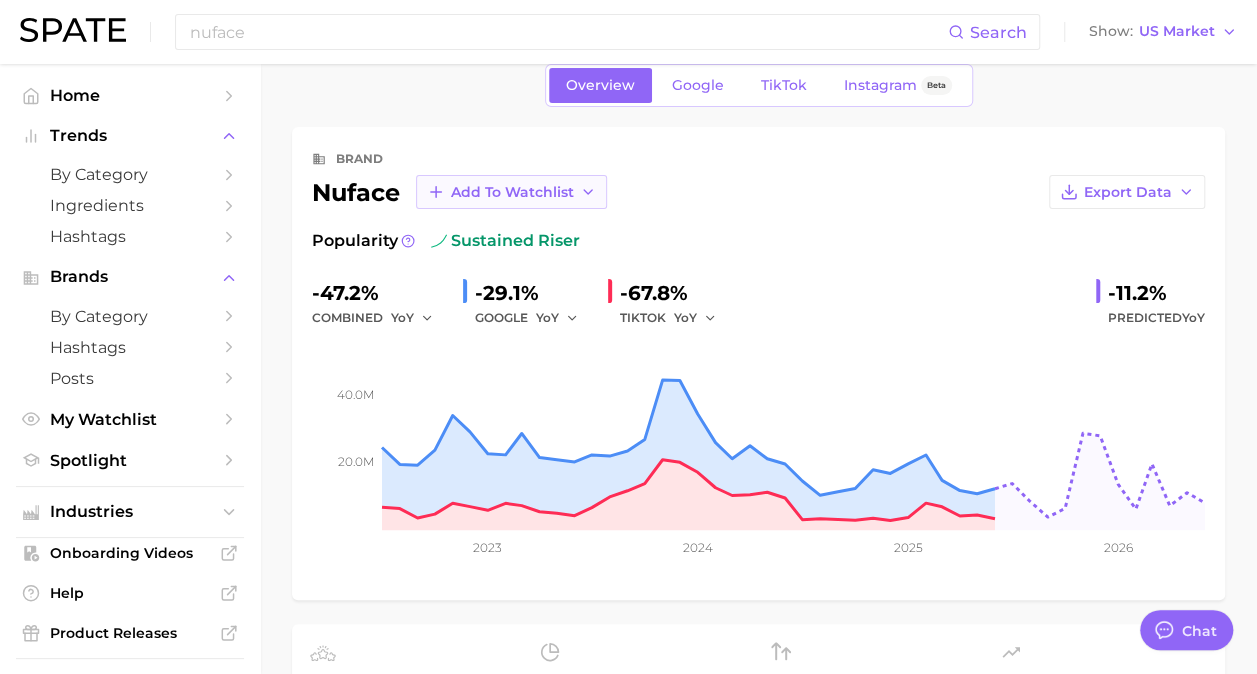 click on "Add to Watchlist" at bounding box center (511, 192) 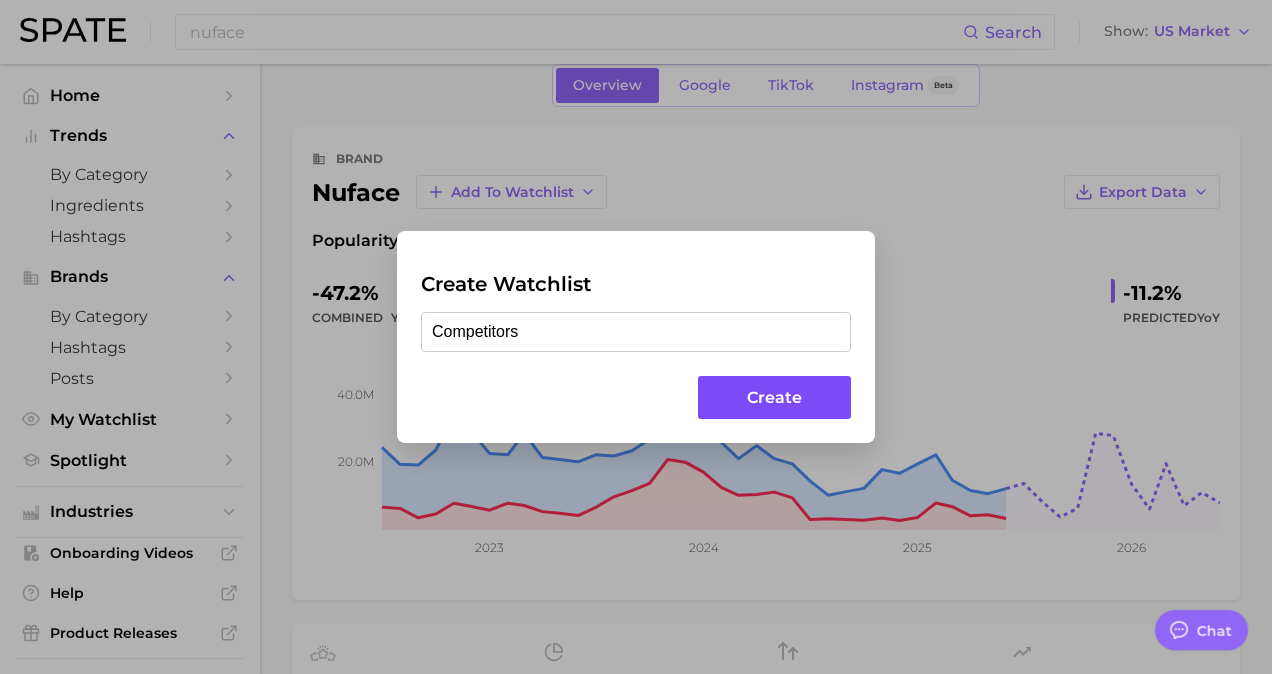 type on "Competitors" 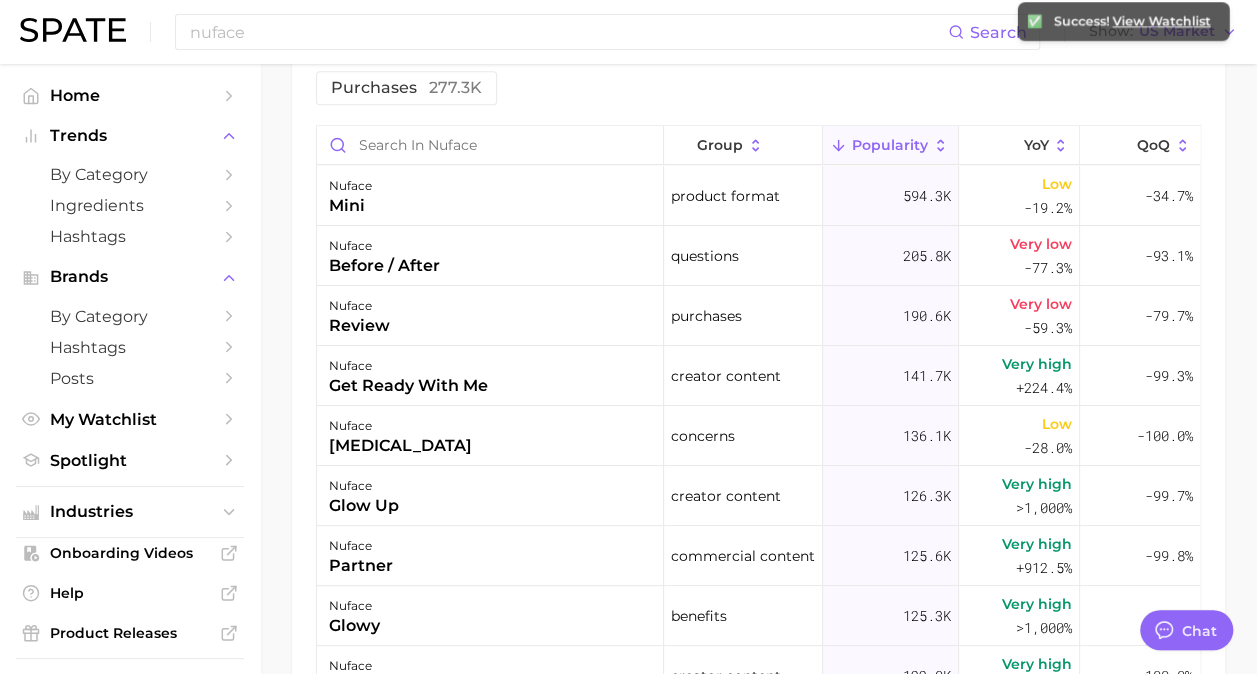 scroll, scrollTop: 1066, scrollLeft: 0, axis: vertical 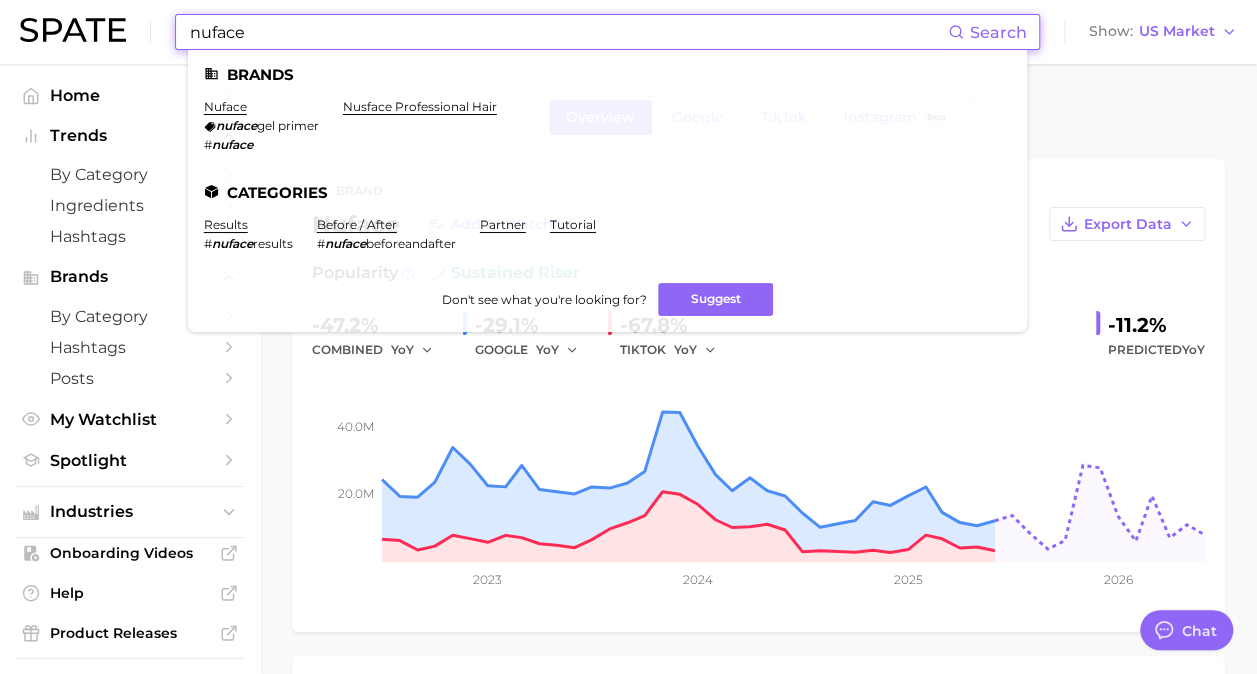 click on "nuface" at bounding box center [568, 32] 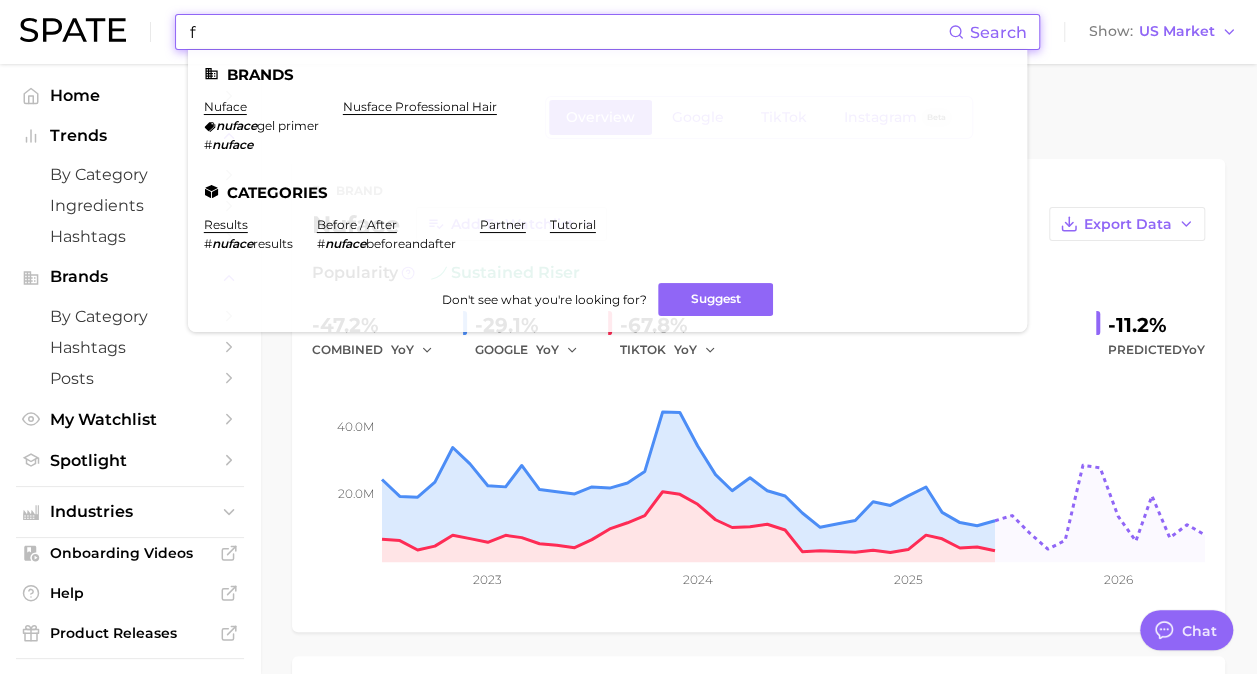 click on "f" at bounding box center [568, 32] 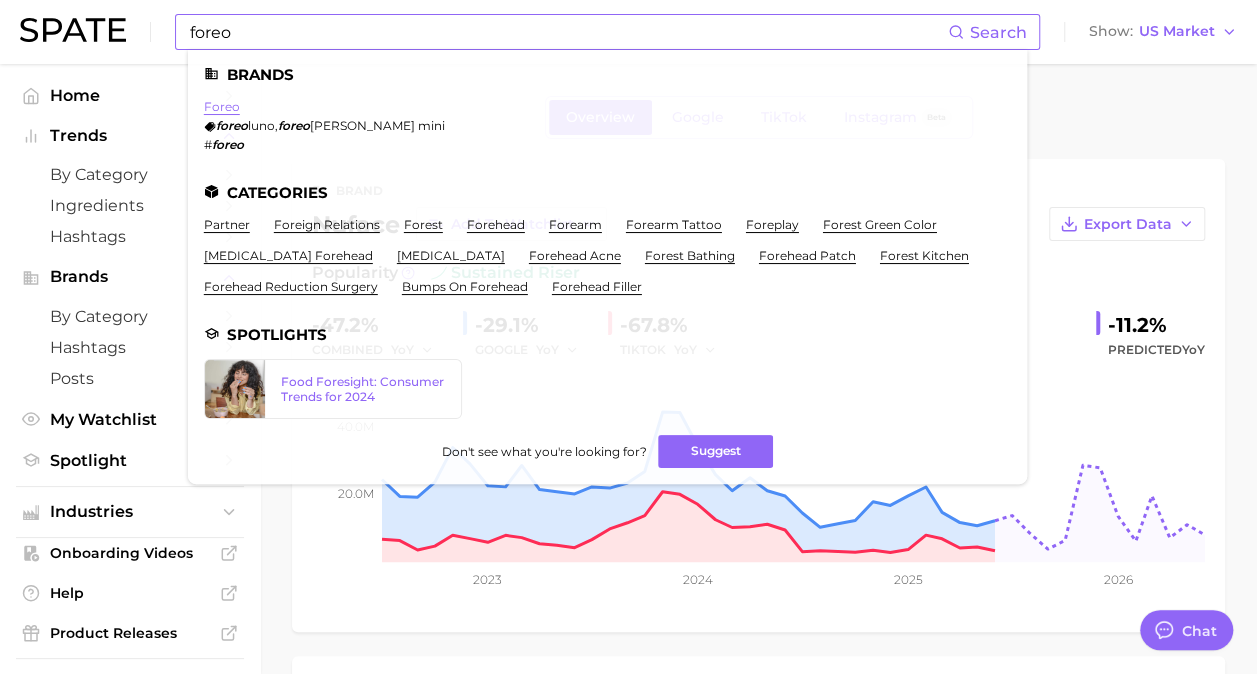 click on "foreo" at bounding box center (222, 106) 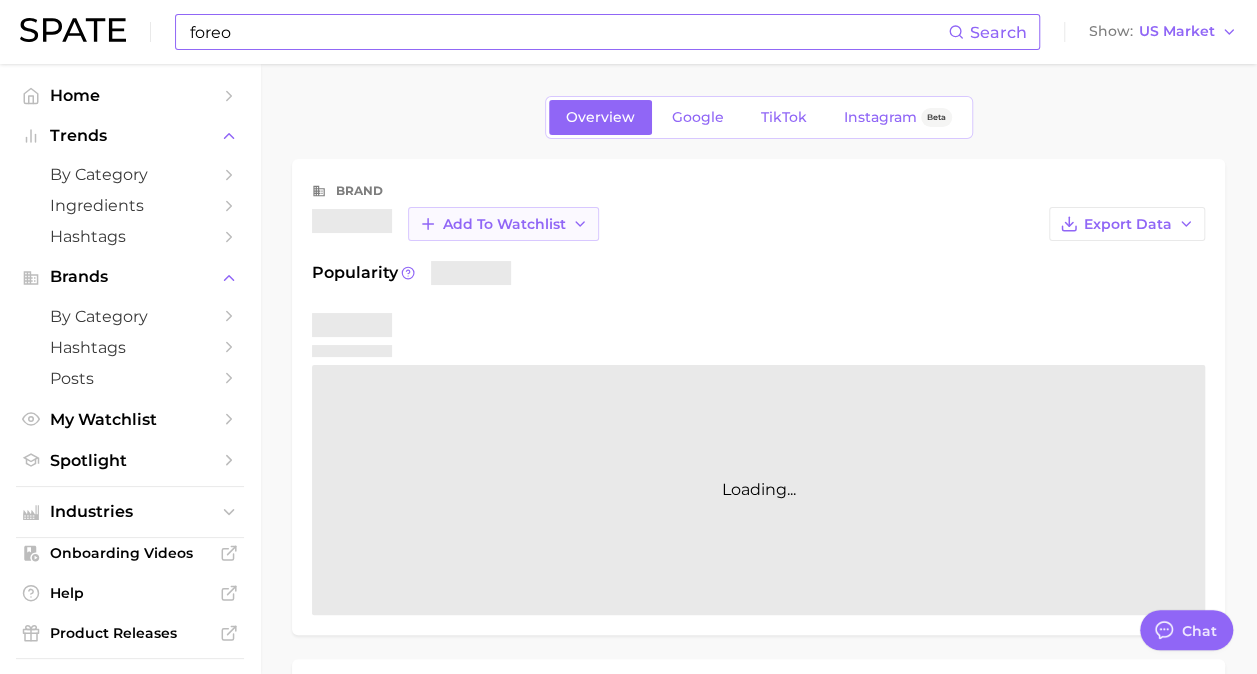 click on "Add to Watchlist" at bounding box center [504, 224] 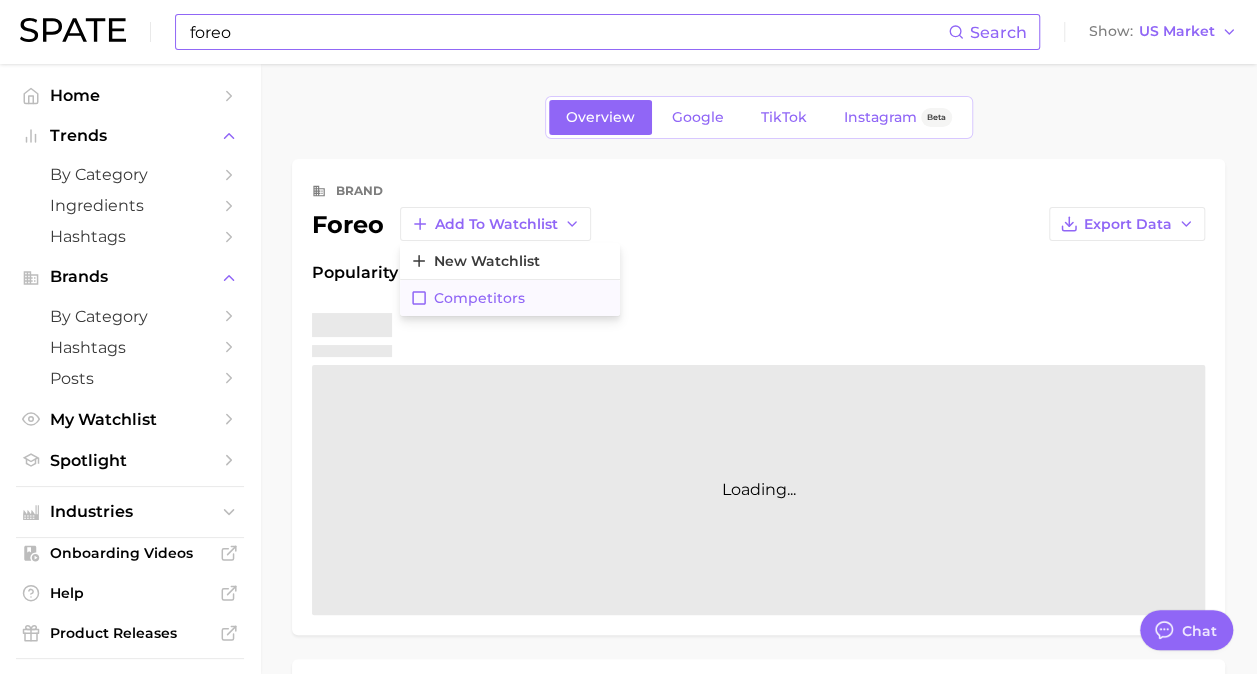 click on "Competitors" at bounding box center (479, 298) 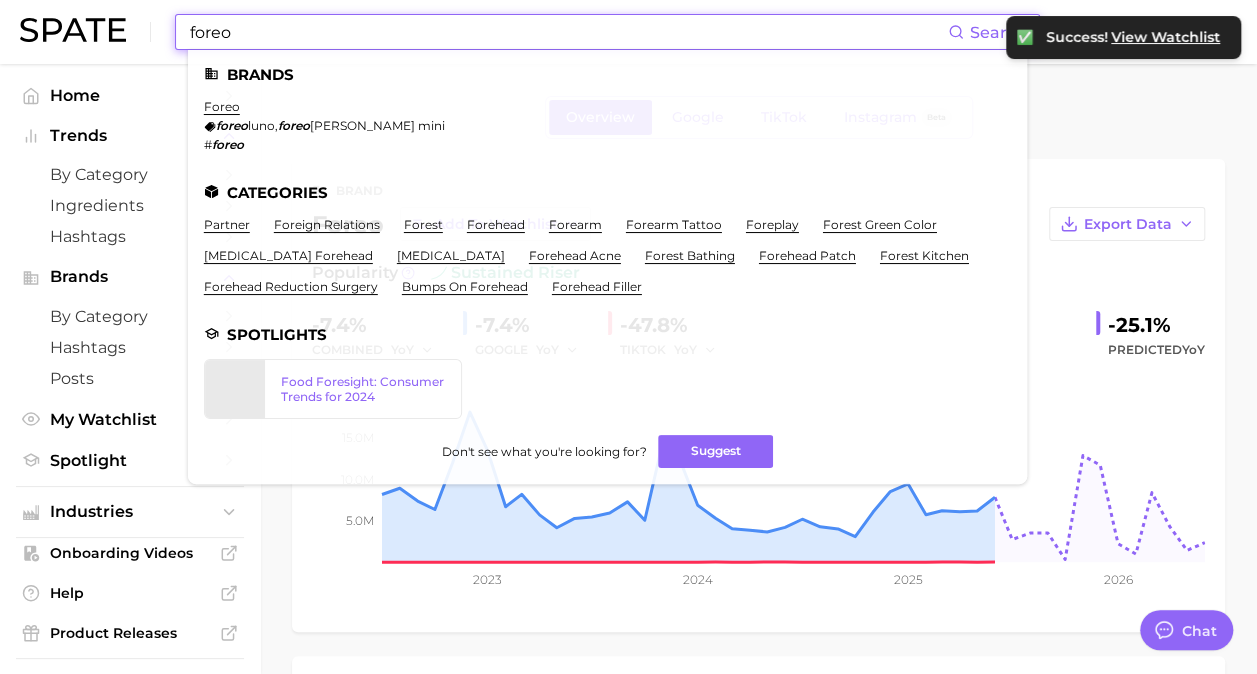 click on "foreo" at bounding box center (568, 32) 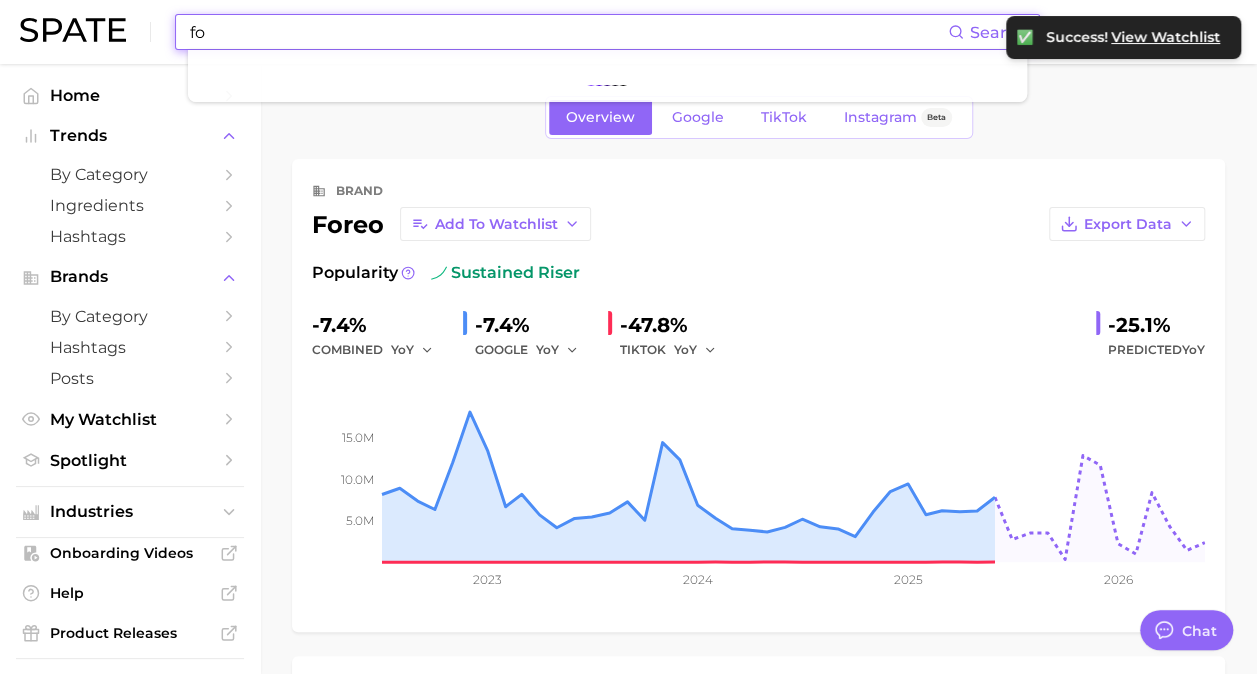 type on "f" 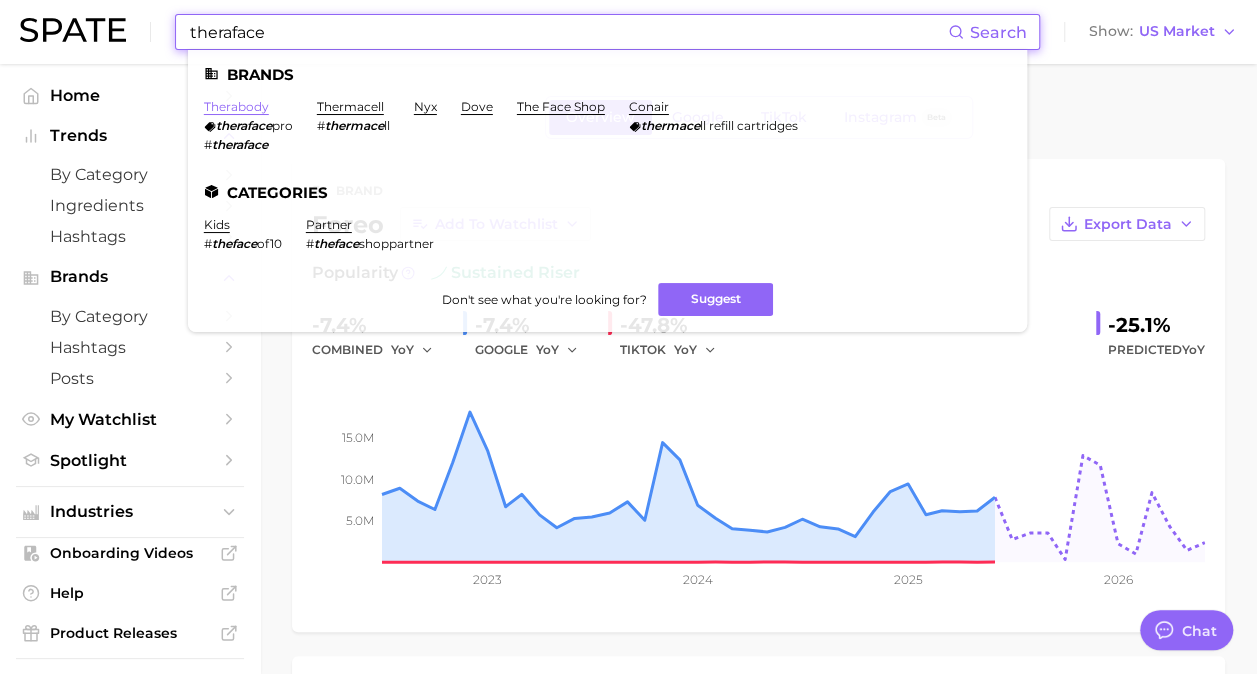 click on "therabody" at bounding box center (236, 106) 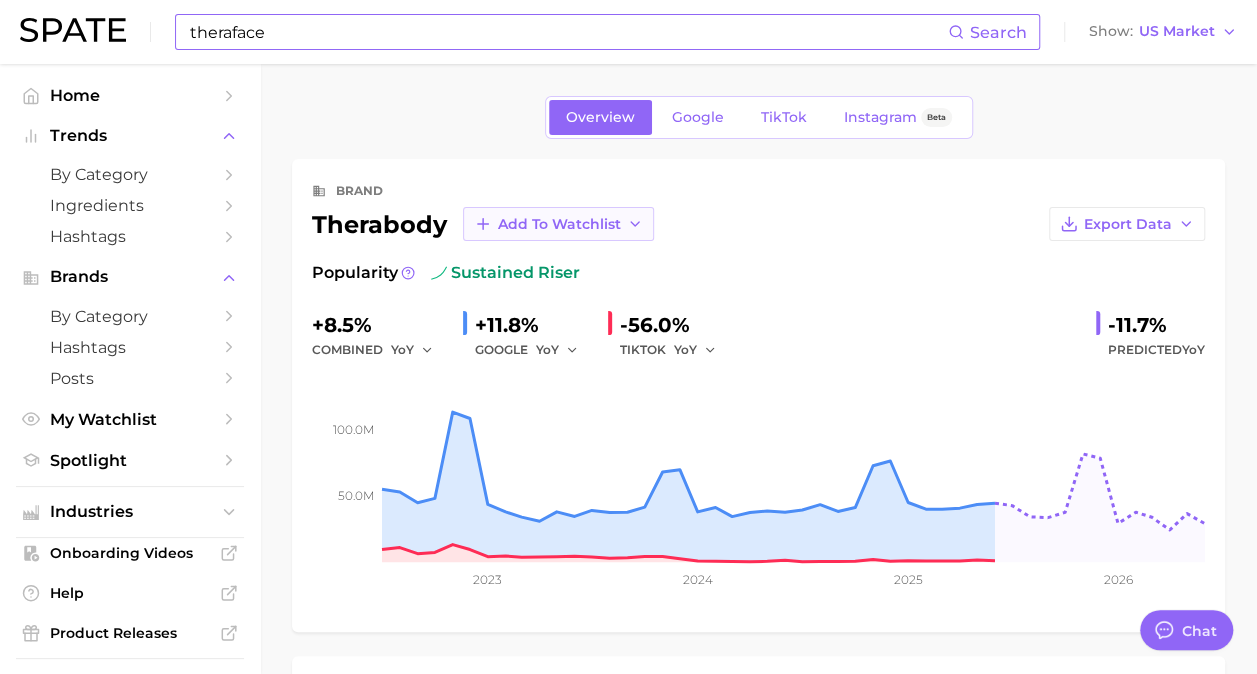 click on "Add to Watchlist" at bounding box center [559, 224] 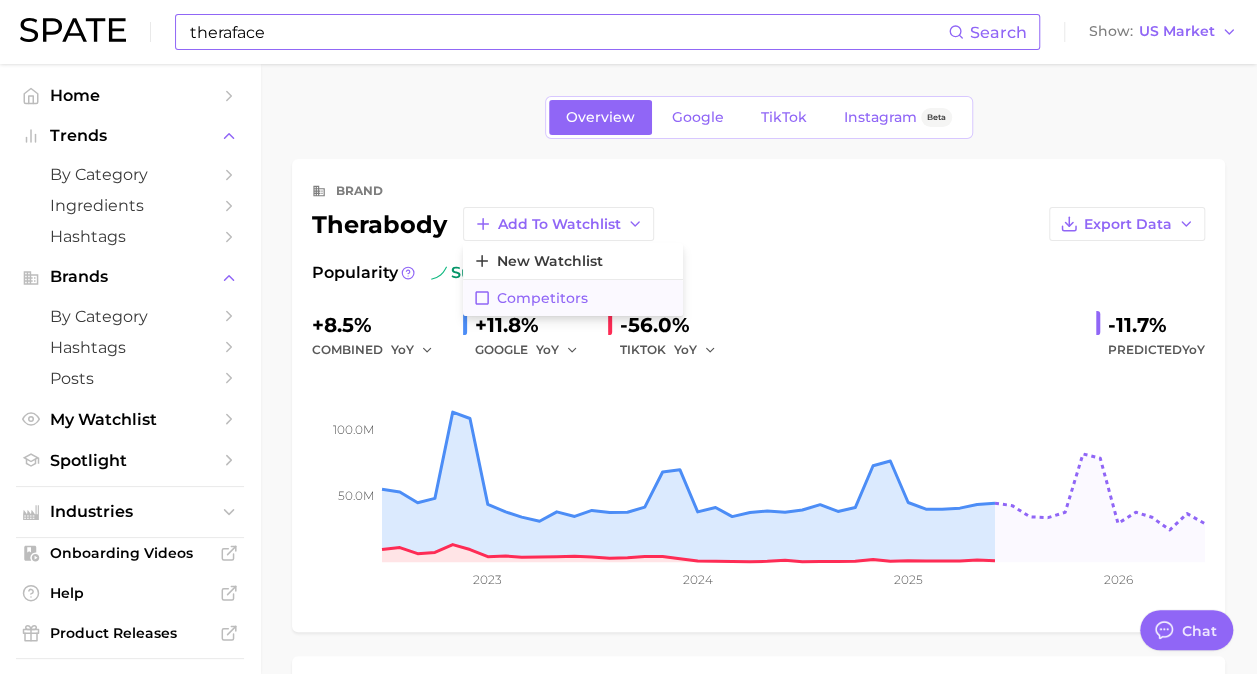 click on "Competitors" at bounding box center [542, 298] 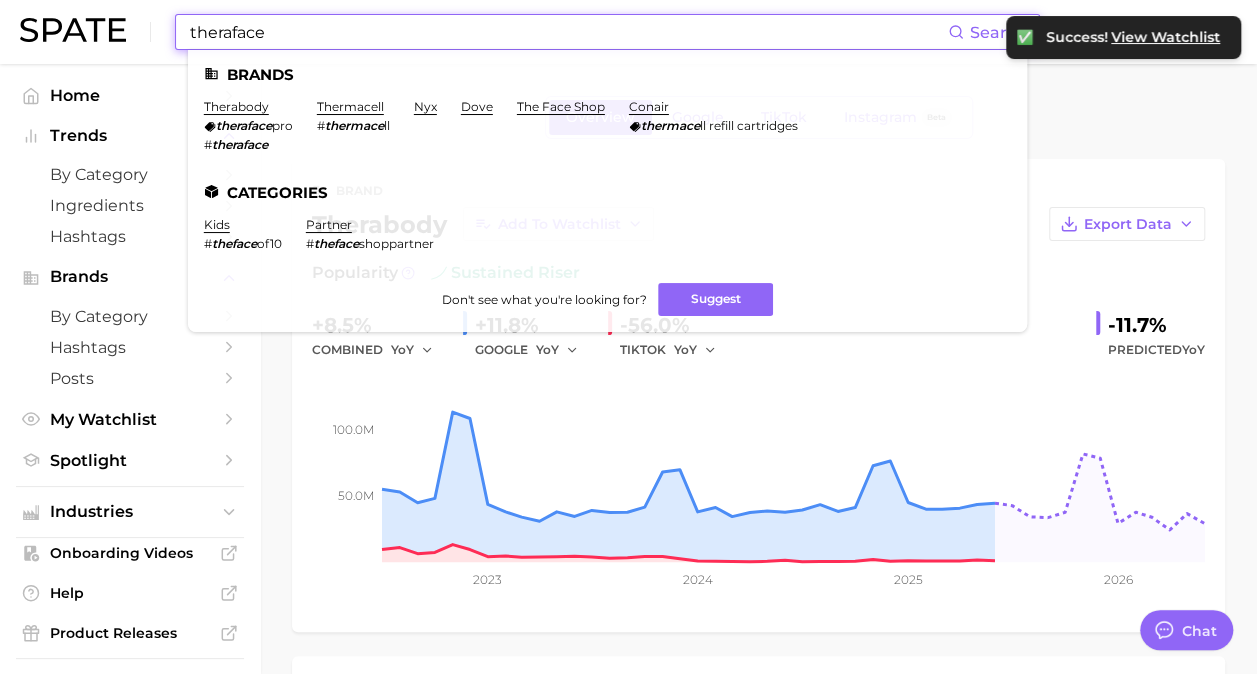 click on "theraface" at bounding box center (568, 32) 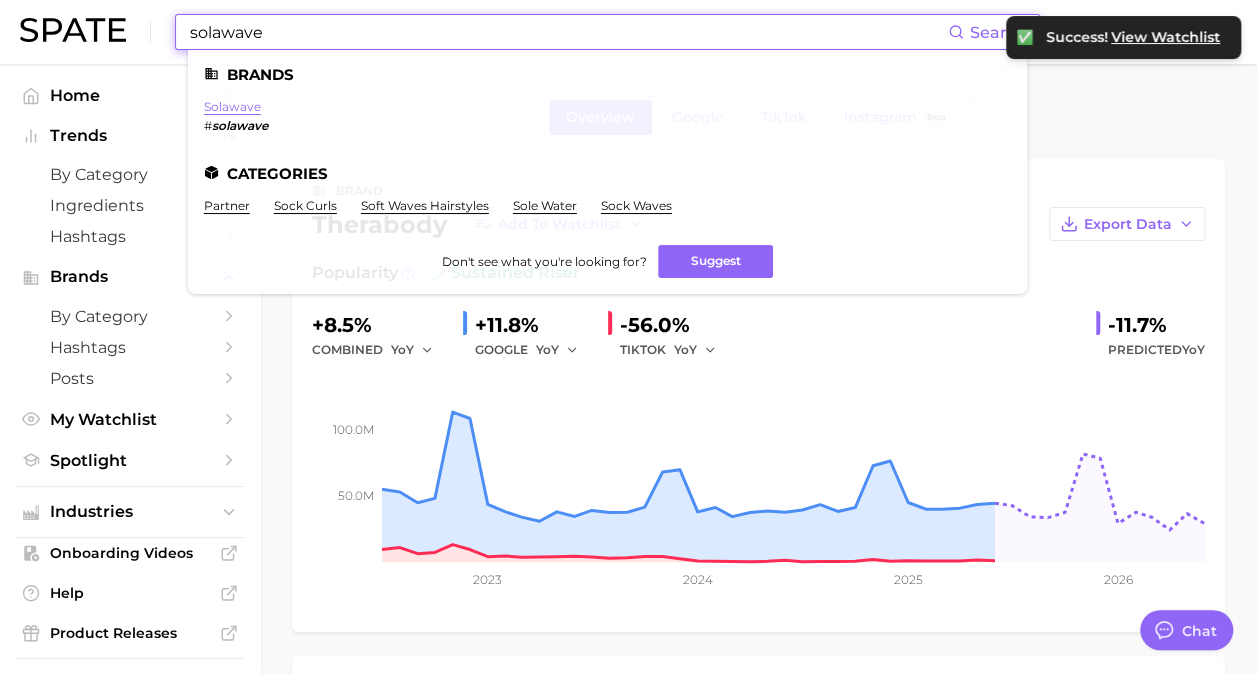 click on "solawave" at bounding box center (232, 106) 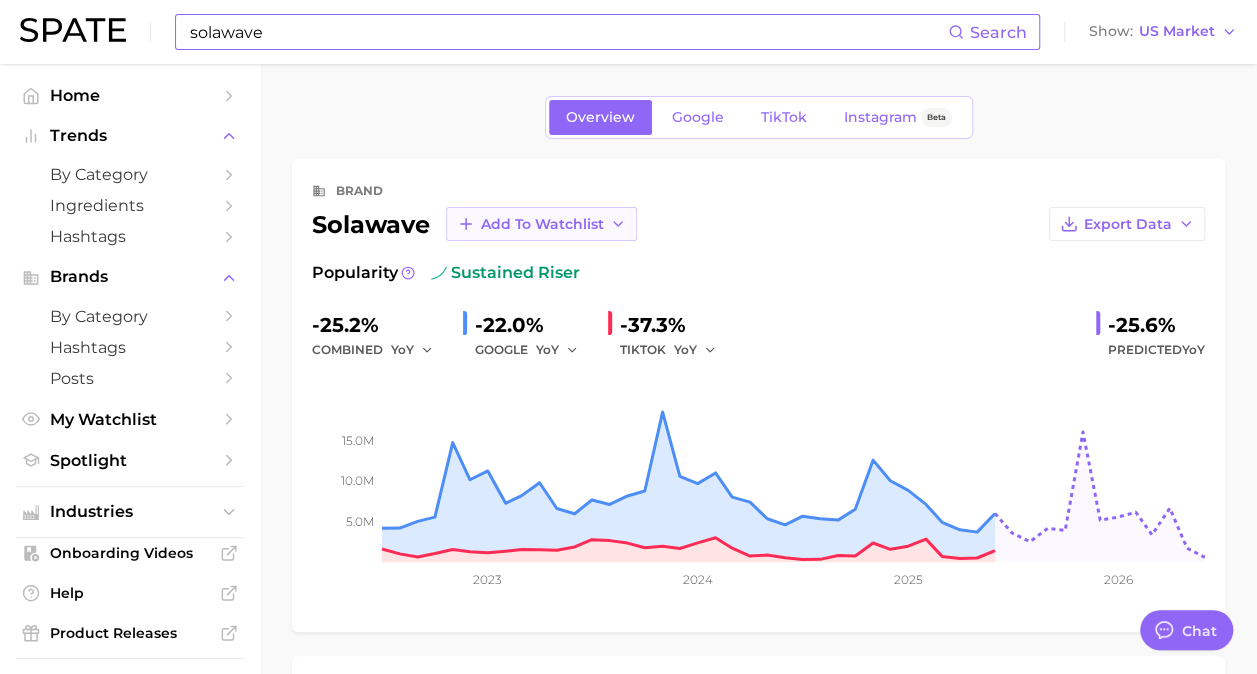 click on "Add to Watchlist" at bounding box center [541, 224] 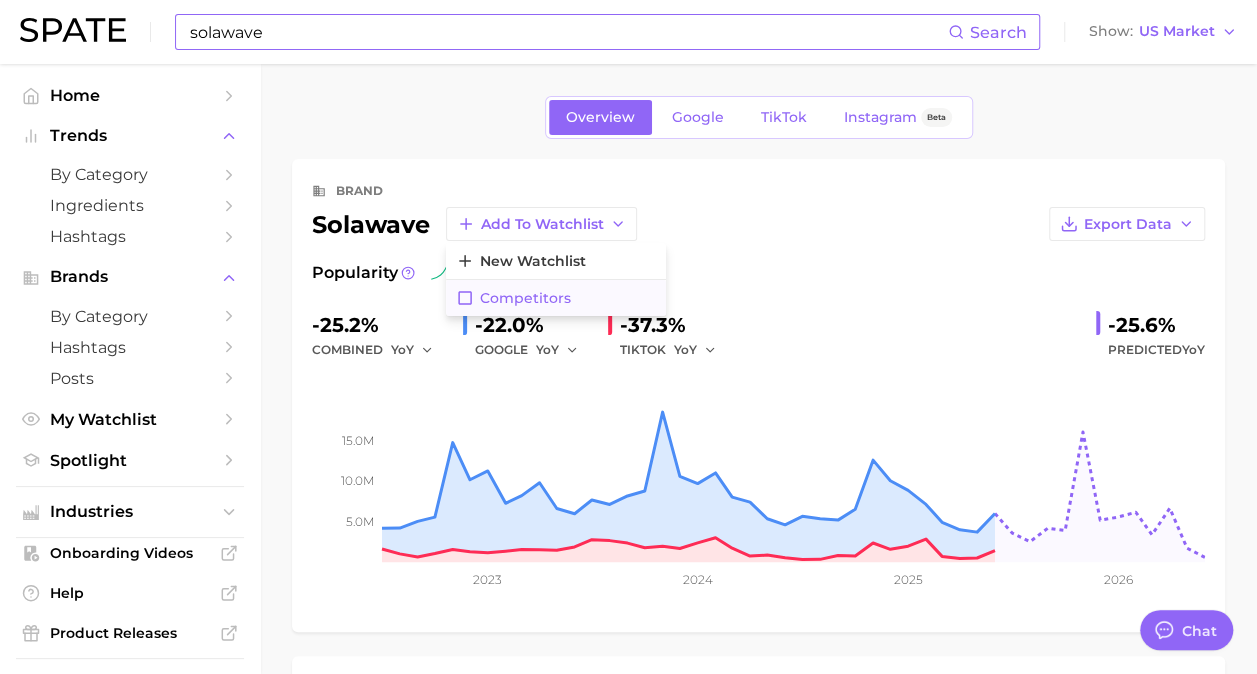 click on "Competitors" at bounding box center [556, 298] 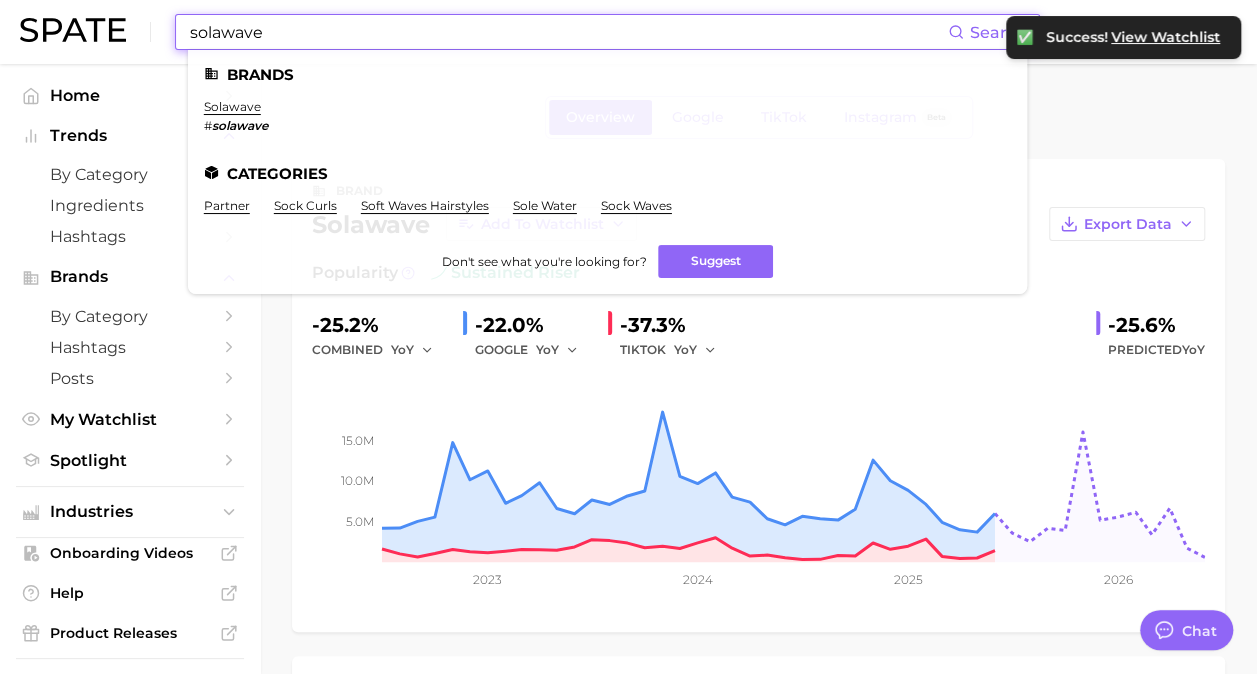 click on "solawave" at bounding box center [568, 32] 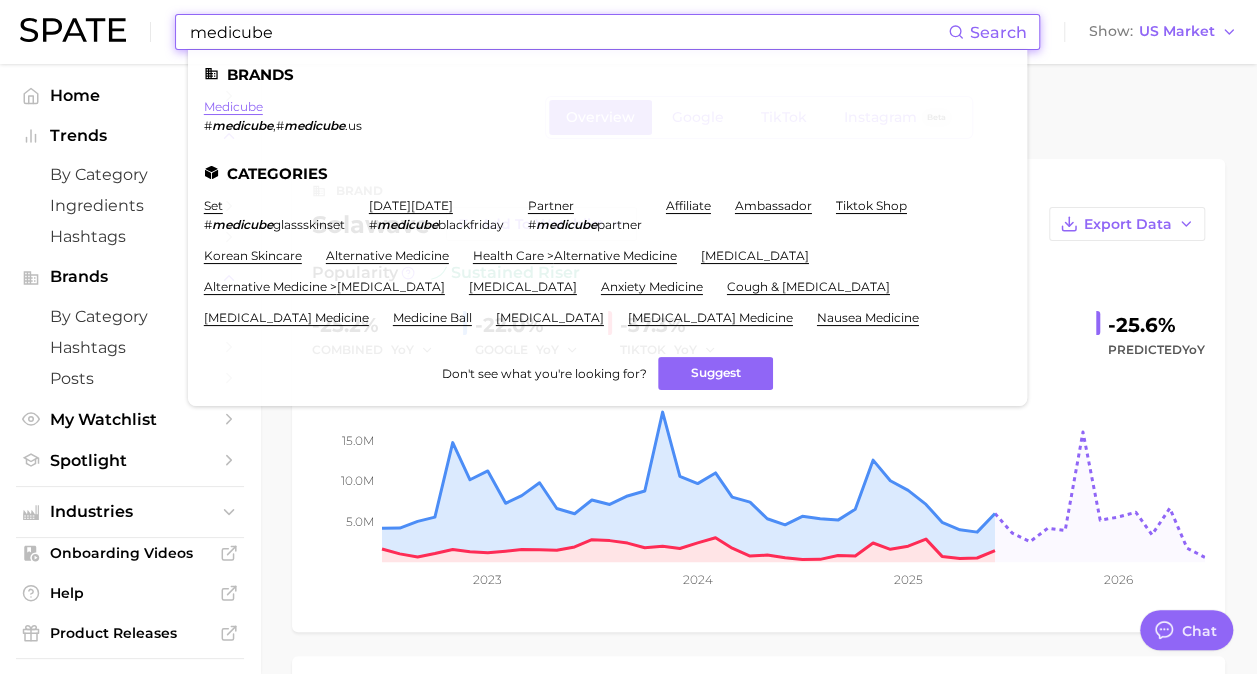 type on "medicube" 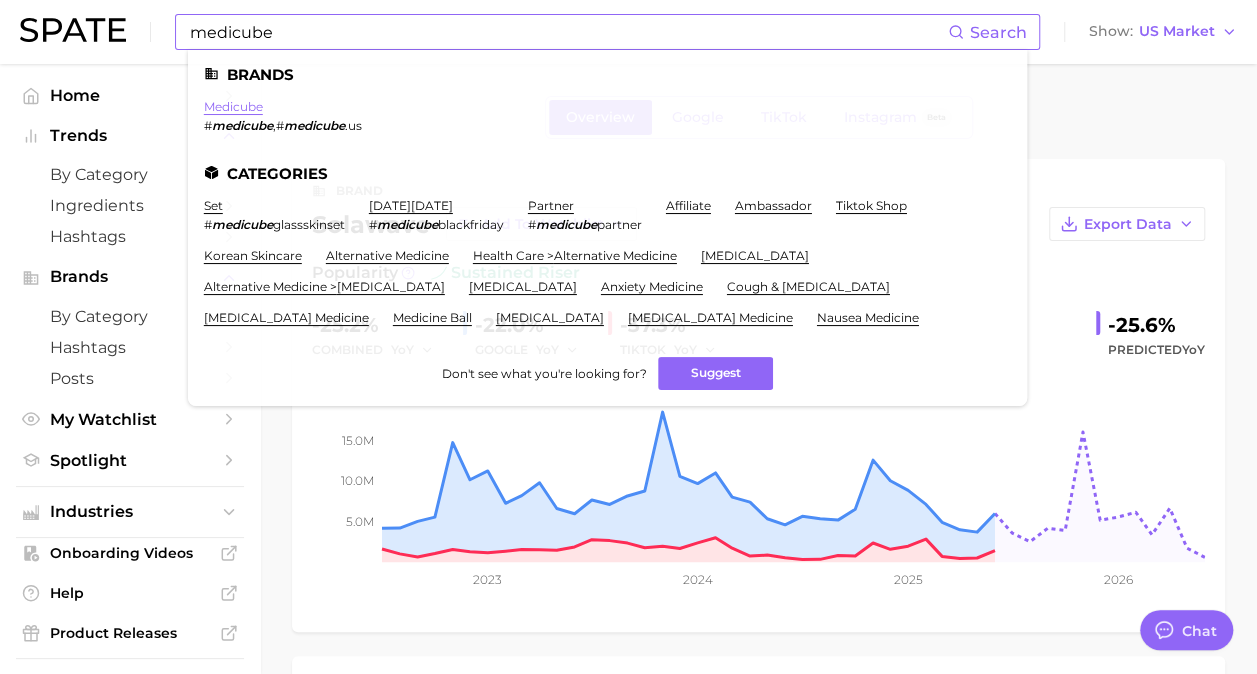 click on "medicube" at bounding box center (233, 106) 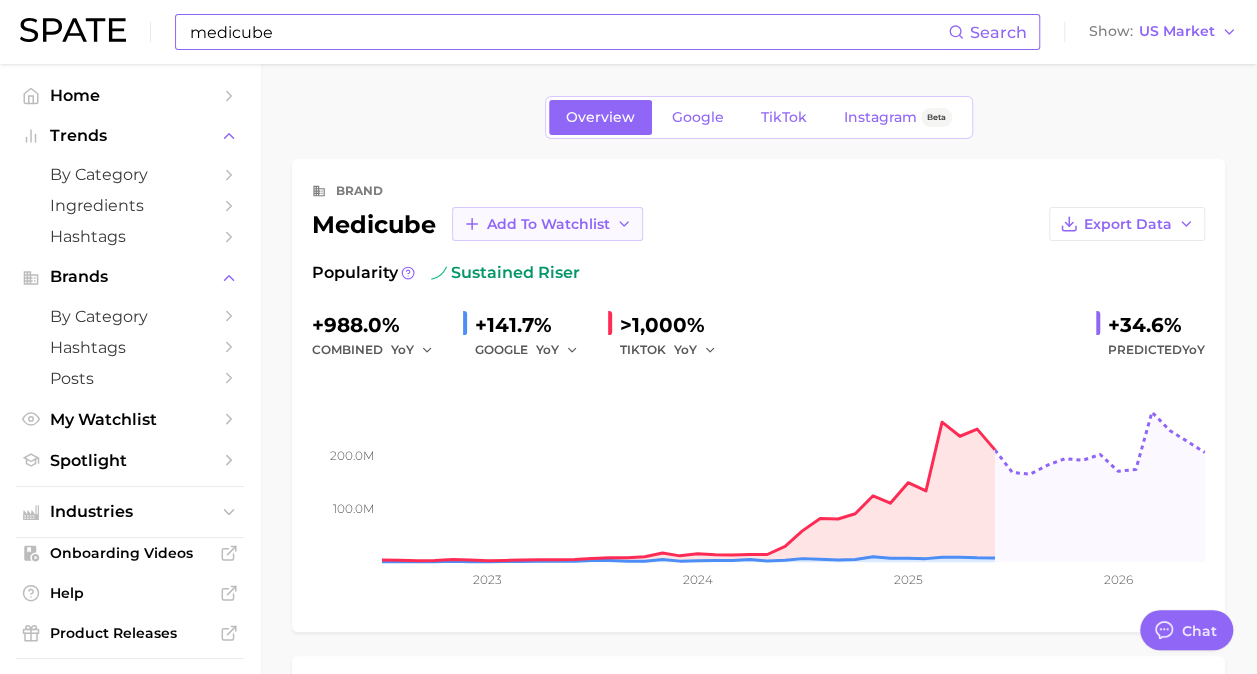 click on "Add to Watchlist" at bounding box center [548, 224] 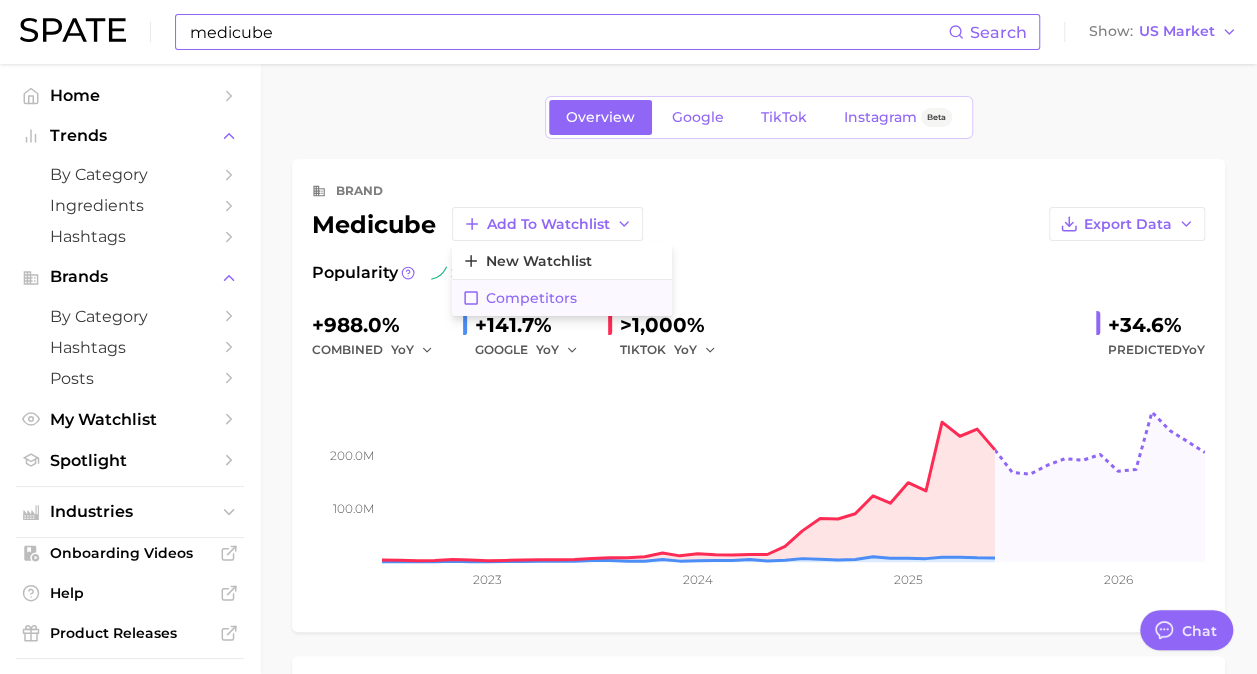 click on "Competitors" at bounding box center [531, 298] 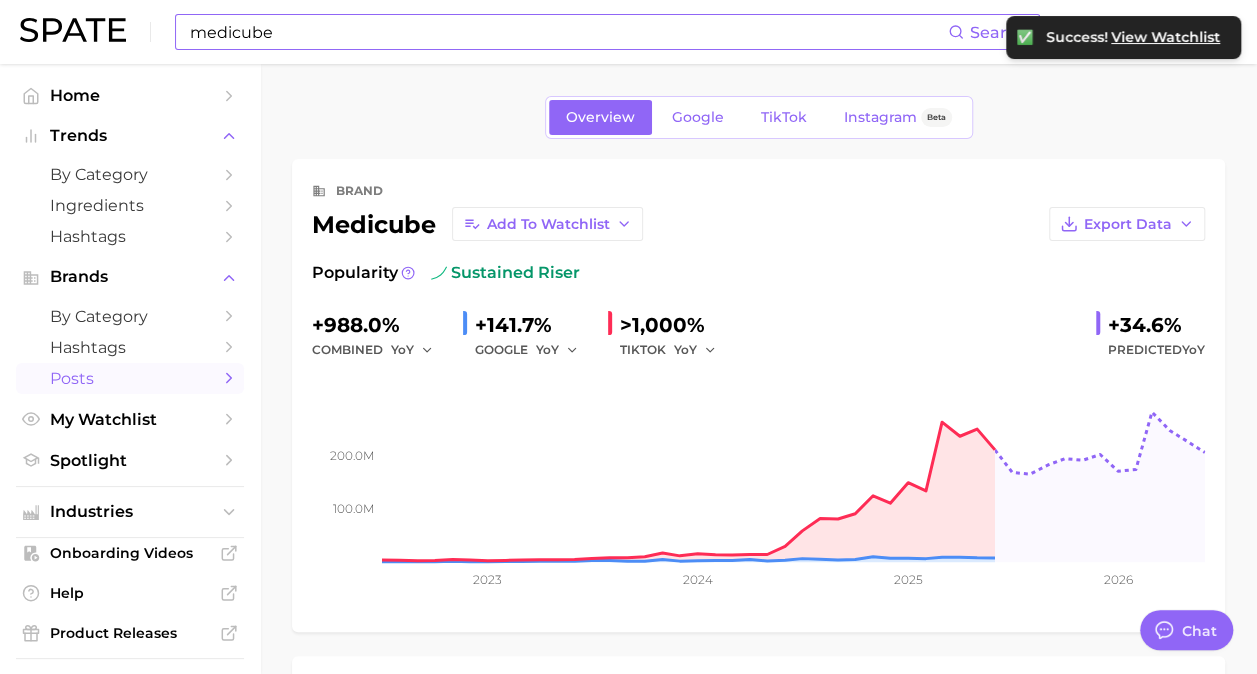 scroll, scrollTop: 99, scrollLeft: 0, axis: vertical 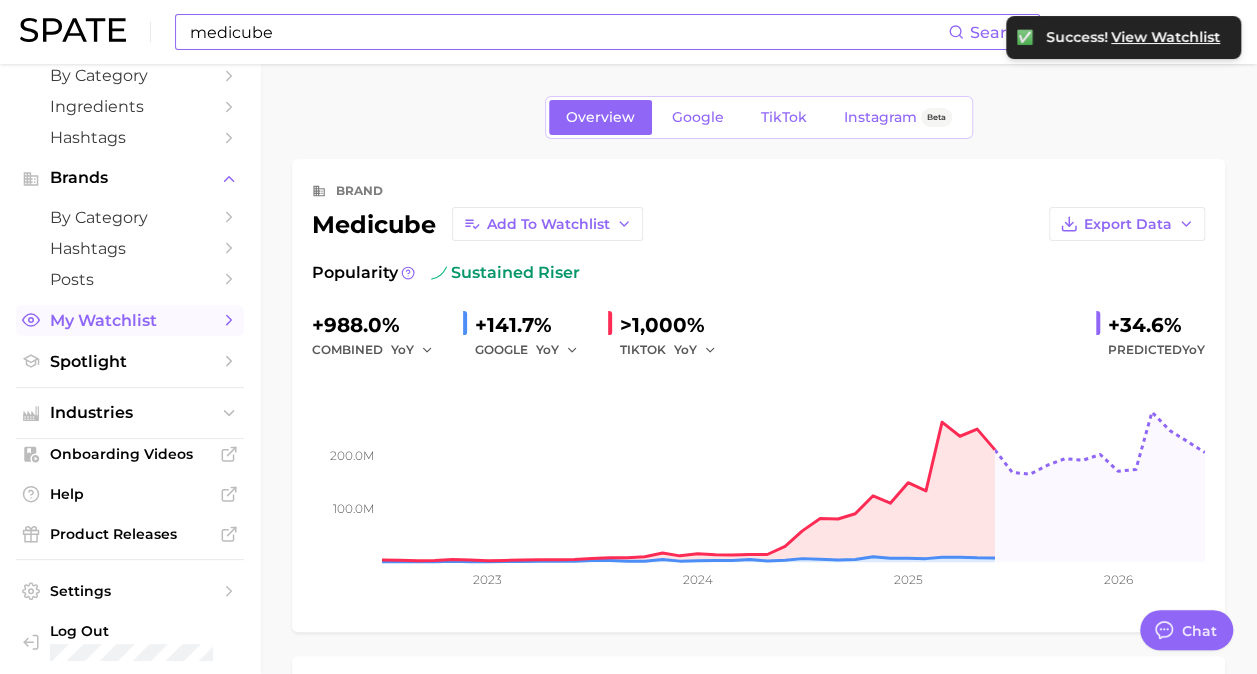 click on "My Watchlist" at bounding box center [130, 320] 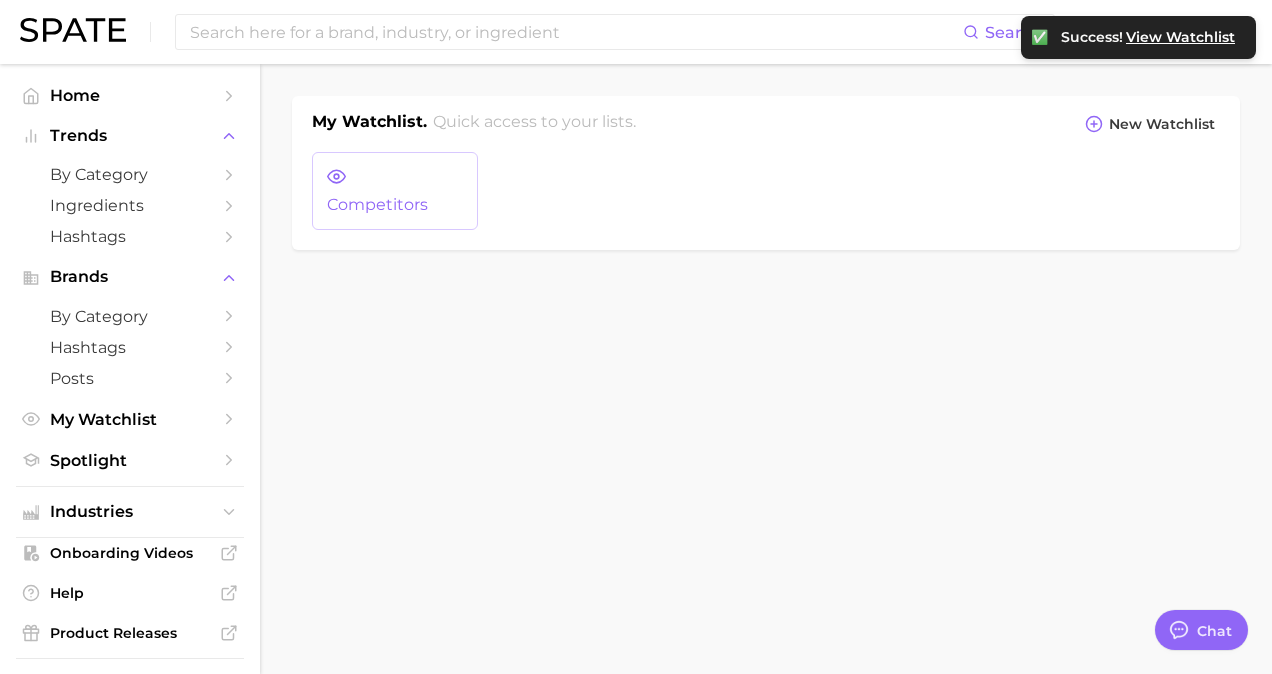 click on "Competitors" at bounding box center (395, 205) 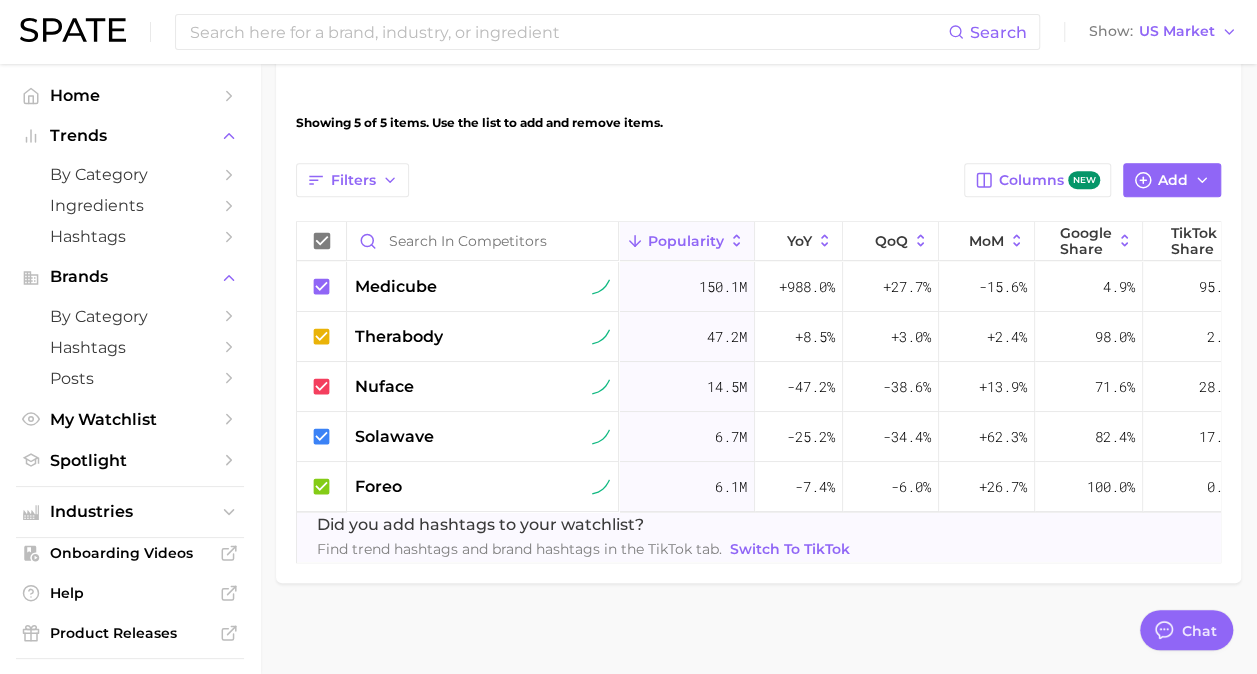 scroll, scrollTop: 620, scrollLeft: 0, axis: vertical 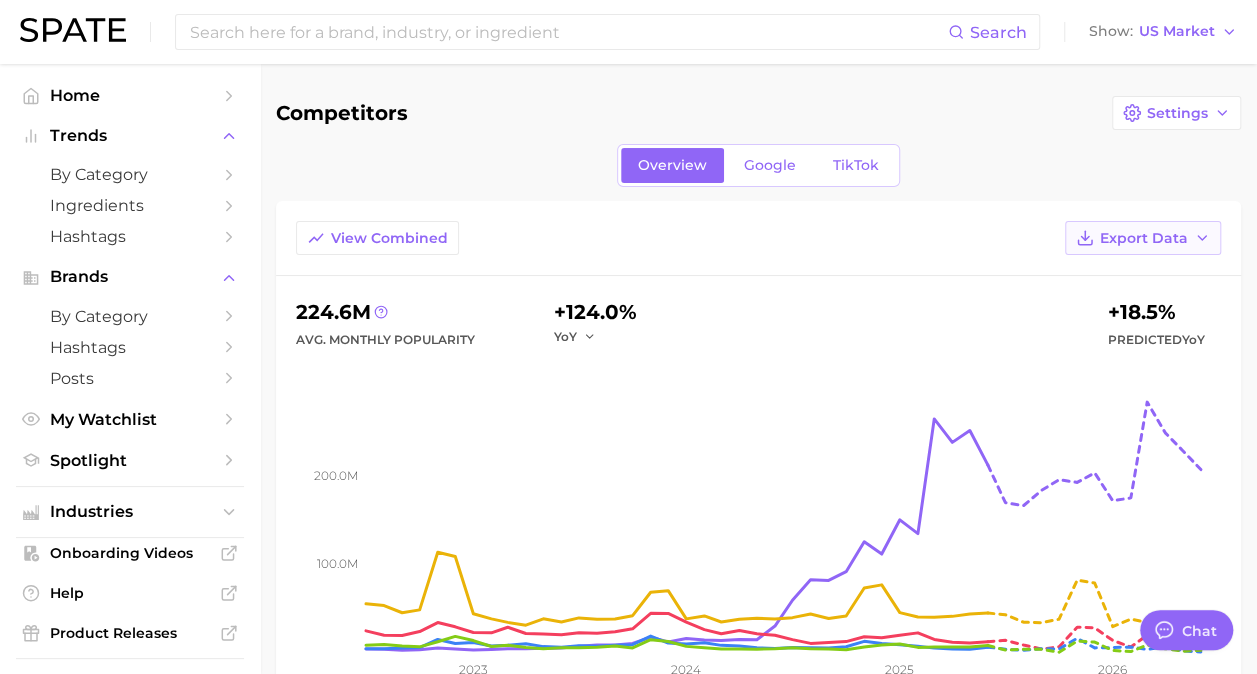 click on "Export Data" at bounding box center (1144, 238) 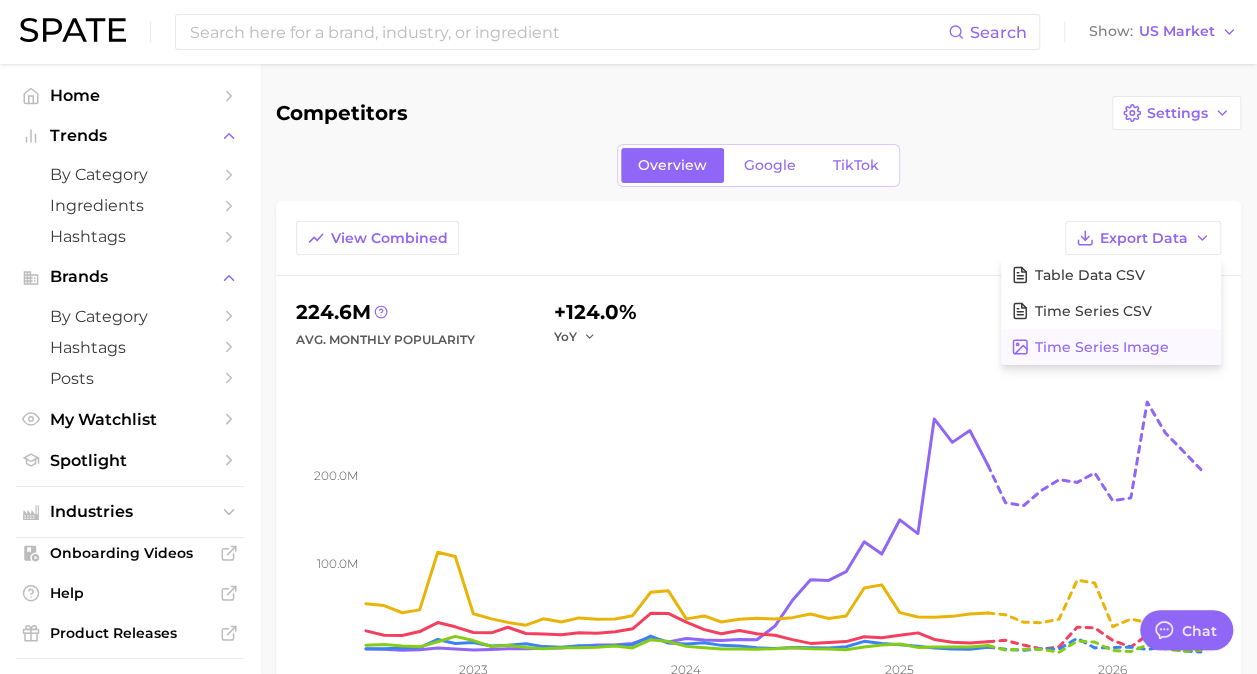 click on "Time Series Image" at bounding box center [1102, 347] 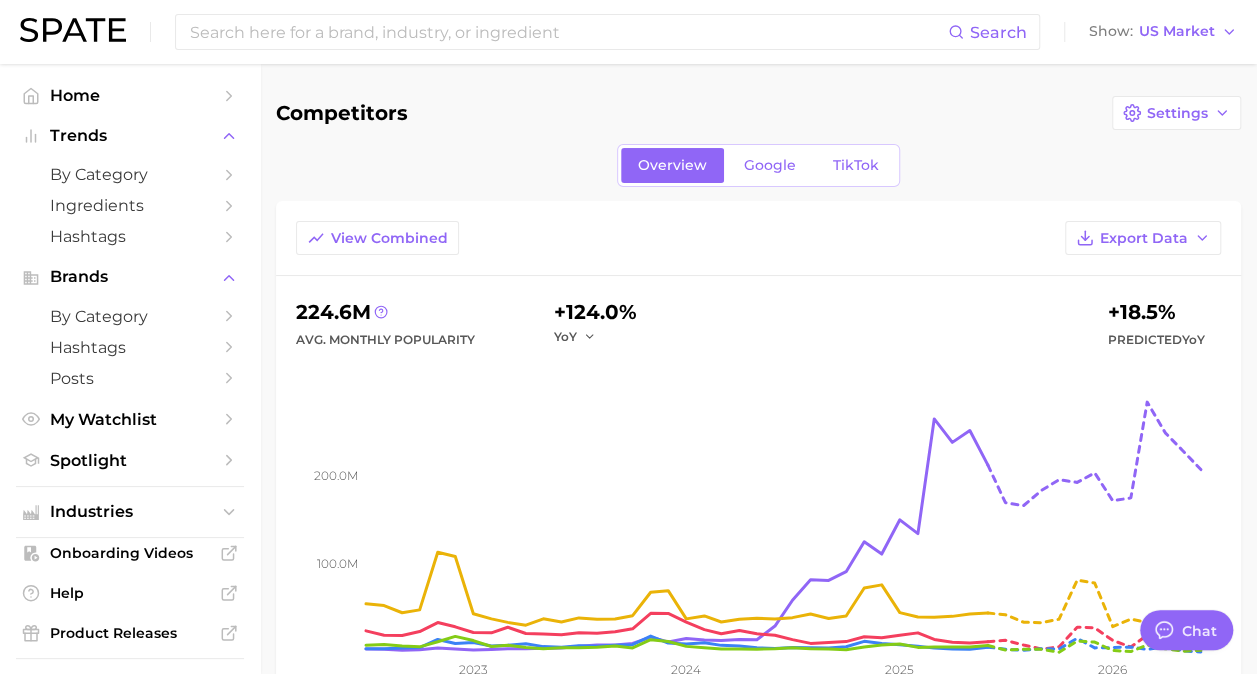 click on "Overview Google TikTok" at bounding box center [758, 165] 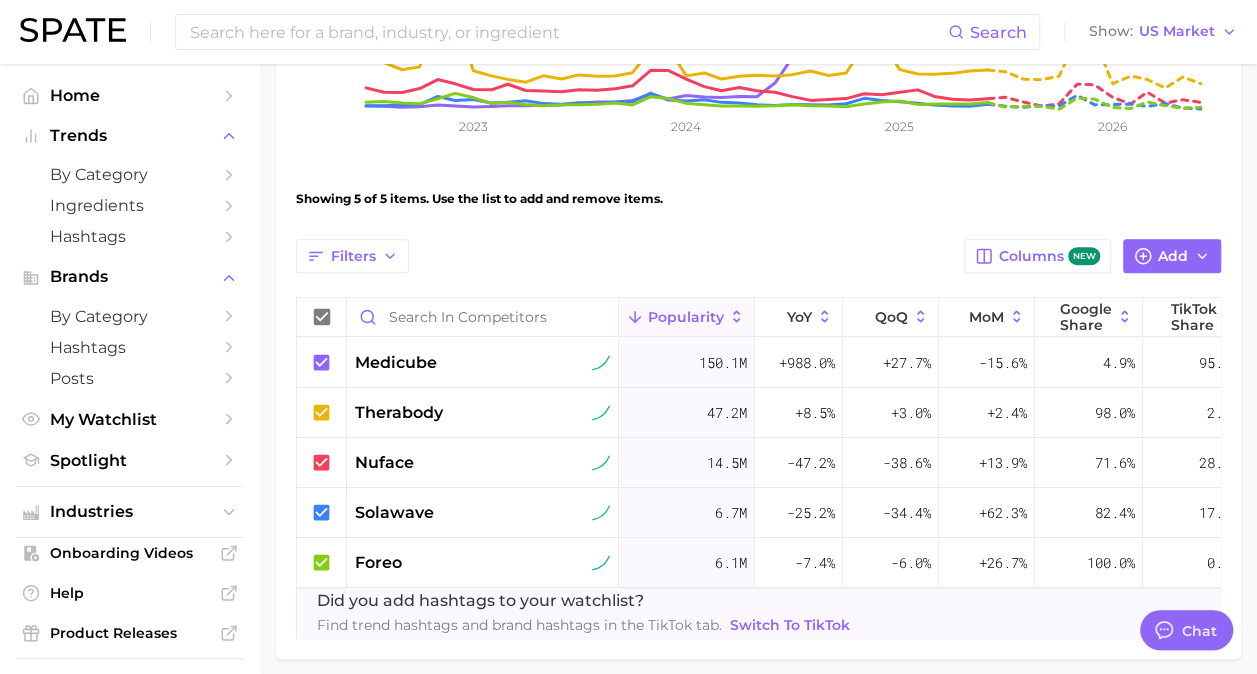 scroll, scrollTop: 545, scrollLeft: 0, axis: vertical 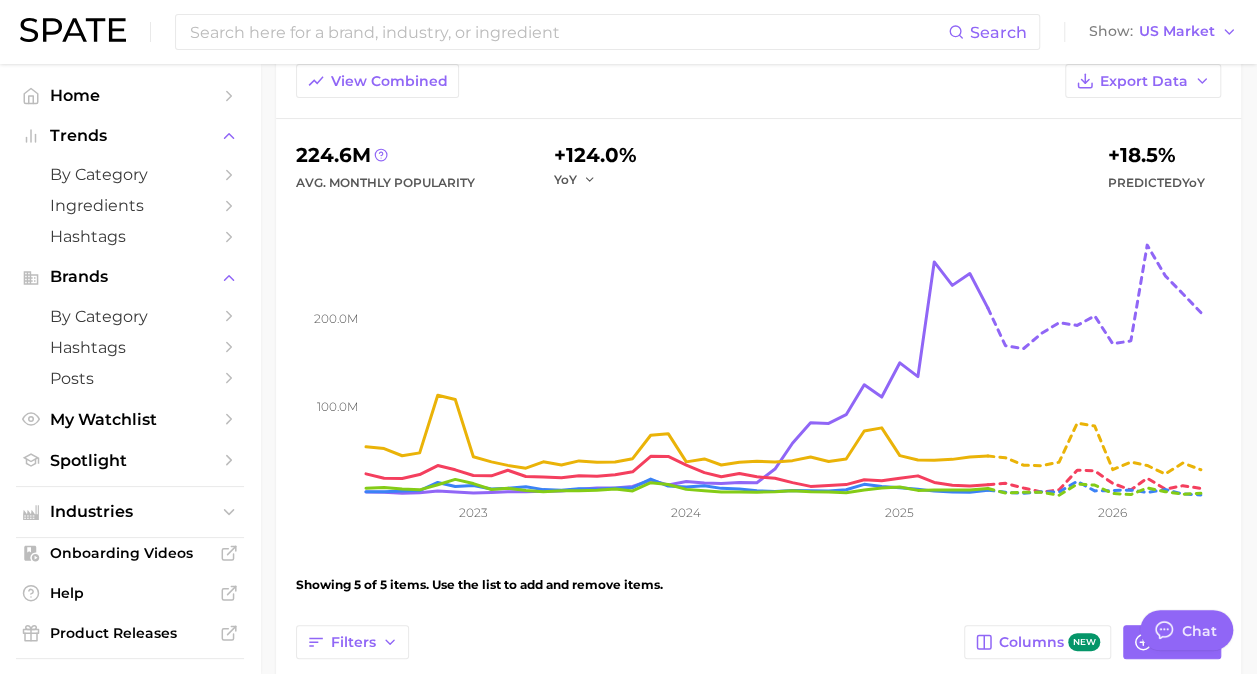 click on "View Combined Export Data 224.6m Avg. Monthly   Popularity +124.0% YoY +18.5% Predicted  YoY 100.0m 200.0m 2023 2024 2025 2026 medicube therabody nuface solawave foreo Showing 5 of 5 items. Use the list to add and remove items. Filters Columns new Add Popularity YoY QoQ MoM Google Share TikTok Share medicube 150.1m +988.0% +27.7% -15.6% 4.9% 95.1% therabody 47.2m +8.5% +3.0% +2.4% 98.0% 2.0% nuface 14.5m -47.2% -38.6% +13.9% 71.6% 28.4% solawave 6.7m -25.2% -34.4% +62.3% 82.4% 17.6% foreo 6.1m -7.4% -6.0% +26.7% 100.0% 0.0% Did you add hashtags to your watchlist? Find trend hashtags and brand hashtags in the TikTok tab. Switch to TikTok" at bounding box center (758, 544) 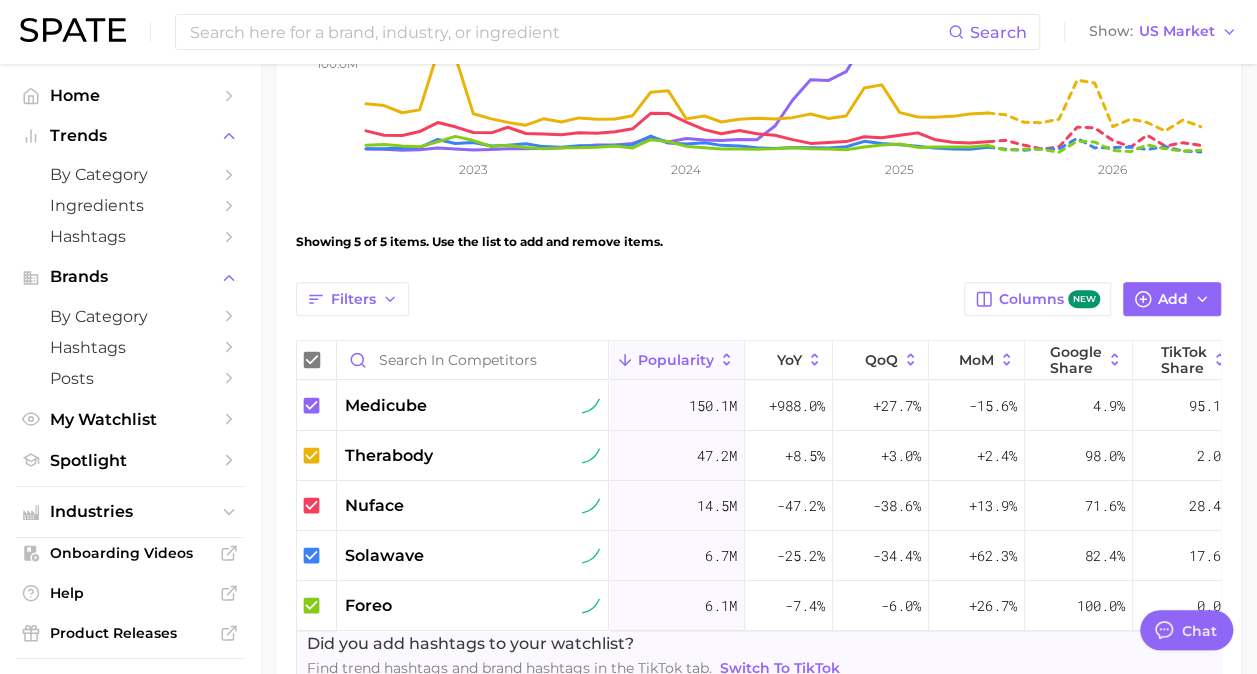 scroll, scrollTop: 641, scrollLeft: 0, axis: vertical 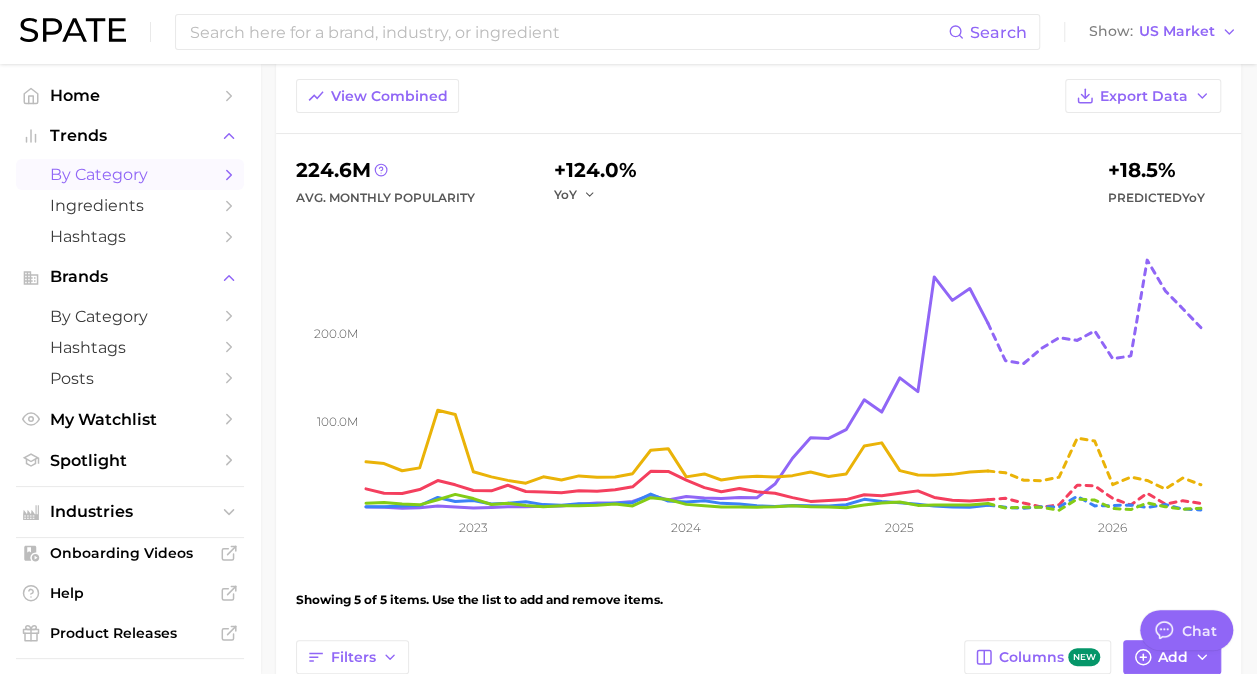 click on "by Category" at bounding box center [130, 174] 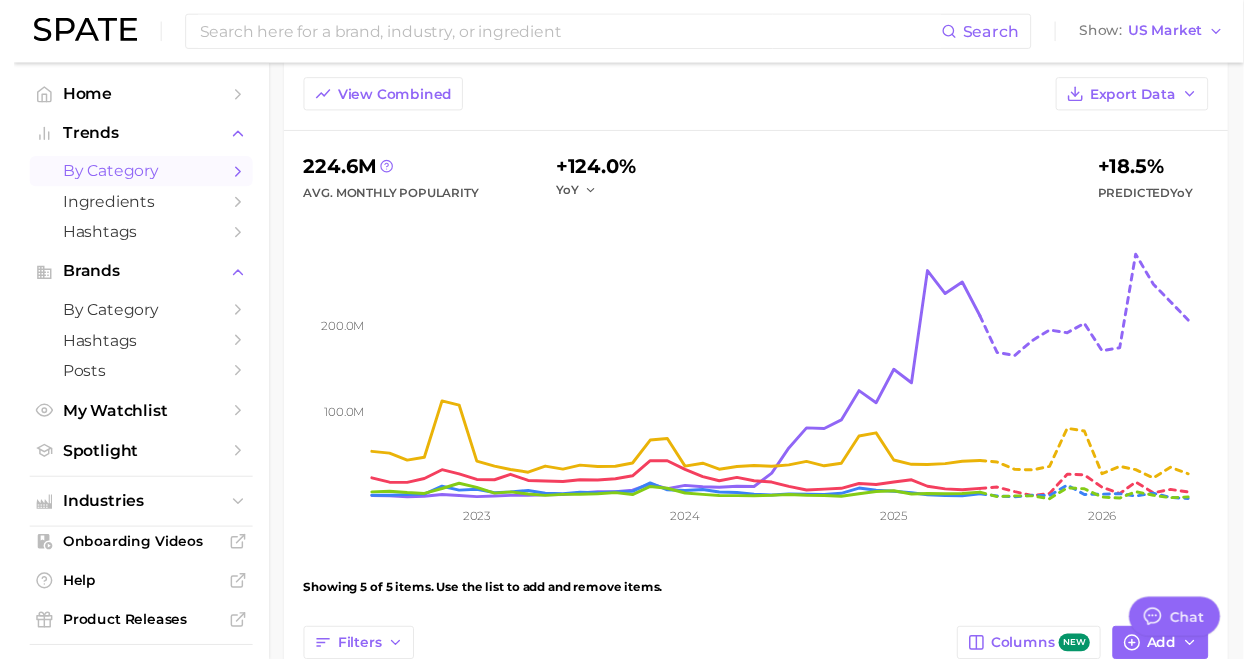 scroll, scrollTop: 0, scrollLeft: 0, axis: both 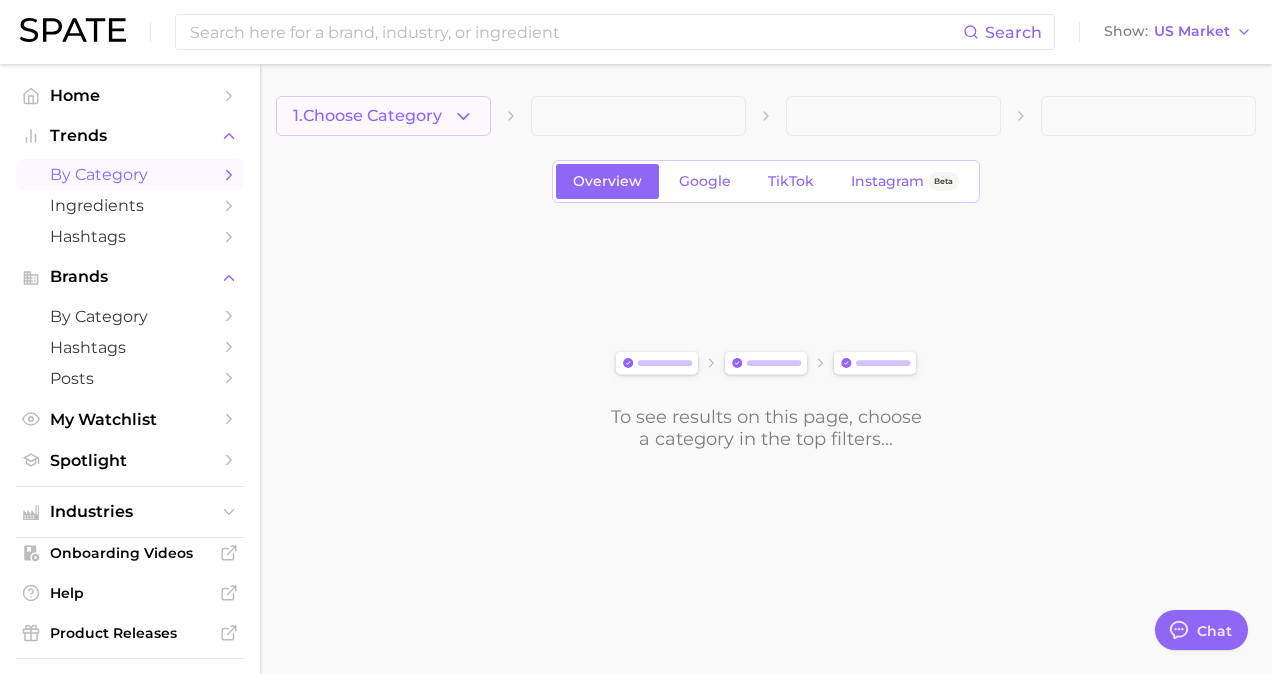click 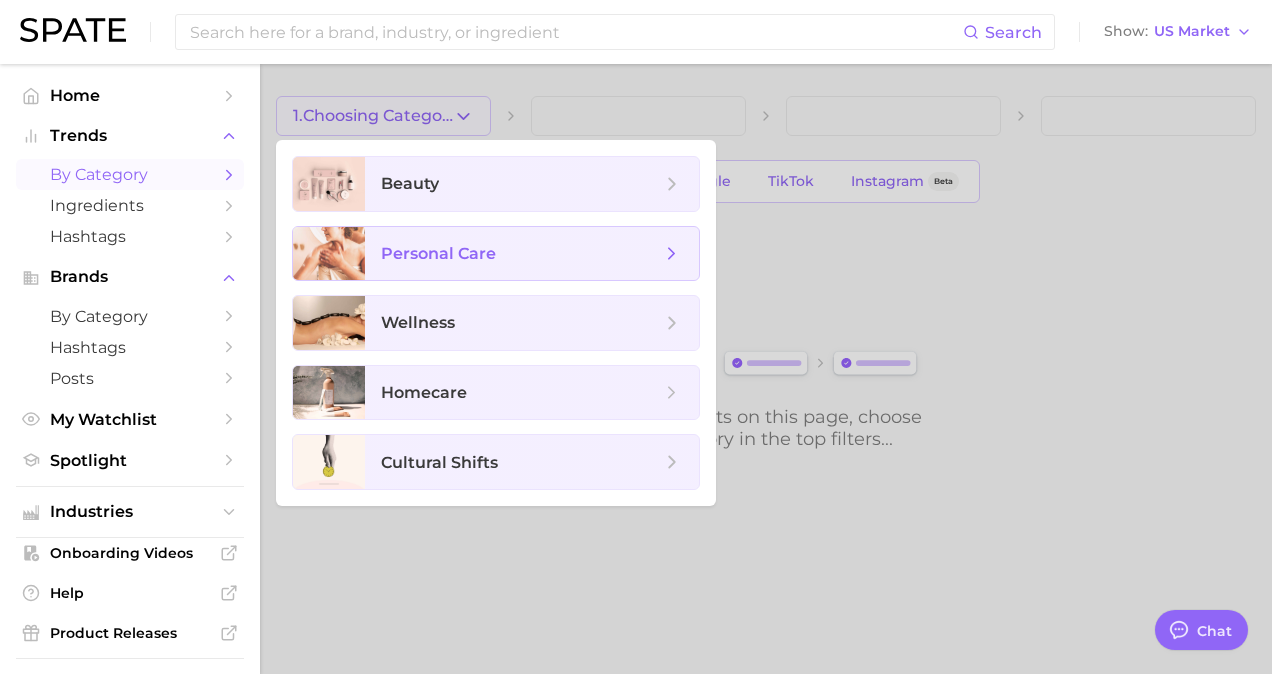 click 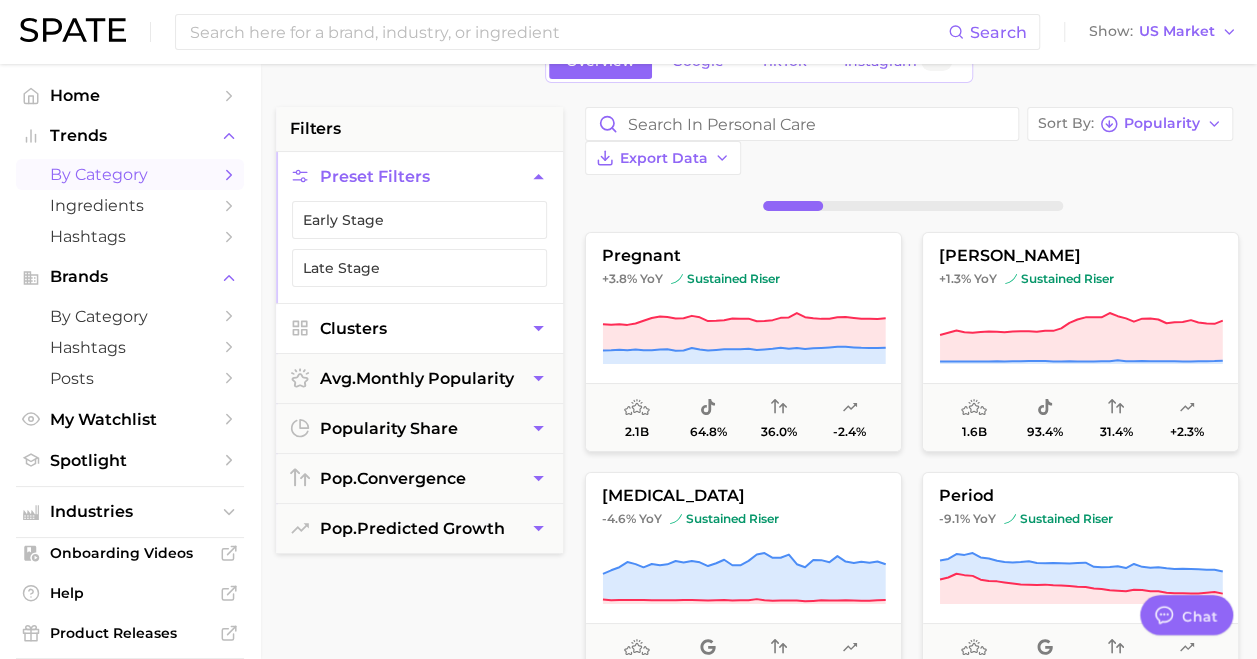 scroll, scrollTop: 0, scrollLeft: 0, axis: both 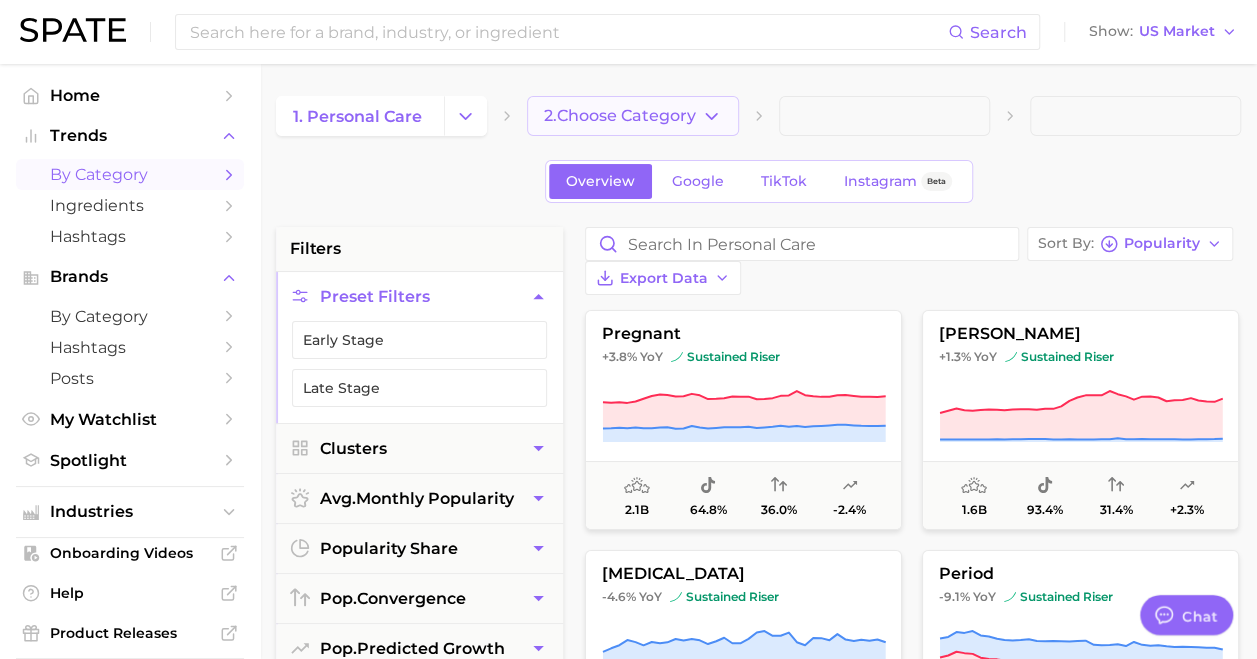 click on "2.  Choose Category" at bounding box center [620, 116] 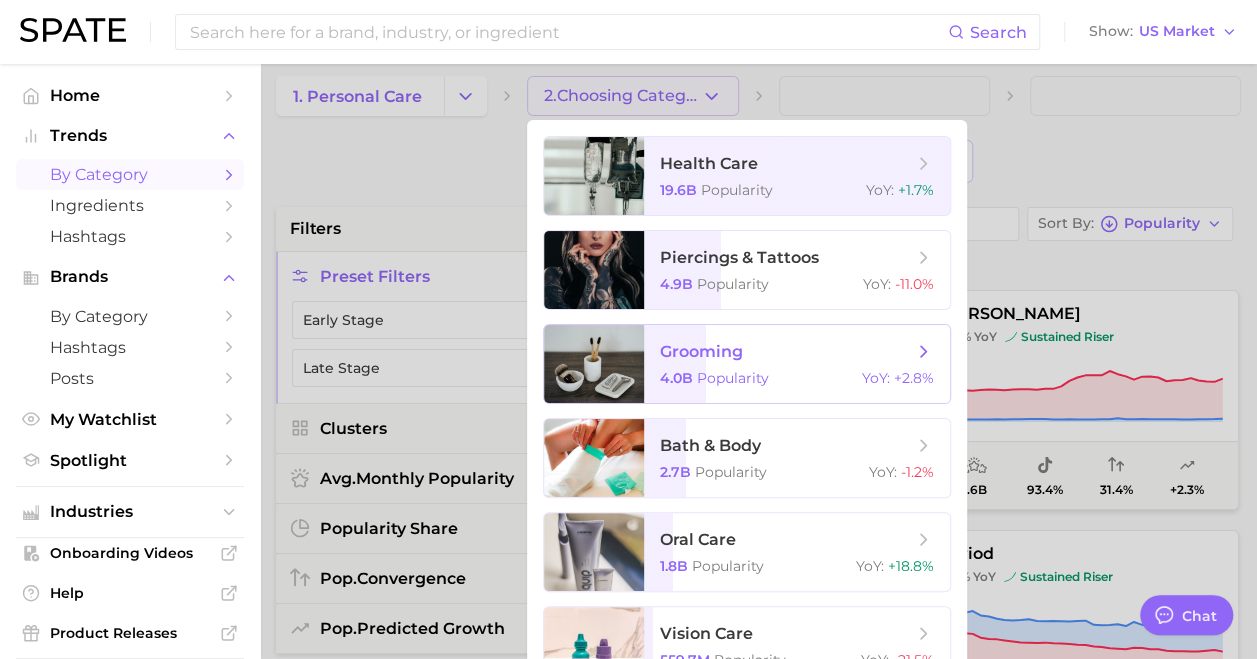 scroll, scrollTop: 0, scrollLeft: 0, axis: both 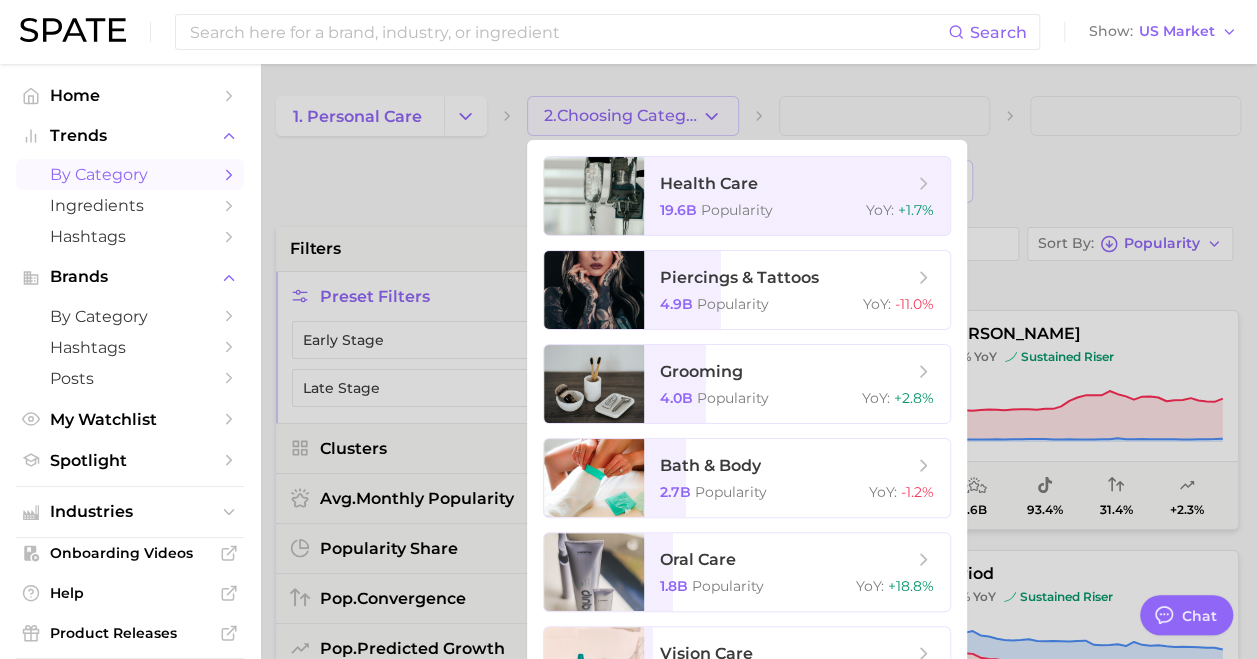 click at bounding box center [628, 329] 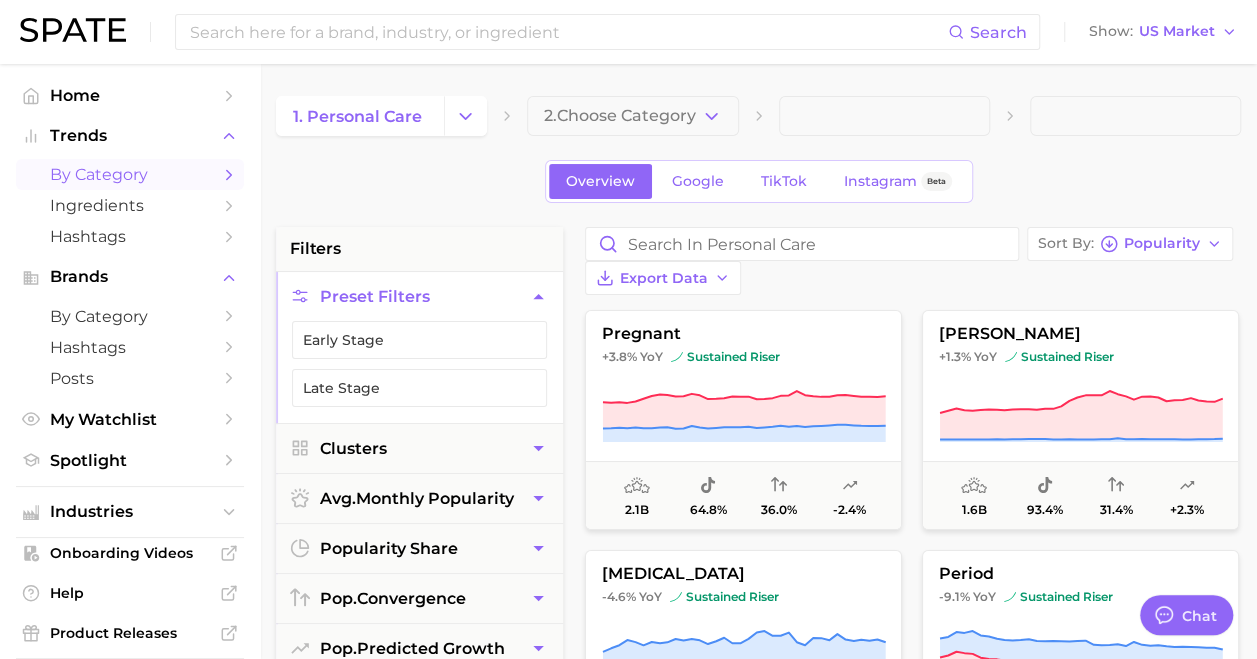 click 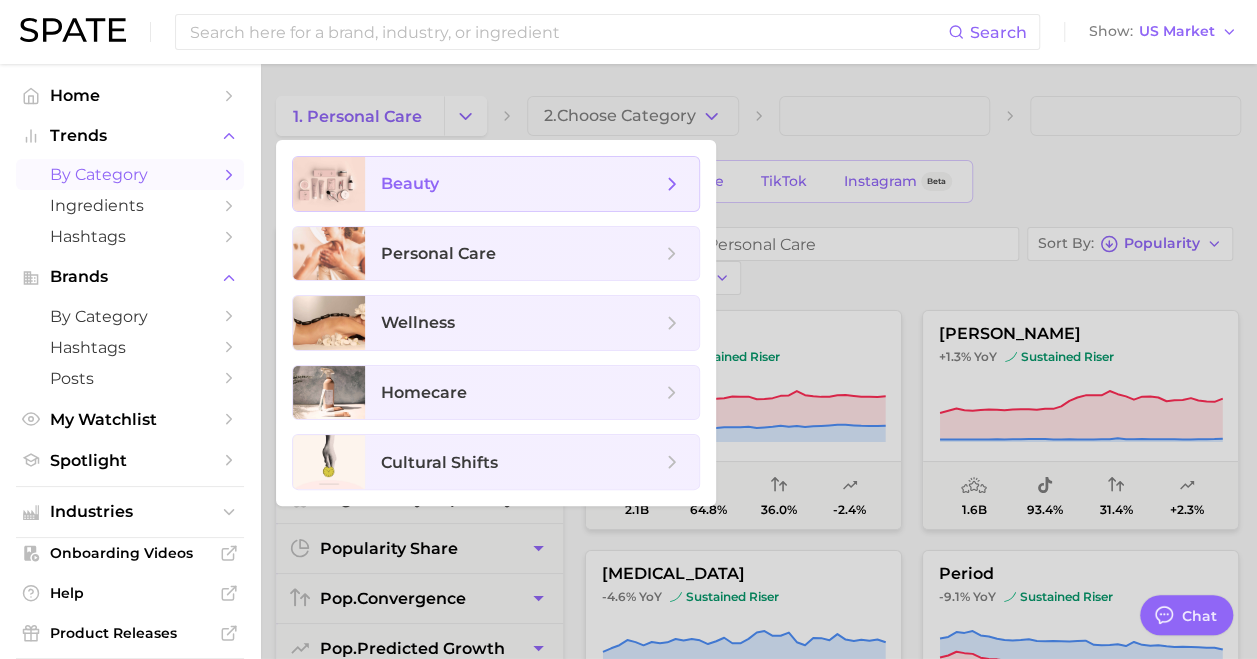 click on "beauty" at bounding box center [521, 184] 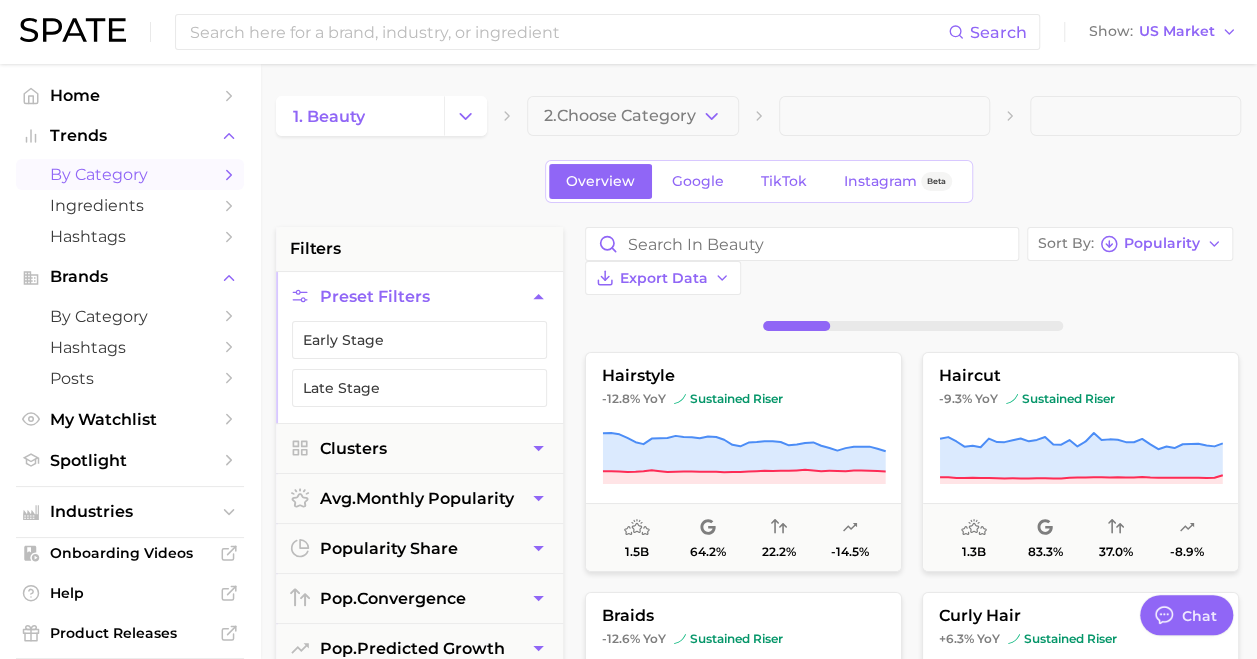 click 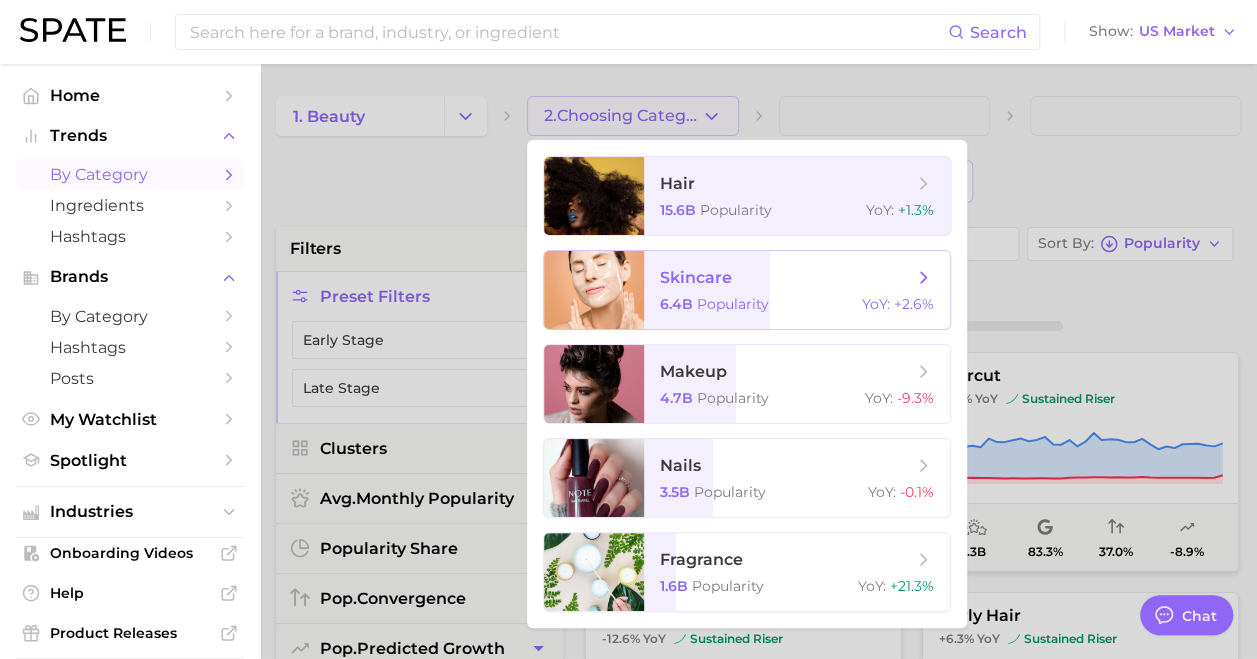 click on "skincare" at bounding box center (696, 277) 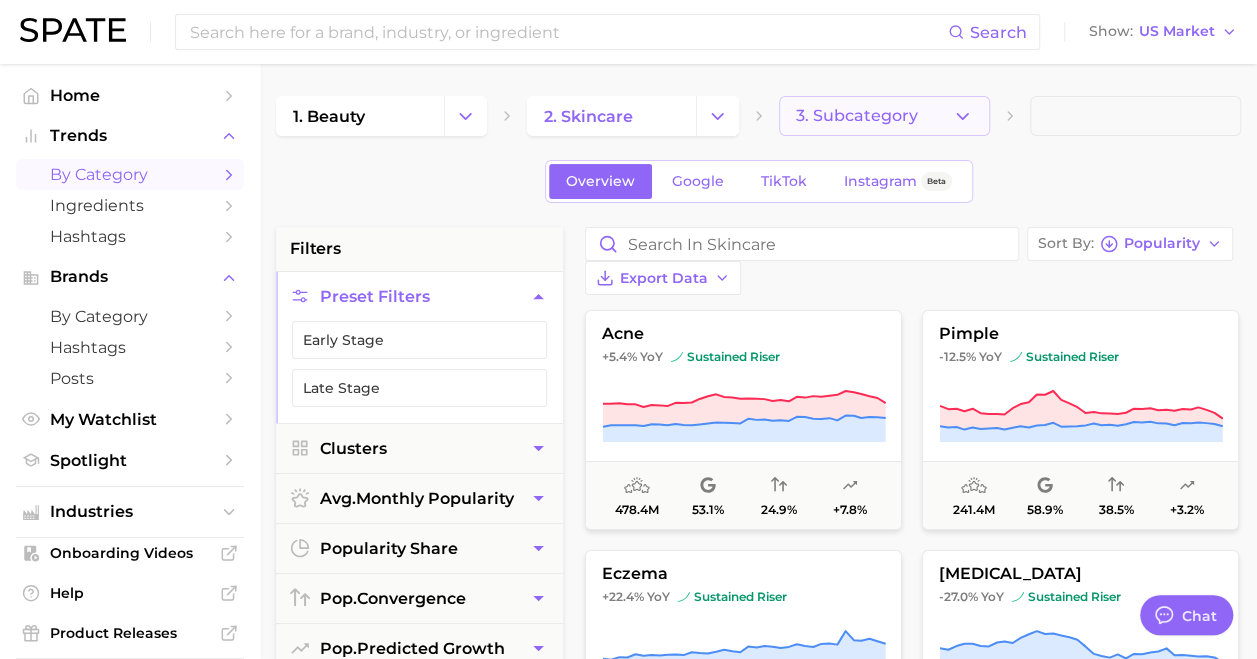 click 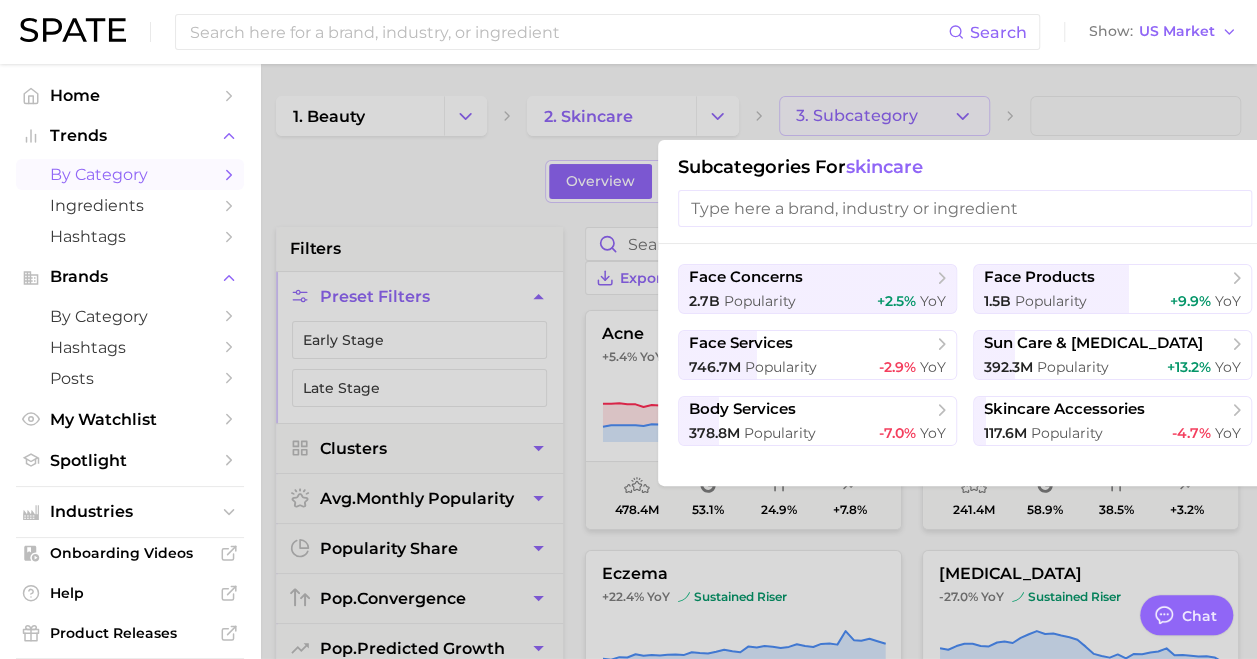 click at bounding box center (628, 329) 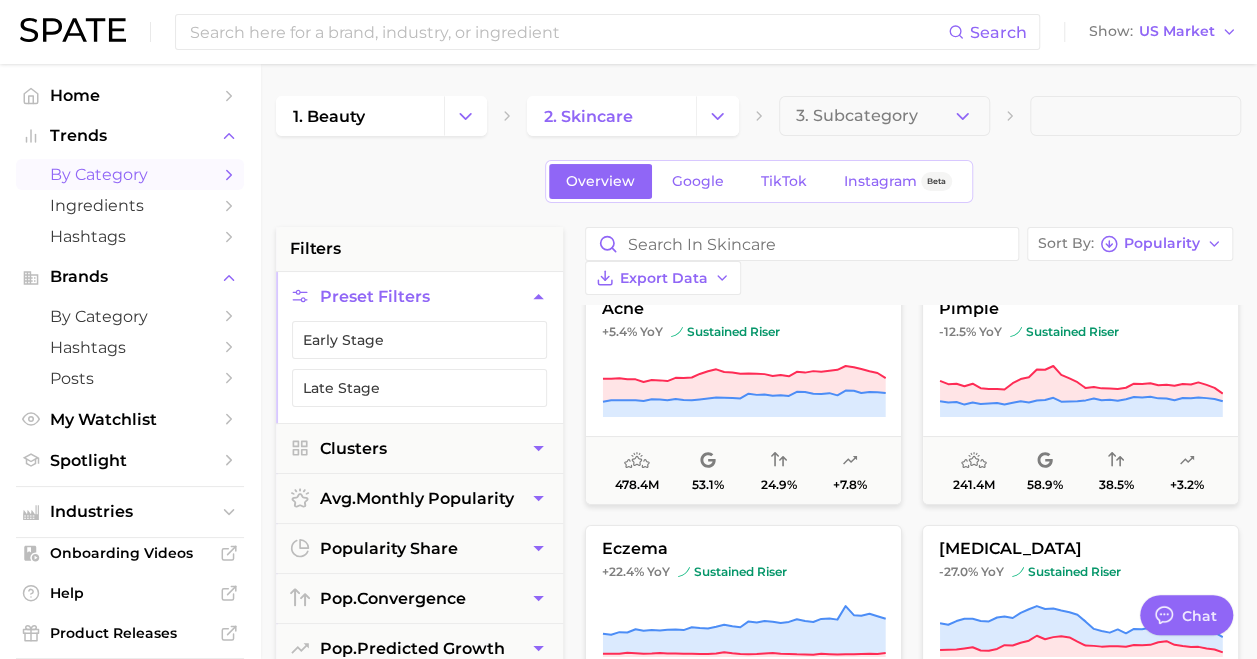 scroll, scrollTop: 0, scrollLeft: 0, axis: both 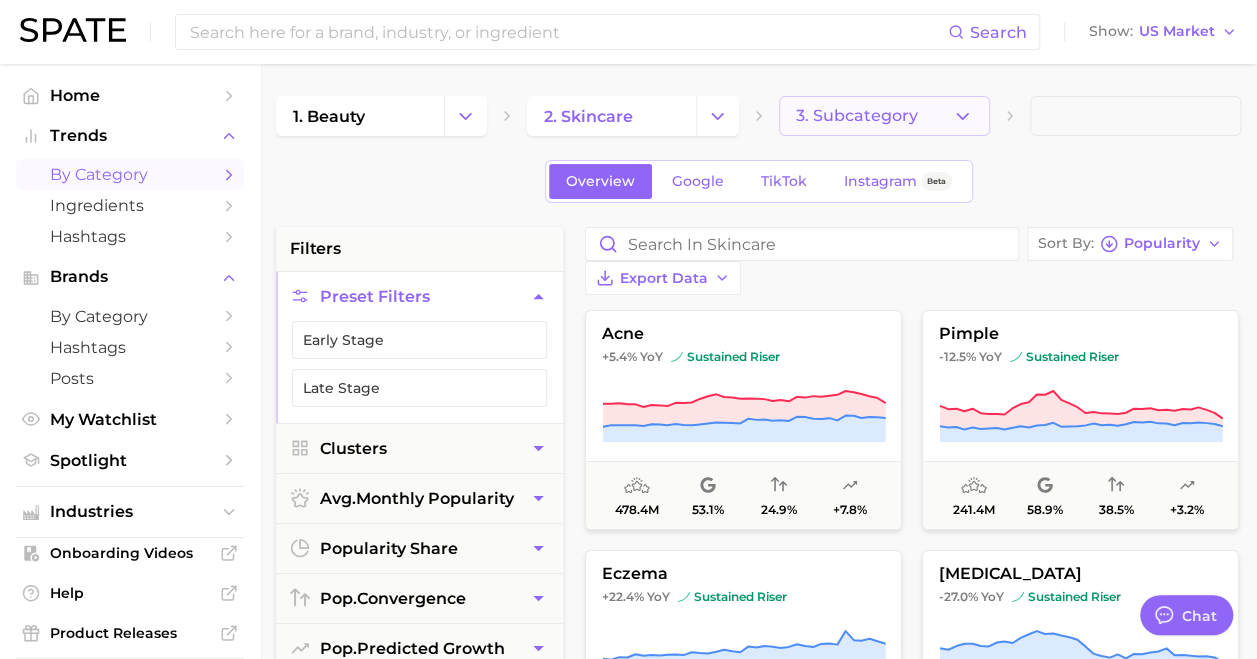 click on "3. Subcategory" at bounding box center (884, 116) 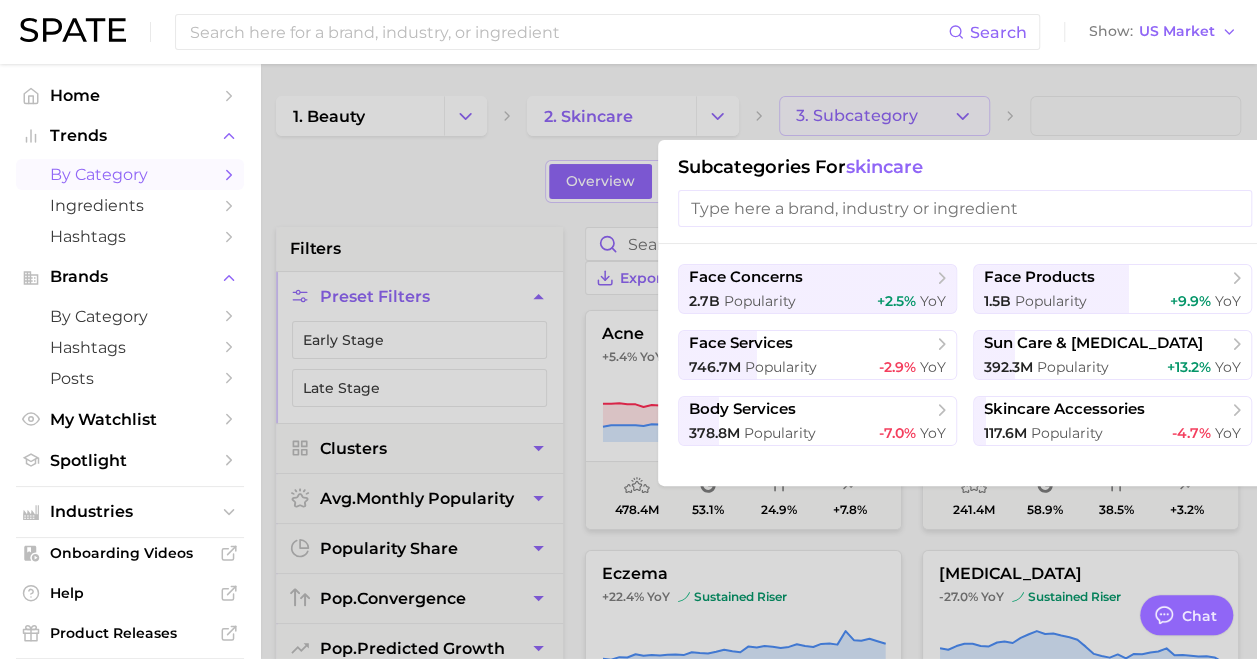 click at bounding box center (965, 208) 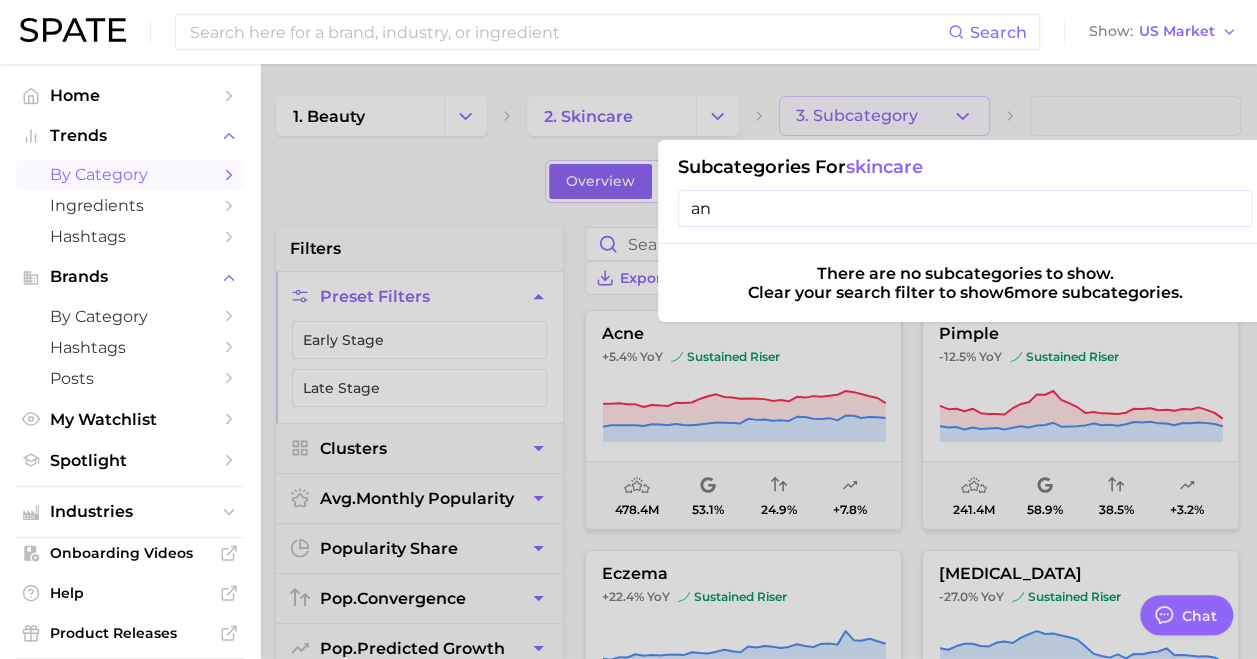 type on "a" 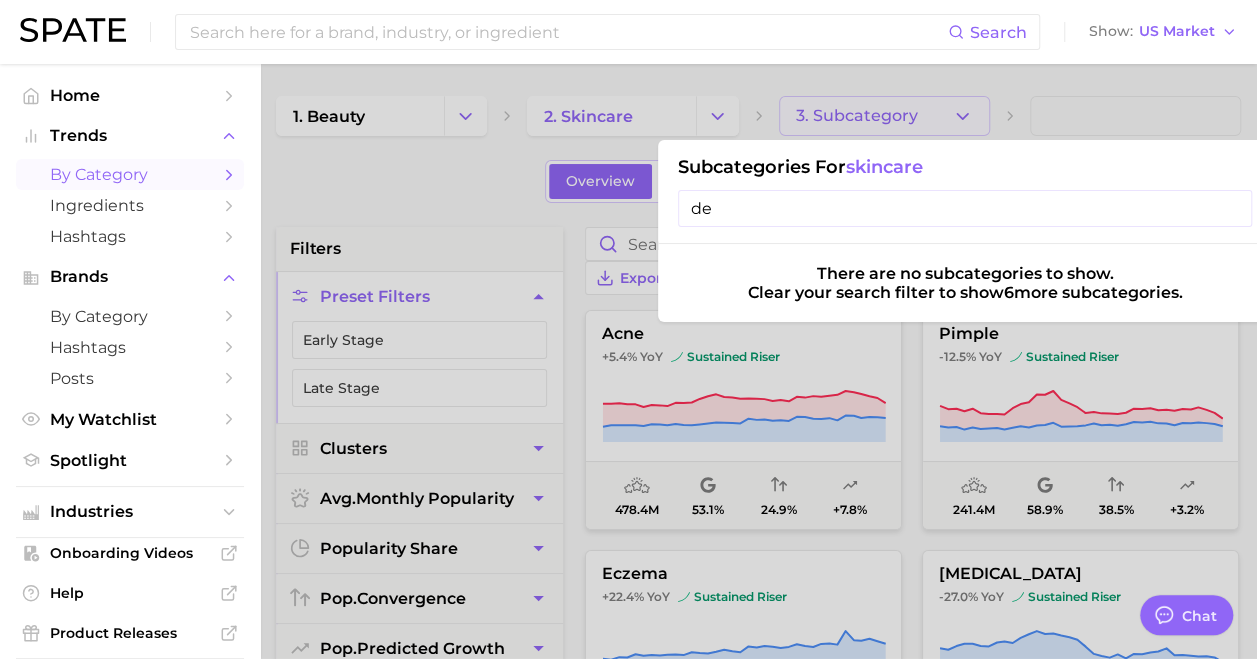 type on "d" 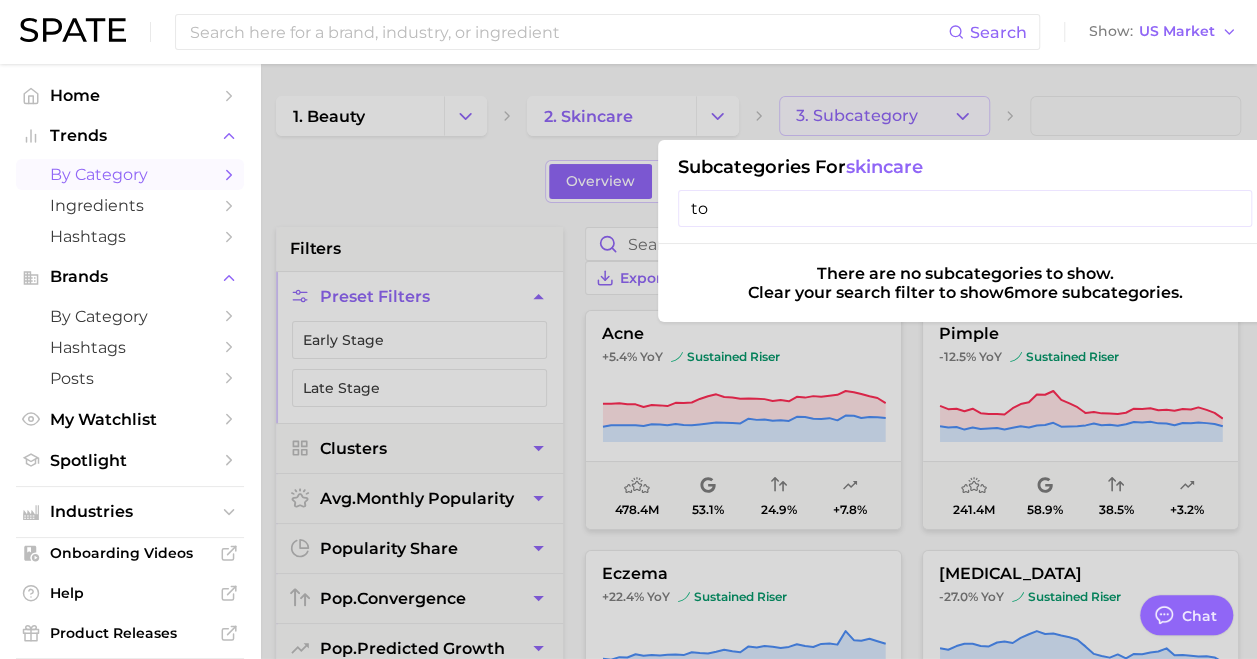 type on "t" 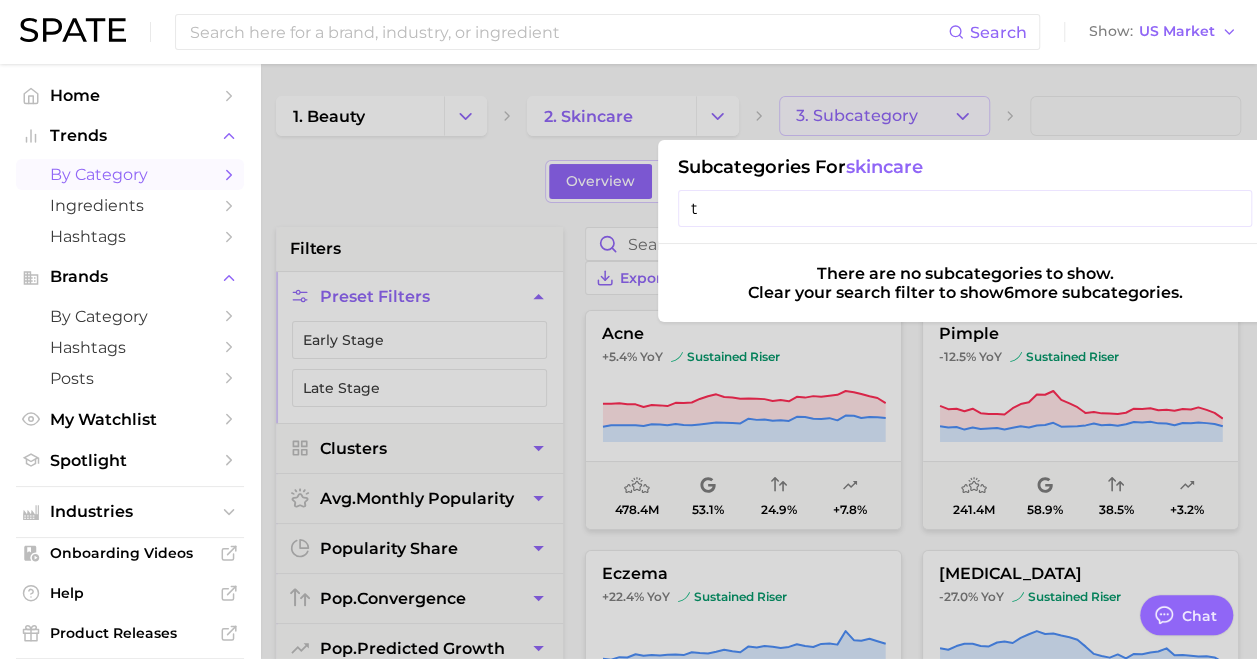 type 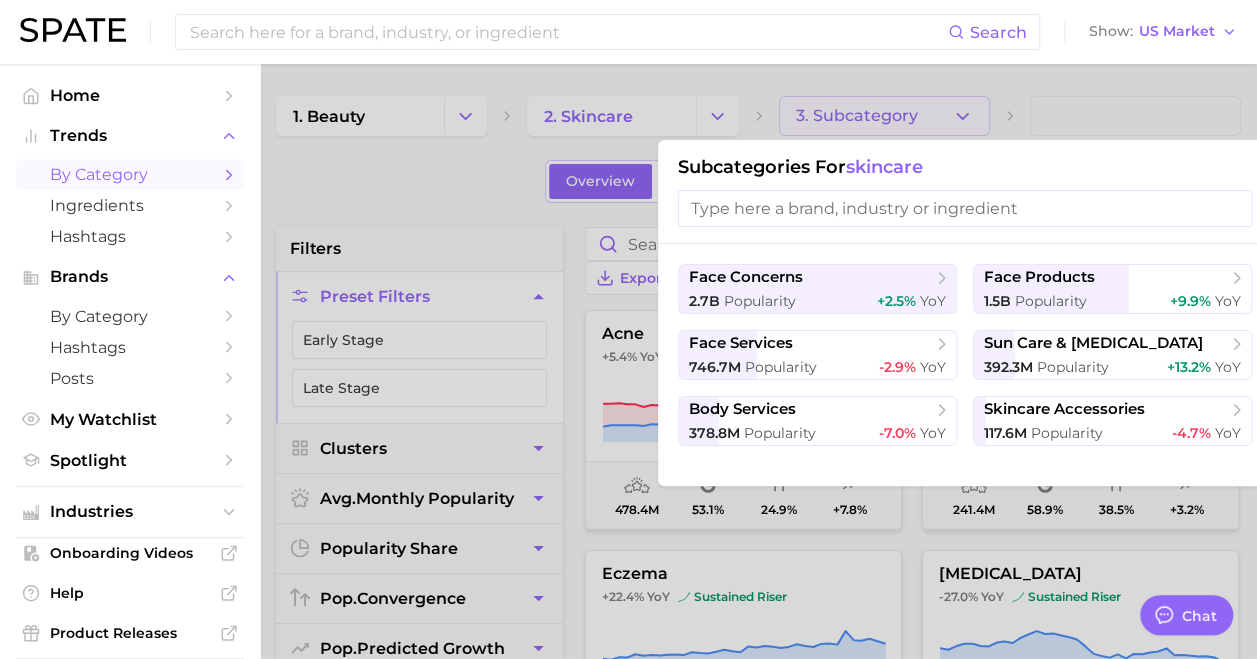 click at bounding box center [628, 329] 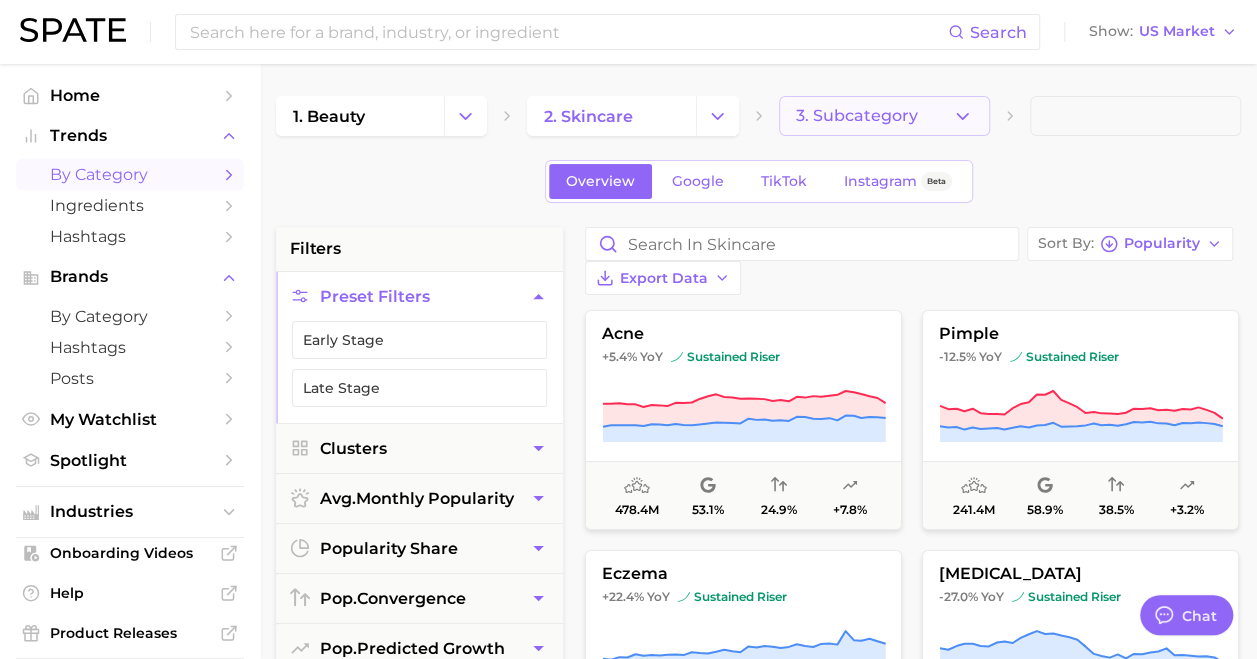 click on "3. Subcategory" at bounding box center (857, 116) 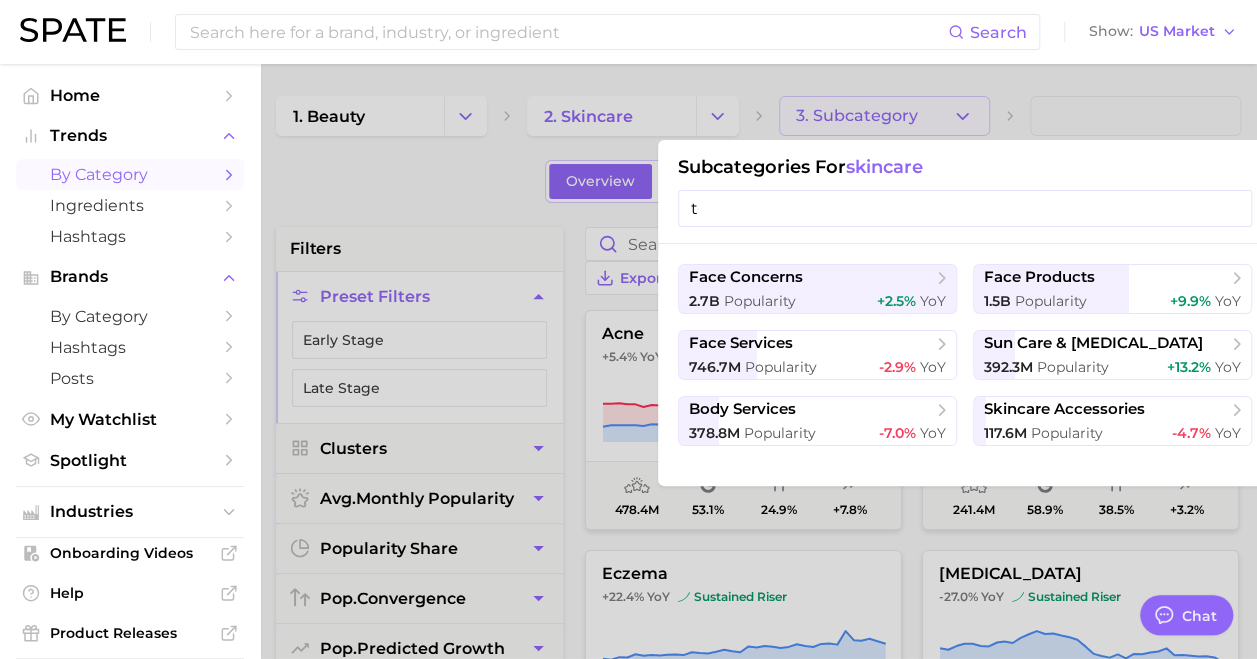 click on "t" at bounding box center [965, 208] 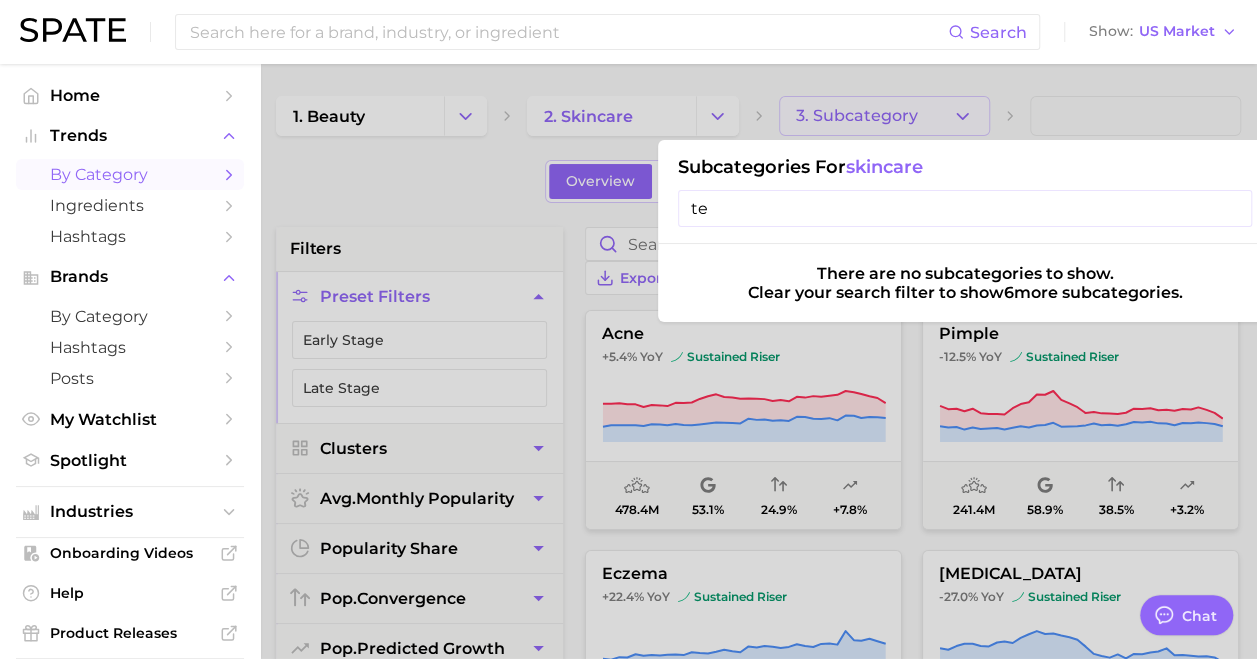 type on "t" 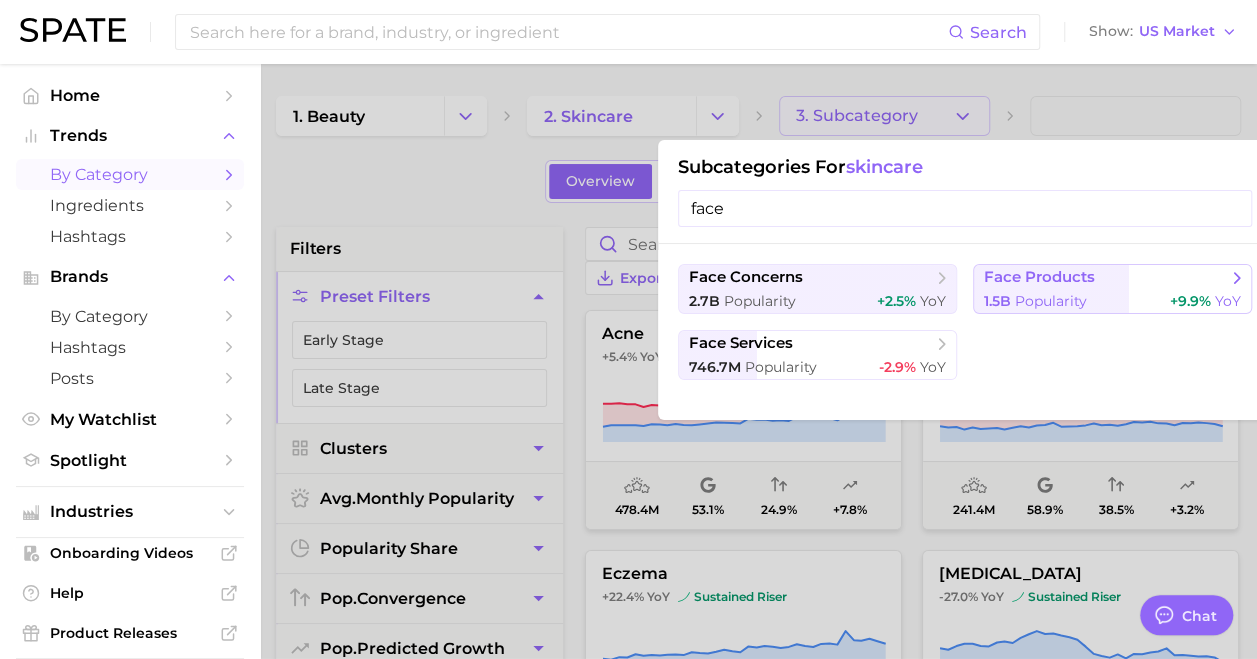 type on "face" 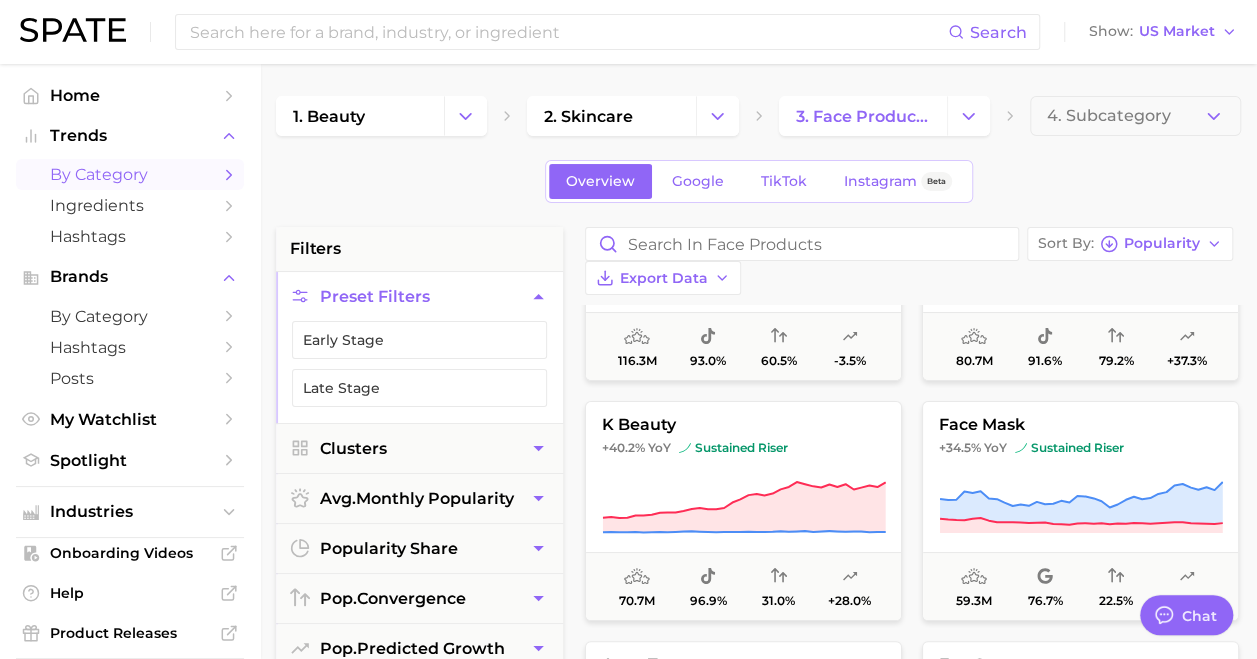 scroll, scrollTop: 0, scrollLeft: 0, axis: both 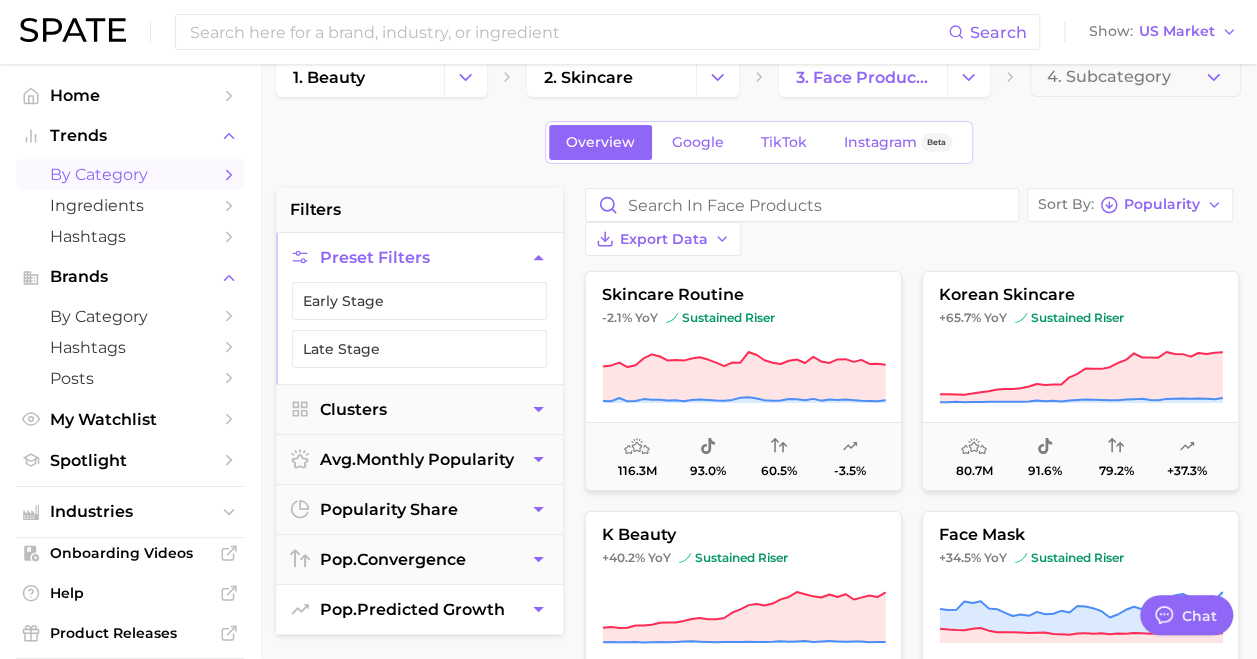 click on "pop.  predicted growth" at bounding box center [412, 609] 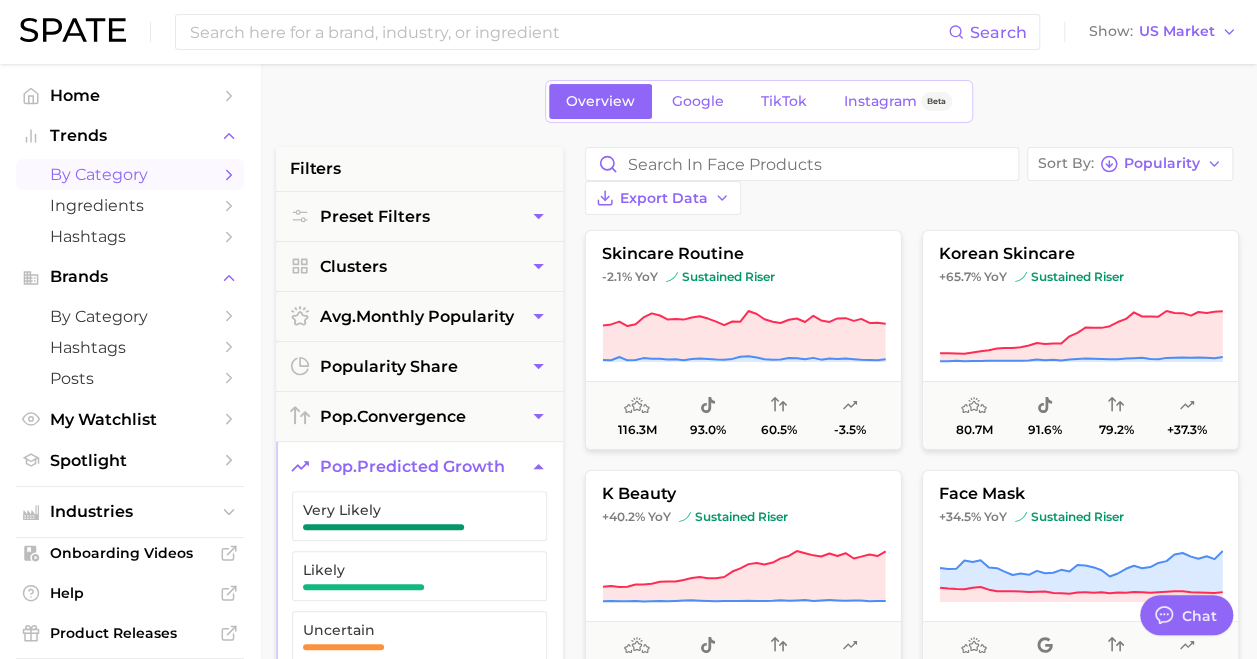 scroll, scrollTop: 83, scrollLeft: 0, axis: vertical 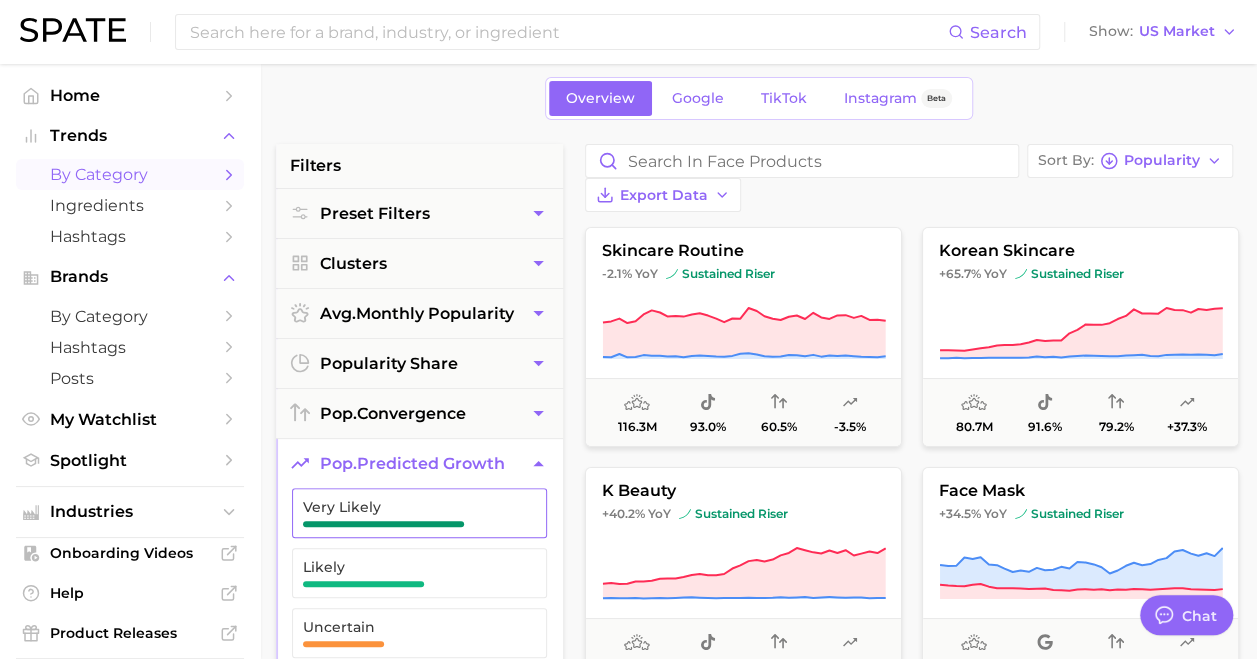 click on "Very Likely" at bounding box center (403, 507) 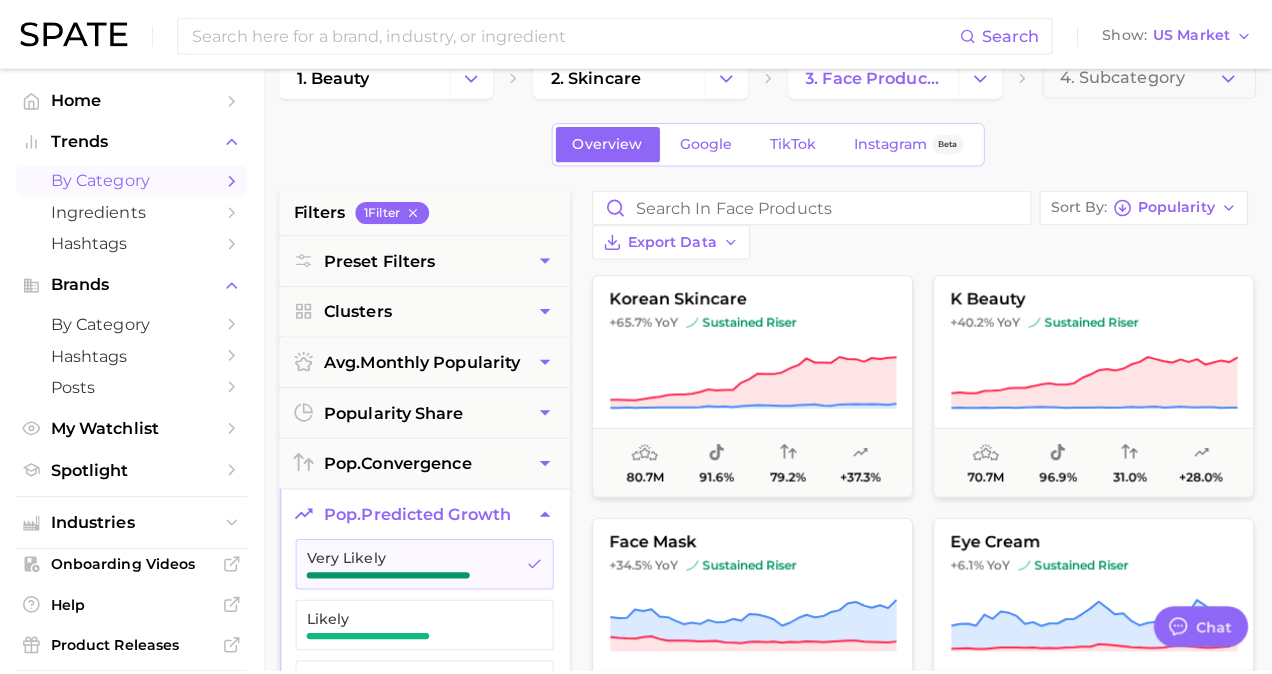 scroll, scrollTop: 45, scrollLeft: 0, axis: vertical 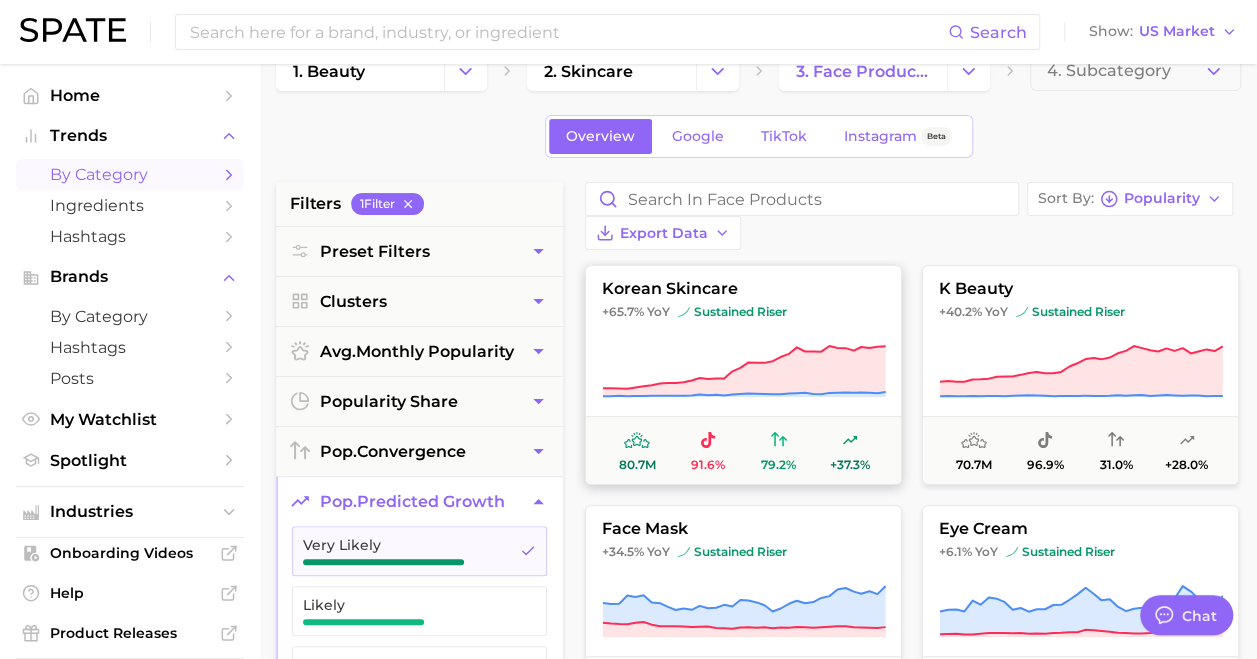 click on "korean skincare" at bounding box center (743, 289) 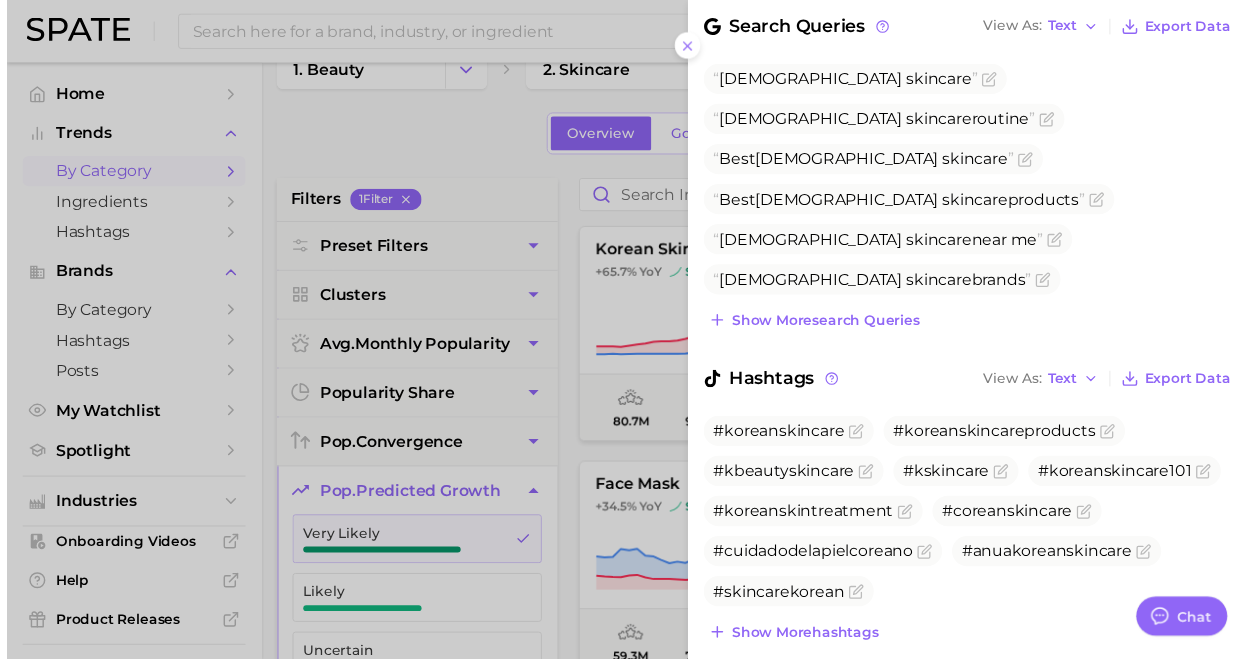 scroll, scrollTop: 714, scrollLeft: 0, axis: vertical 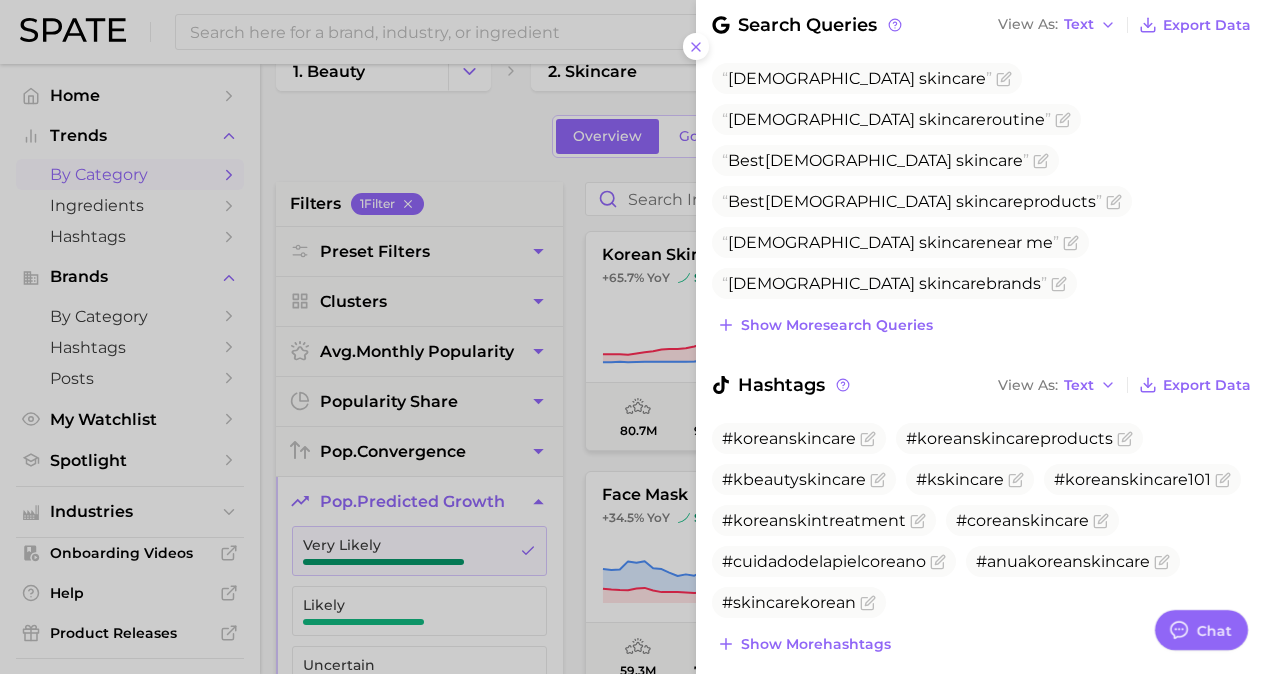 click at bounding box center [636, 337] 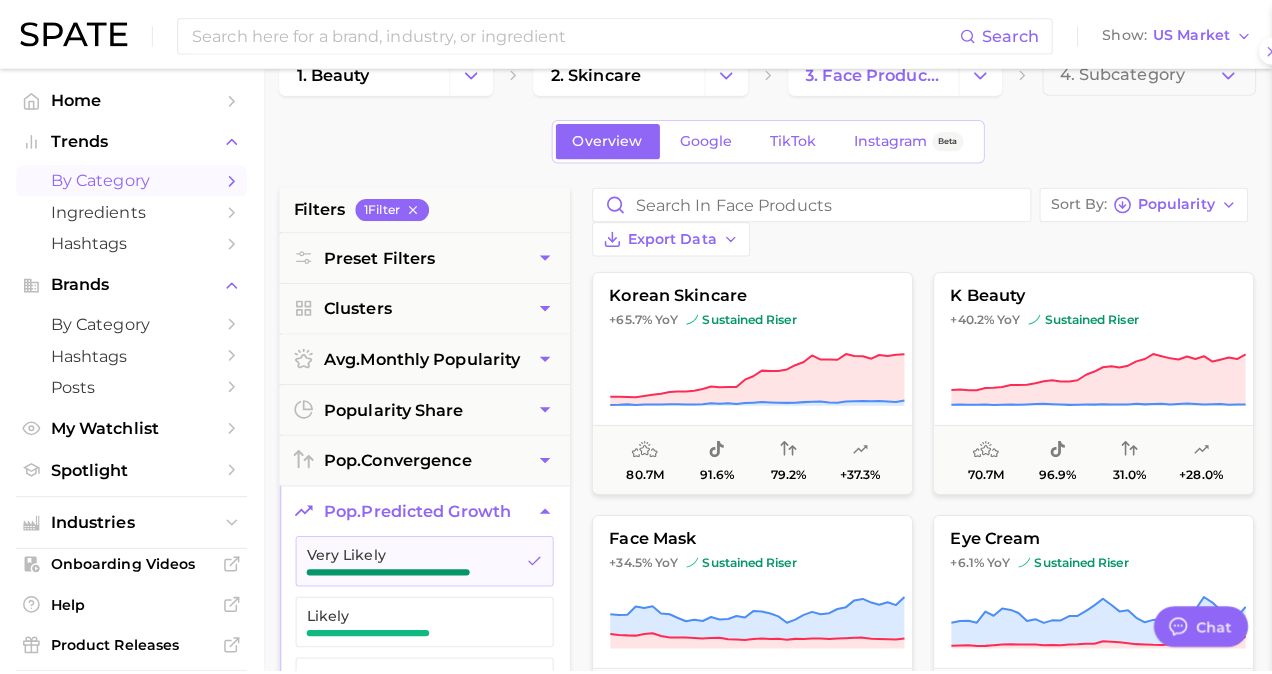 scroll, scrollTop: 0, scrollLeft: 0, axis: both 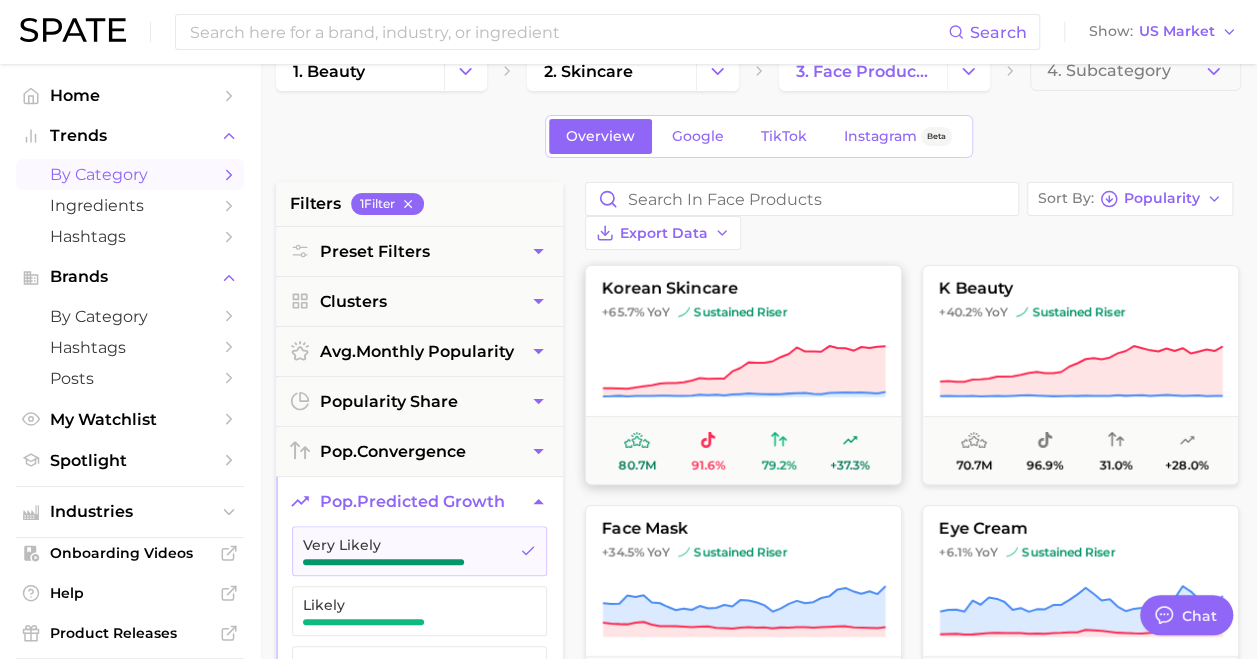click on "korean skincare" at bounding box center (743, 289) 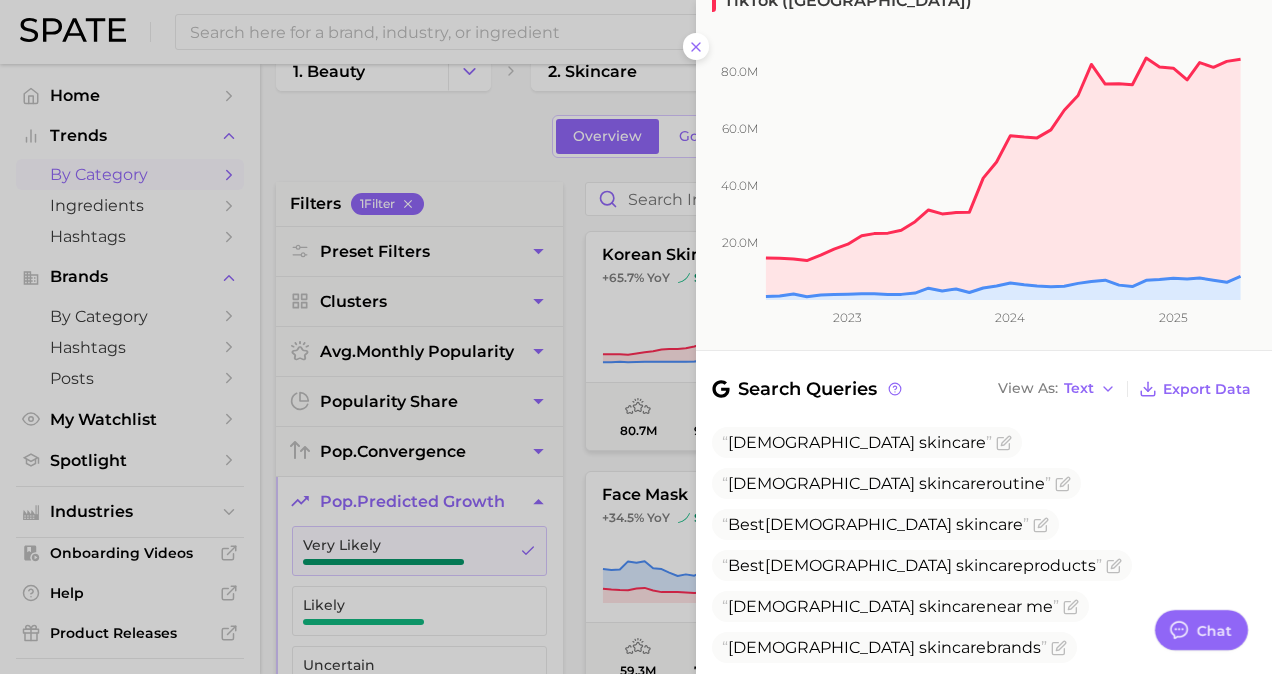 scroll, scrollTop: 0, scrollLeft: 0, axis: both 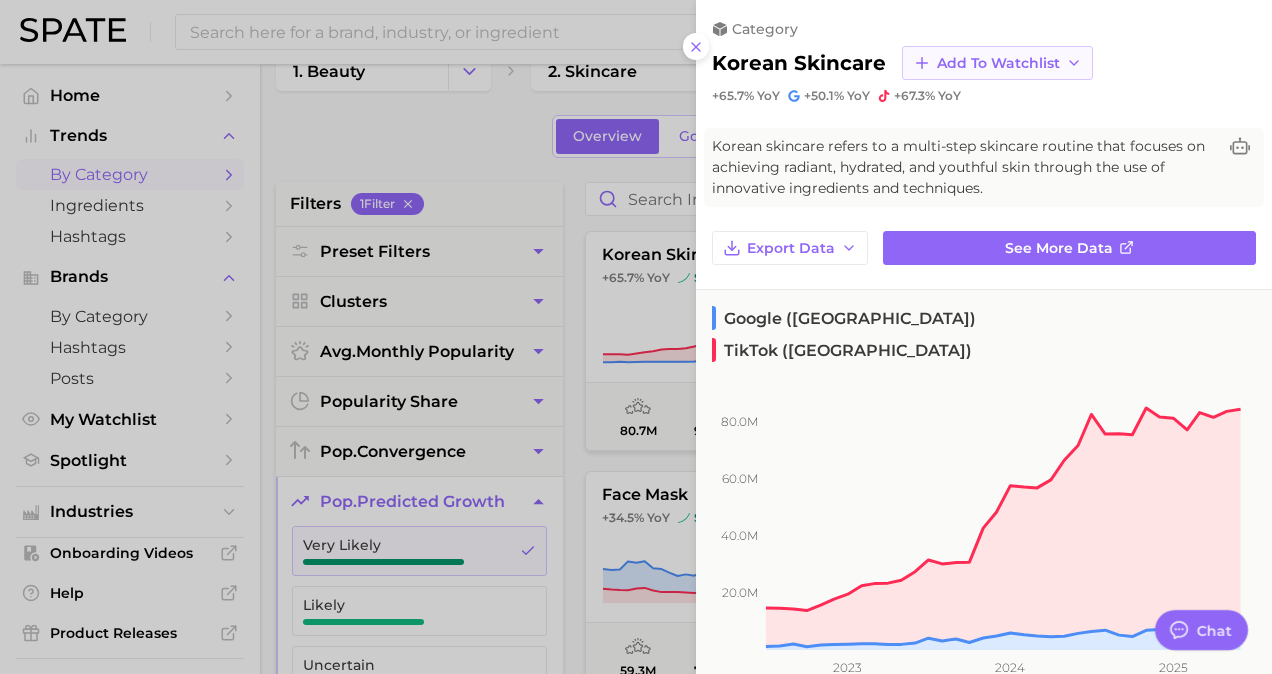 click on "Add to Watchlist" at bounding box center (998, 63) 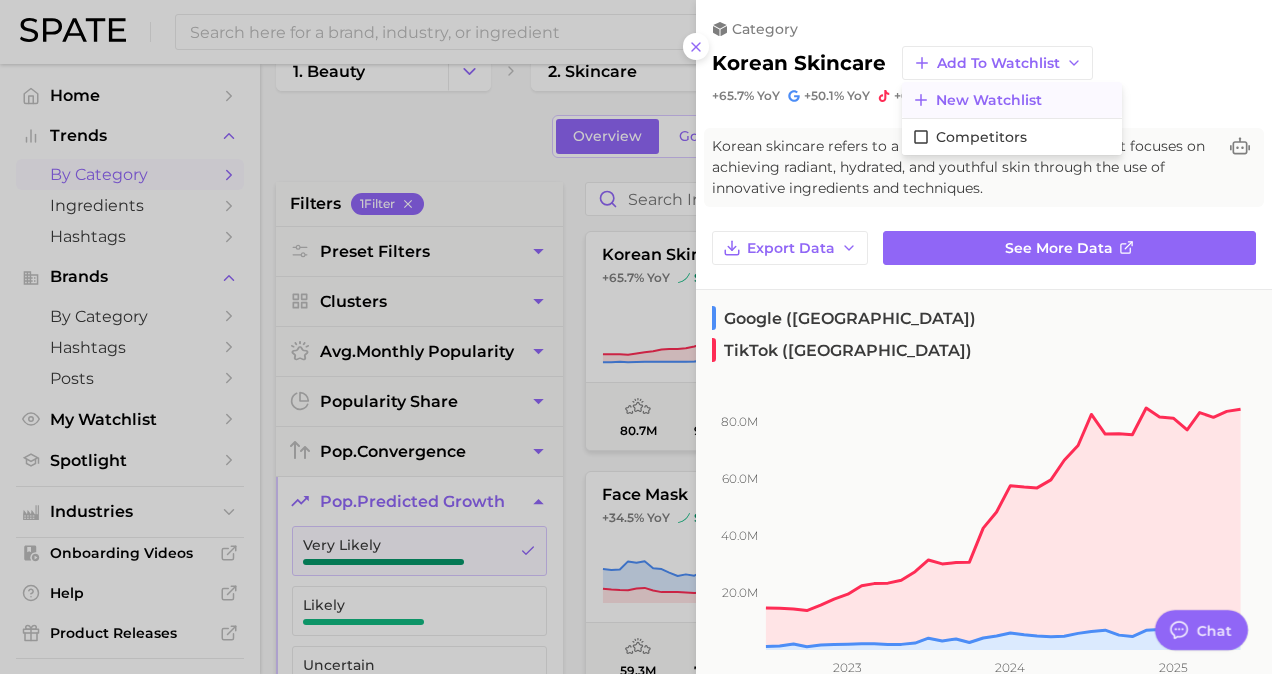 click on "New Watchlist" at bounding box center (989, 100) 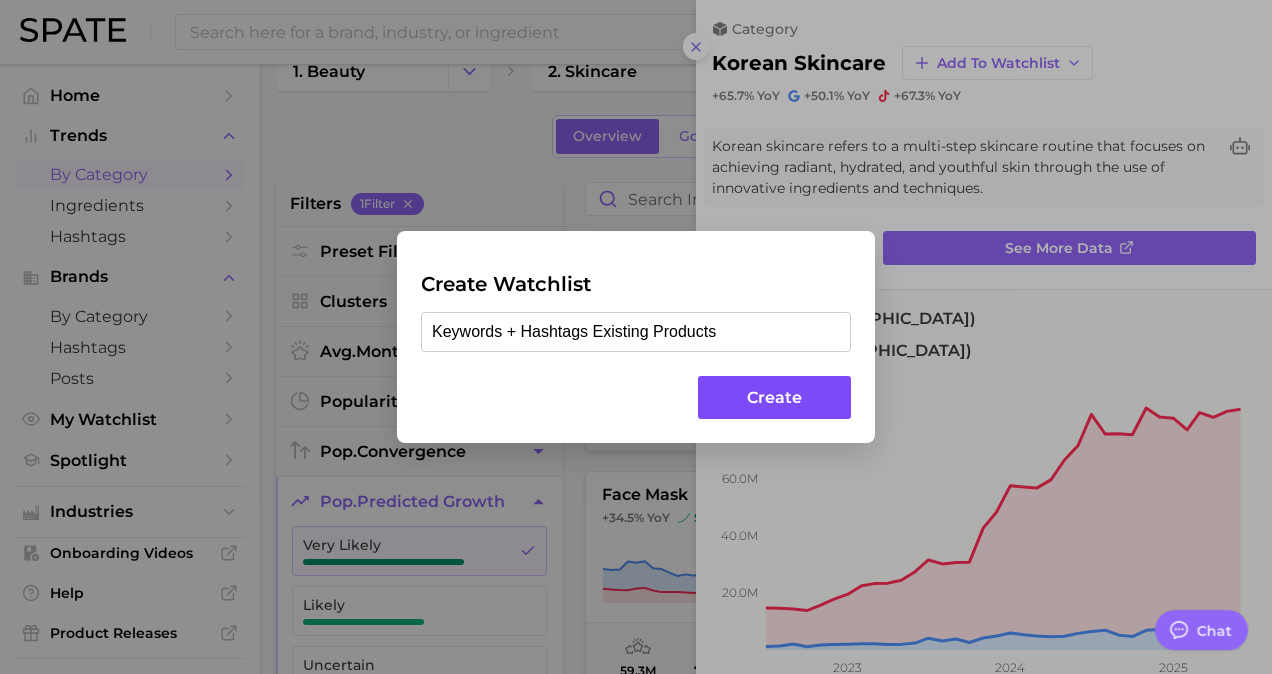type on "Keywords + Hashtags Existing Products" 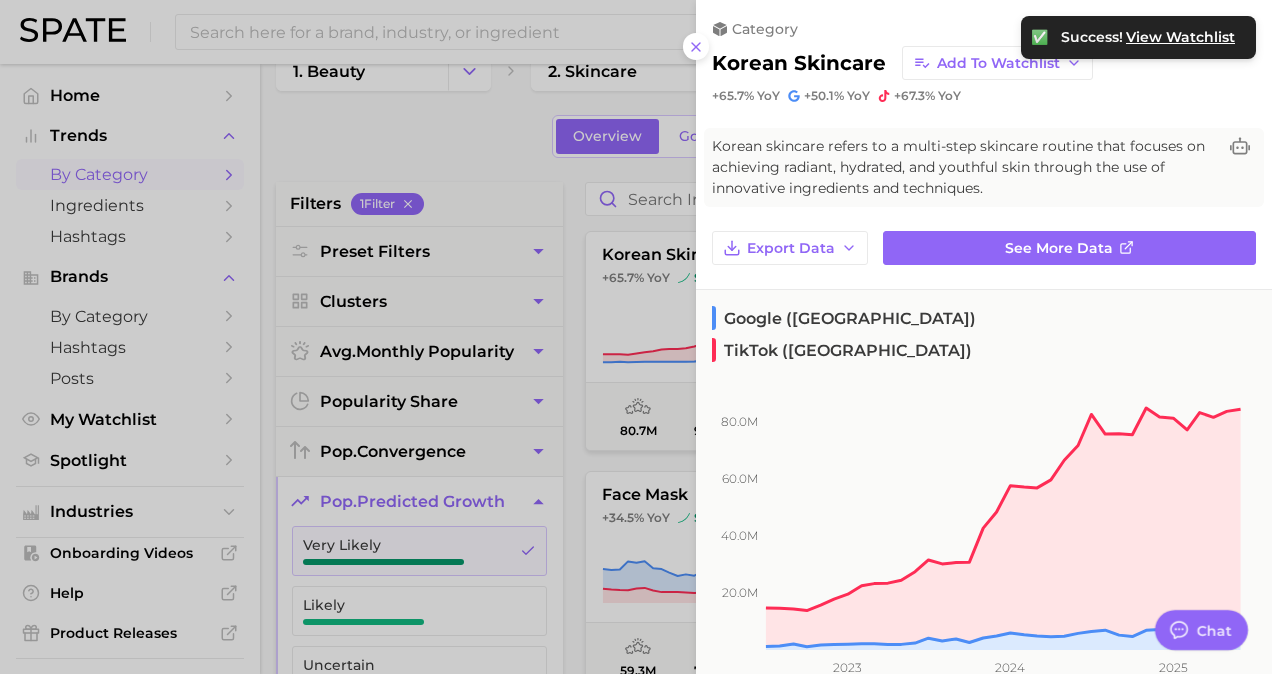 click at bounding box center [636, 337] 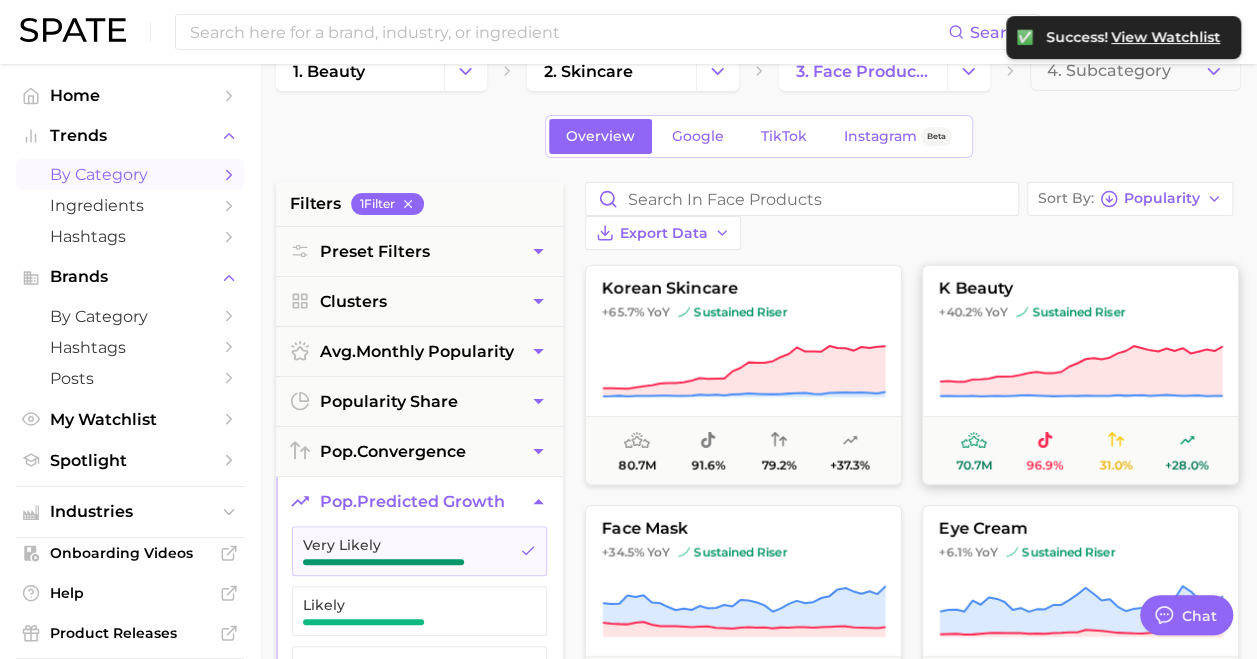 click on "k beauty" at bounding box center (1080, 289) 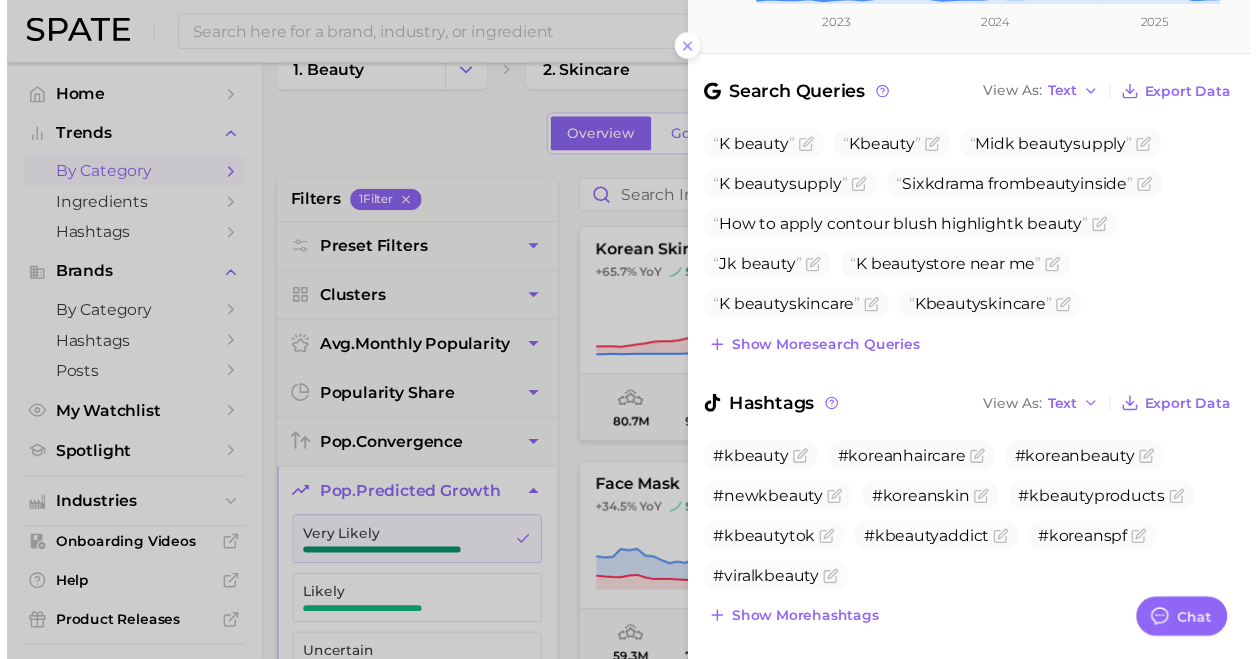 scroll, scrollTop: 0, scrollLeft: 0, axis: both 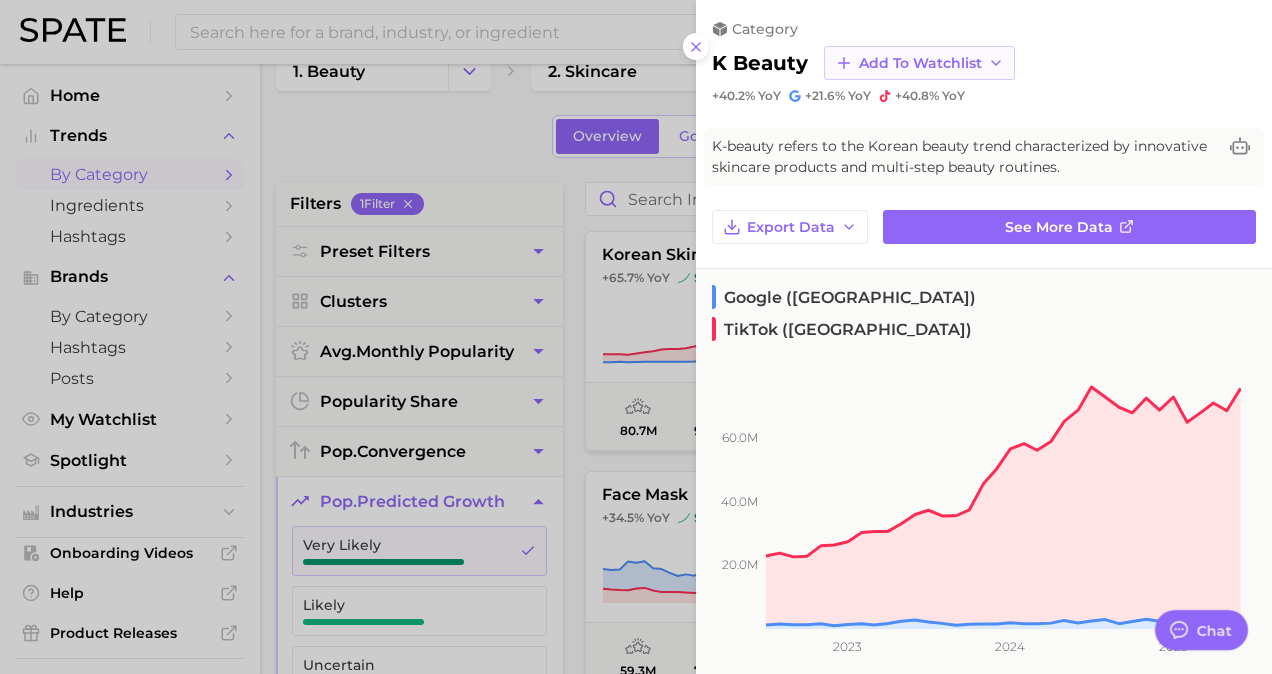 click 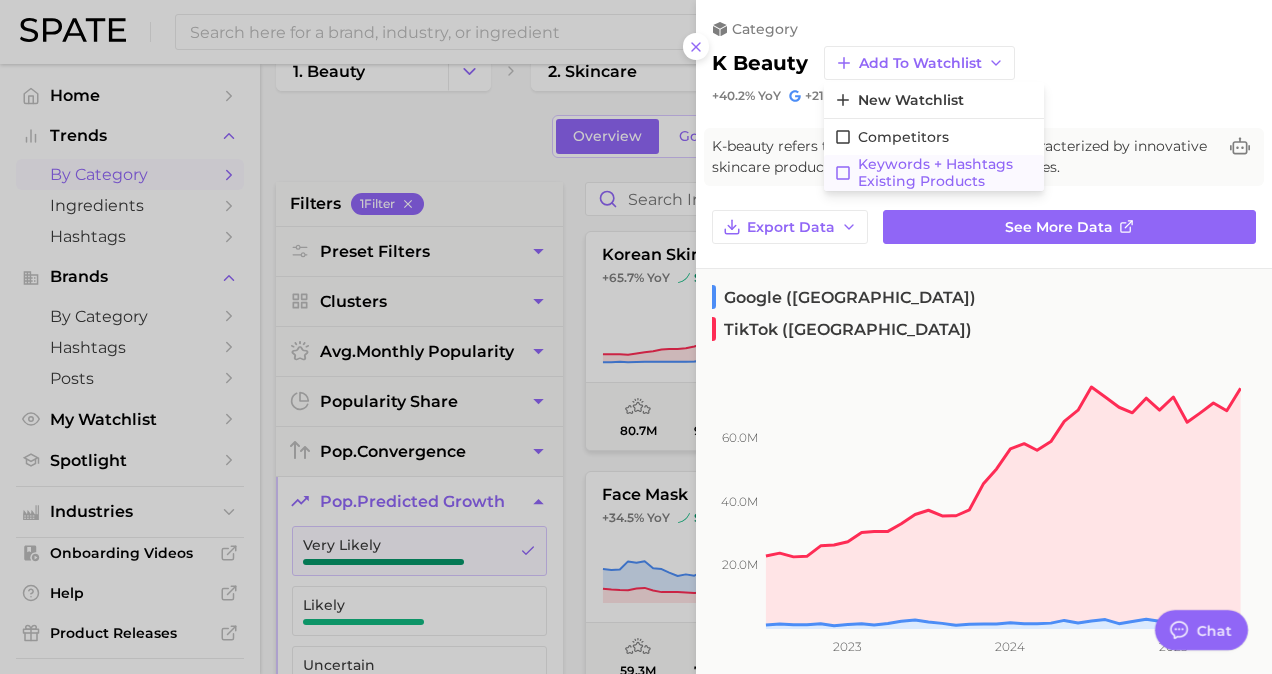 click on "Keywords + Hashtags Existing Products" at bounding box center [946, 173] 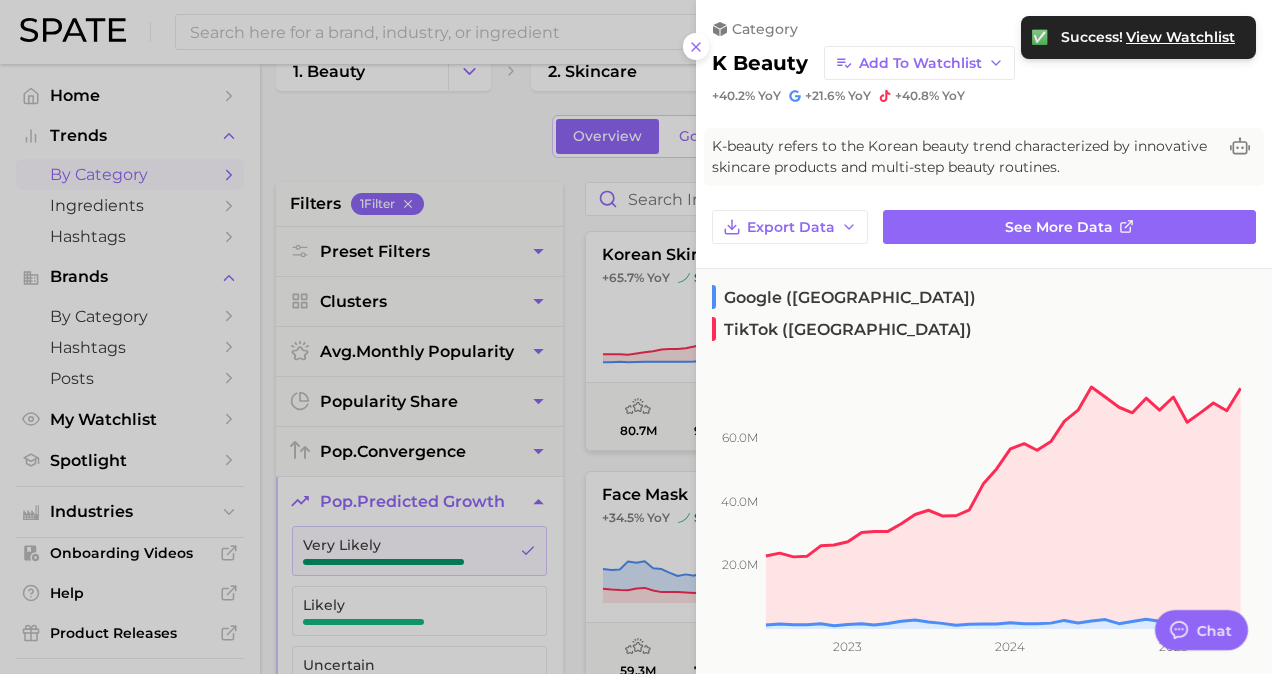 click at bounding box center (636, 337) 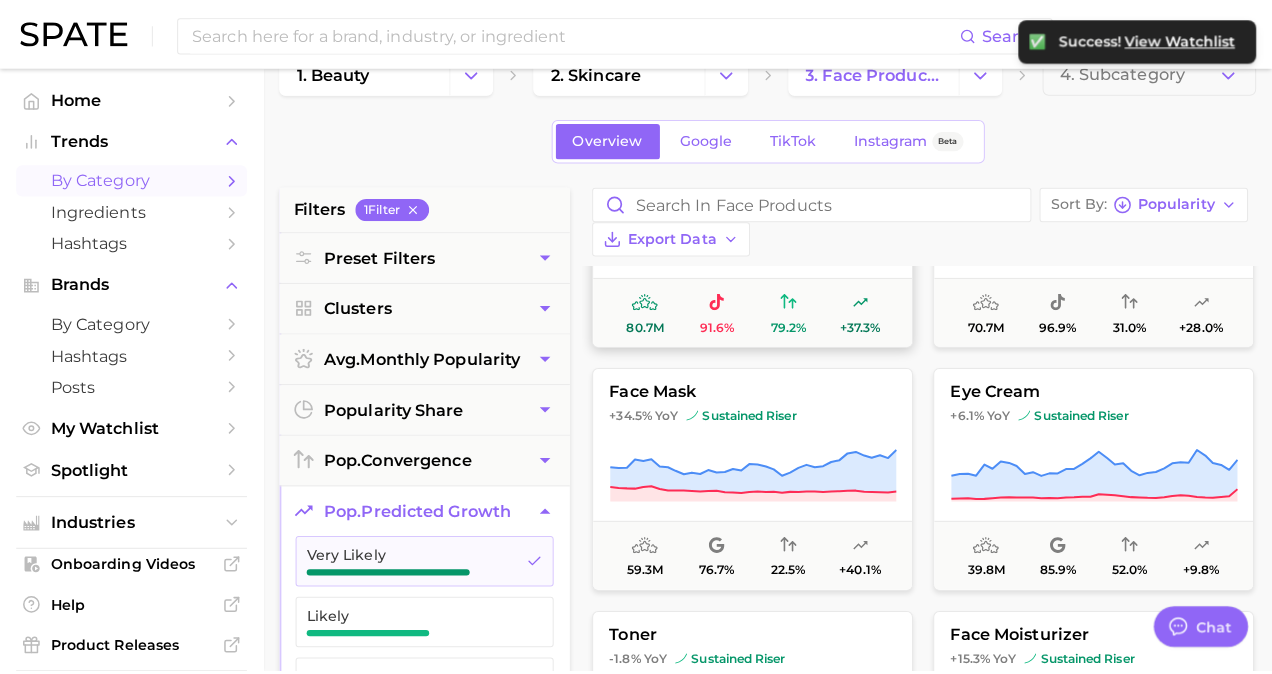 scroll, scrollTop: 205, scrollLeft: 0, axis: vertical 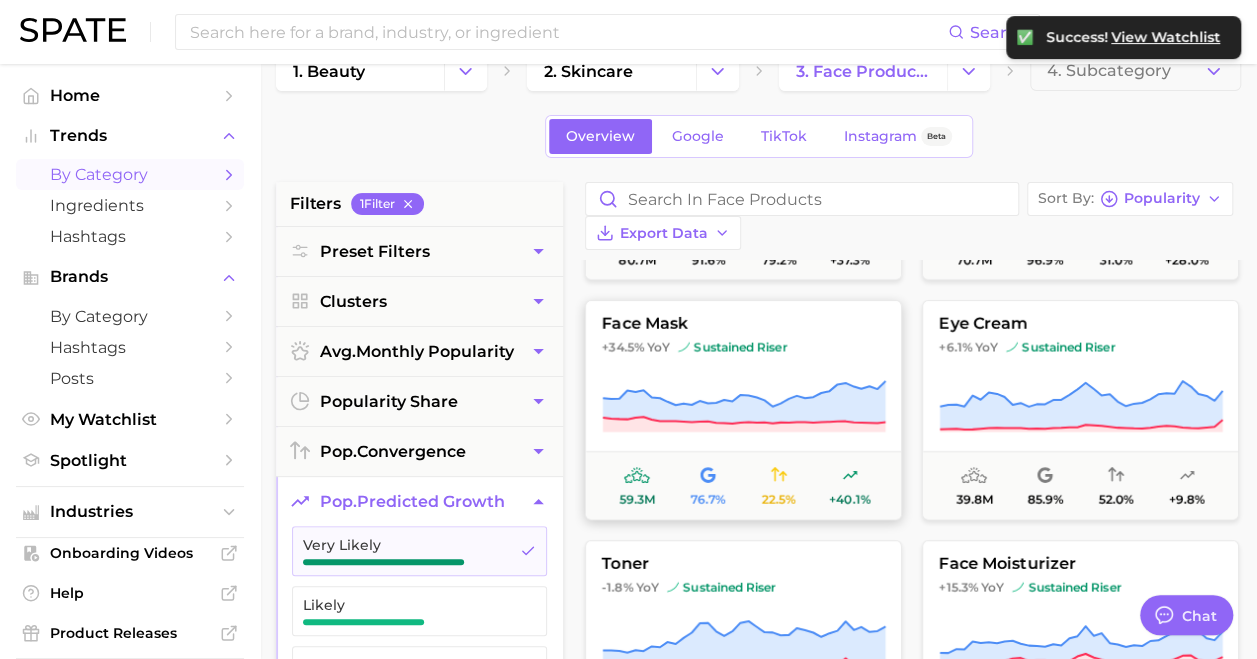 click on "+34.5%   YoY sustained riser" at bounding box center (743, 347) 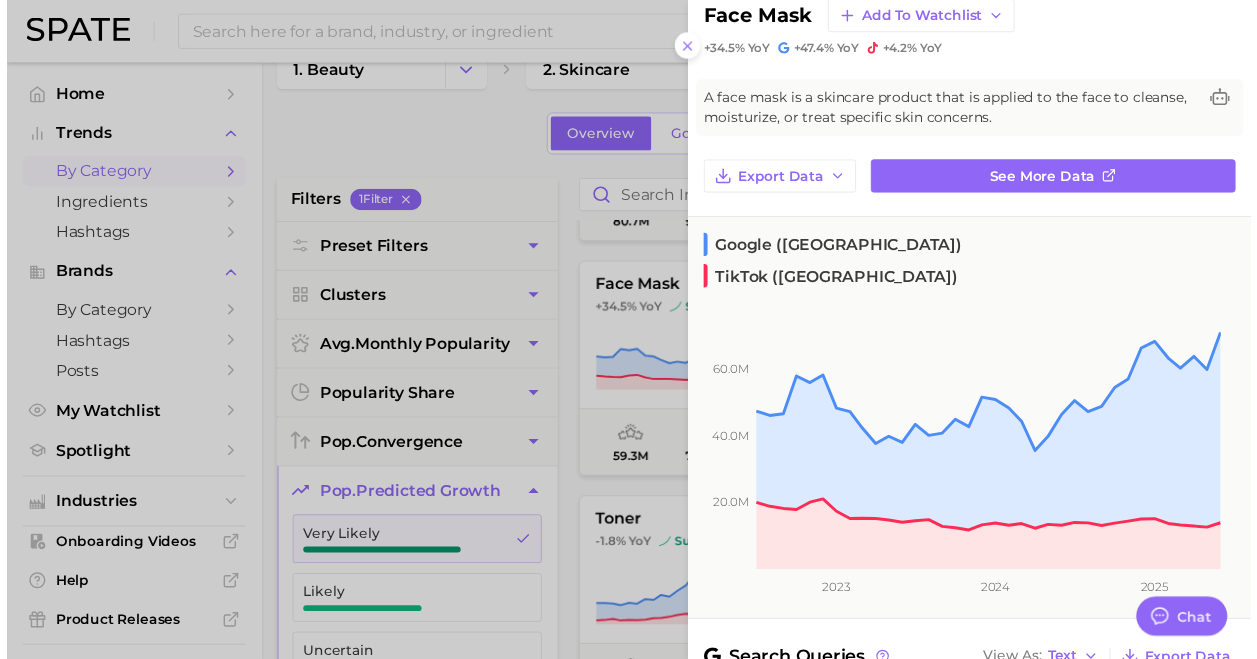 scroll, scrollTop: 0, scrollLeft: 0, axis: both 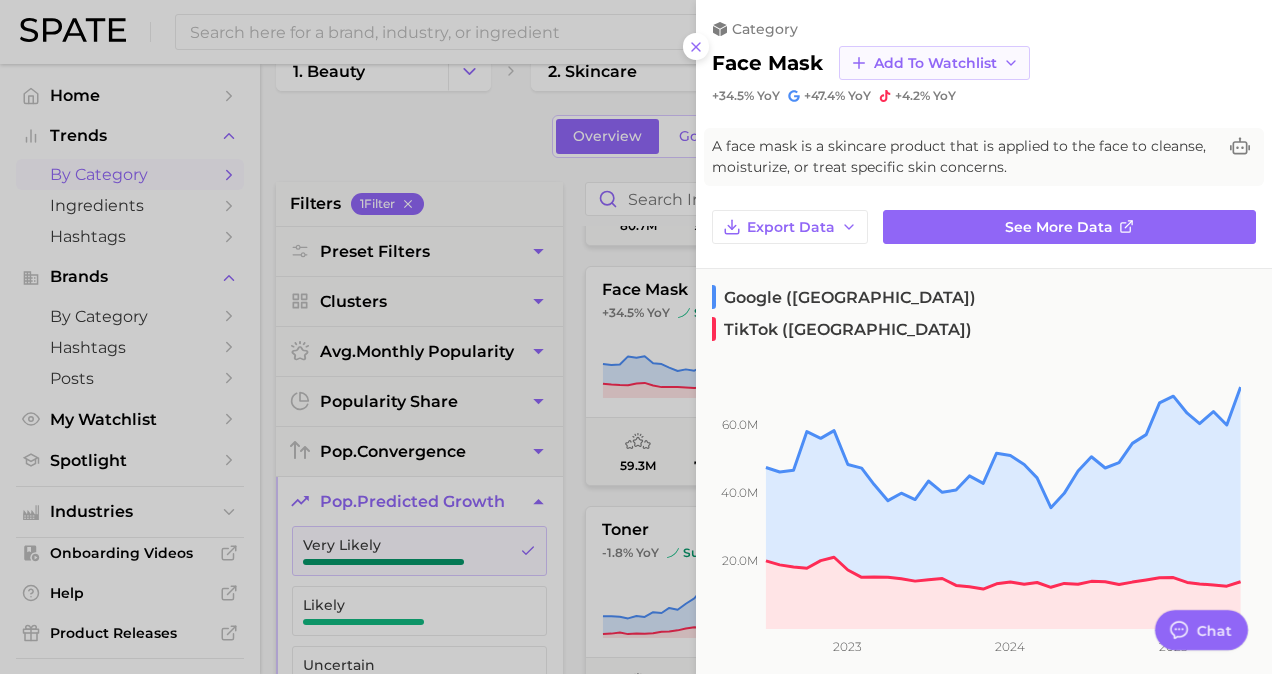 click on "Add to Watchlist" at bounding box center (934, 63) 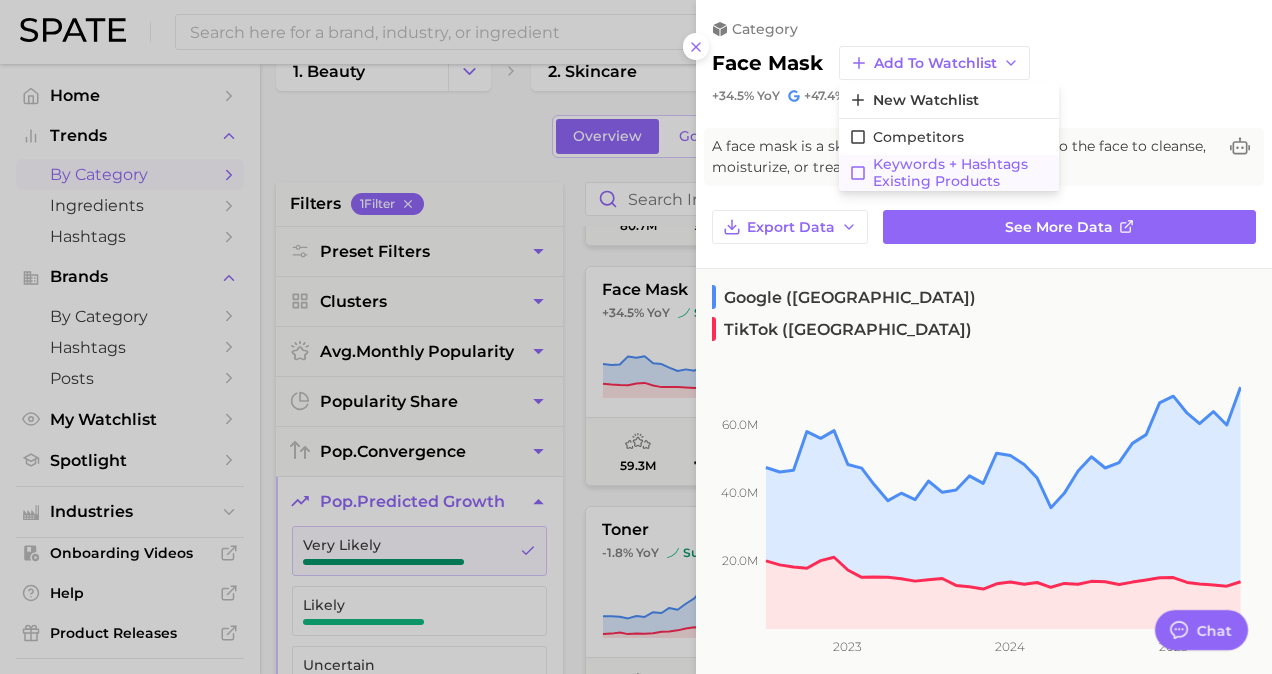 click on "Keywords + Hashtags Existing Products" at bounding box center [961, 173] 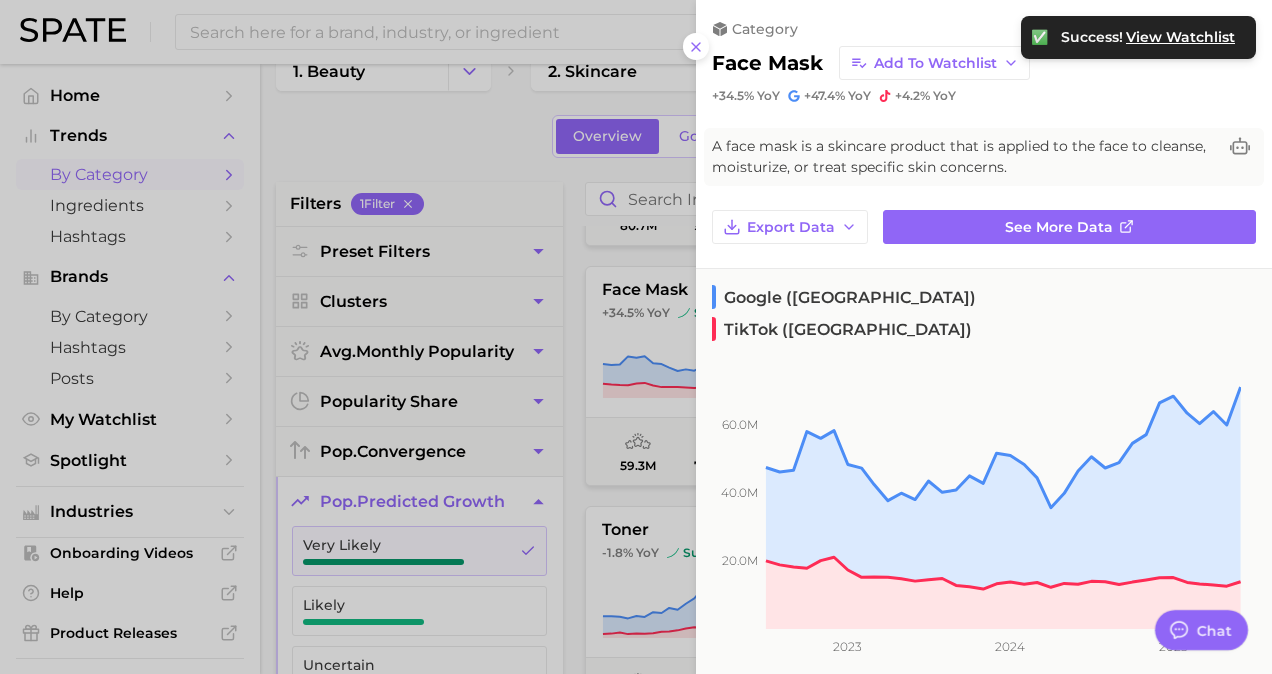 click at bounding box center (636, 337) 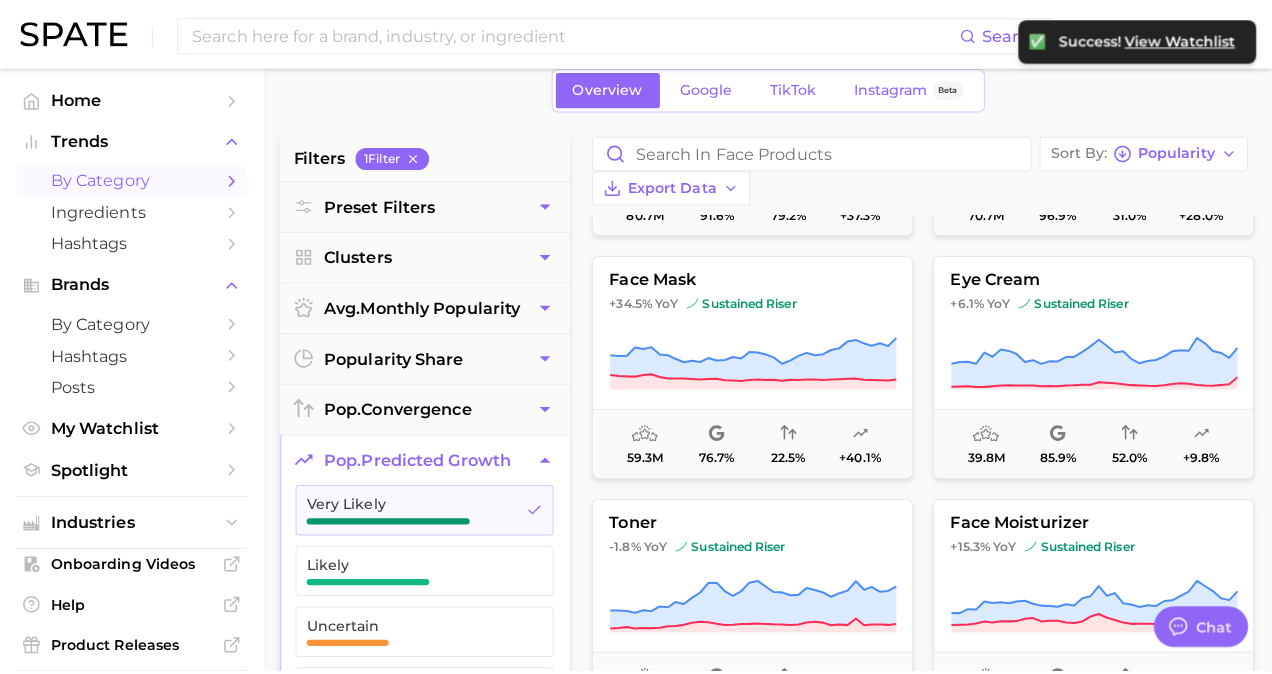 scroll, scrollTop: 95, scrollLeft: 0, axis: vertical 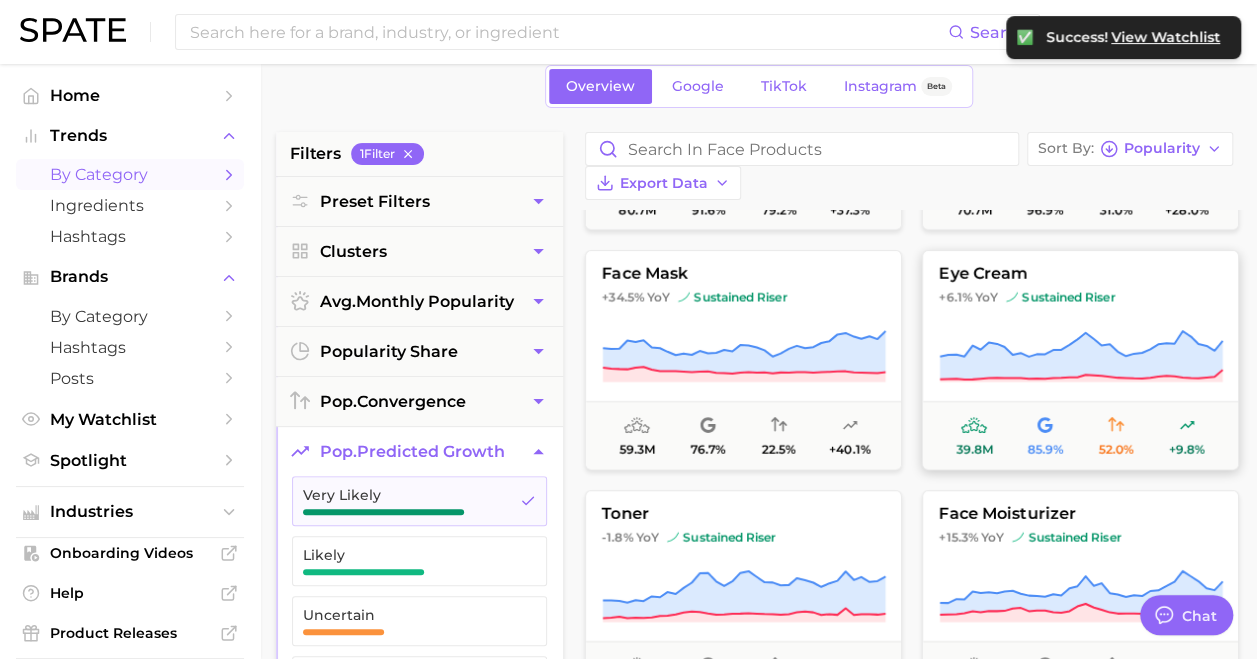 click on "eye cream" at bounding box center (1080, 274) 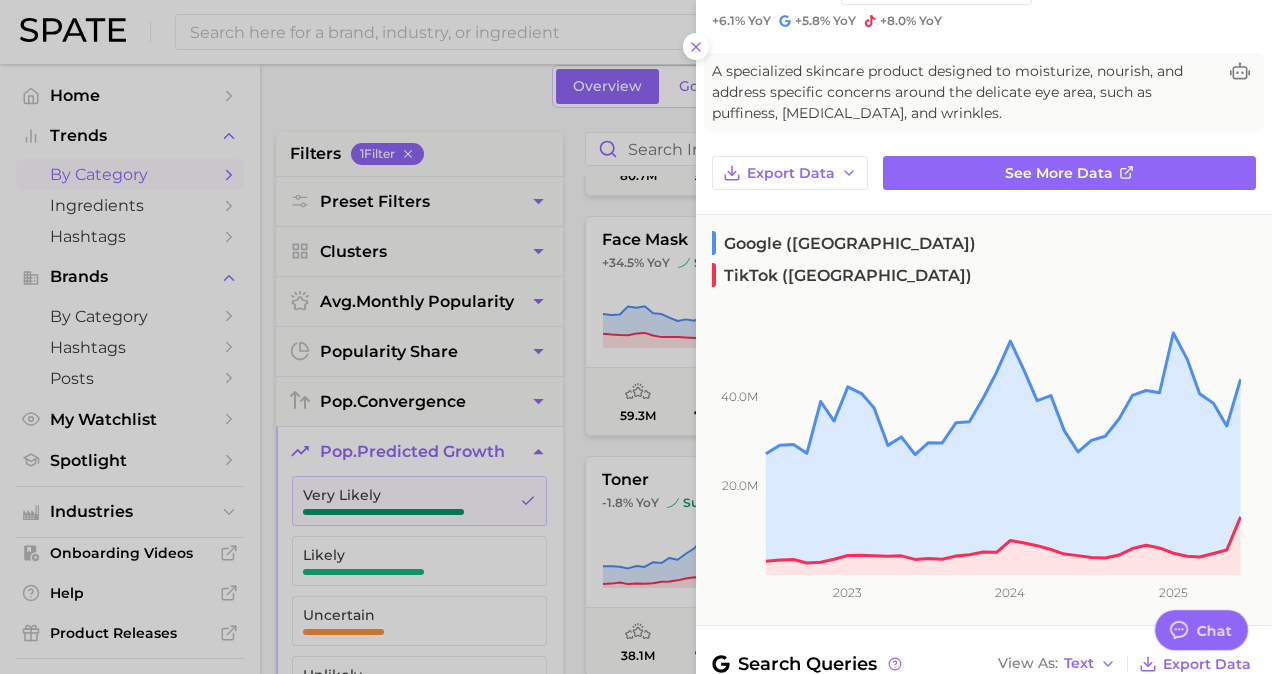 scroll, scrollTop: 0, scrollLeft: 0, axis: both 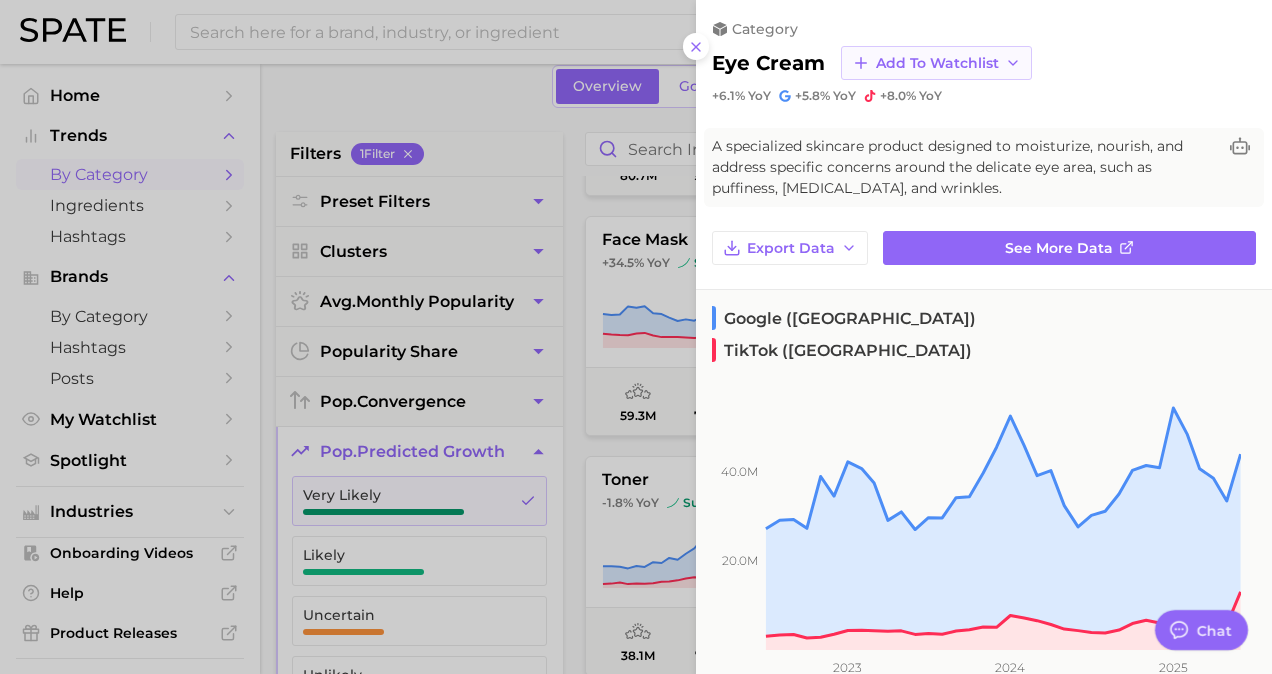 click on "Add to Watchlist" at bounding box center (936, 63) 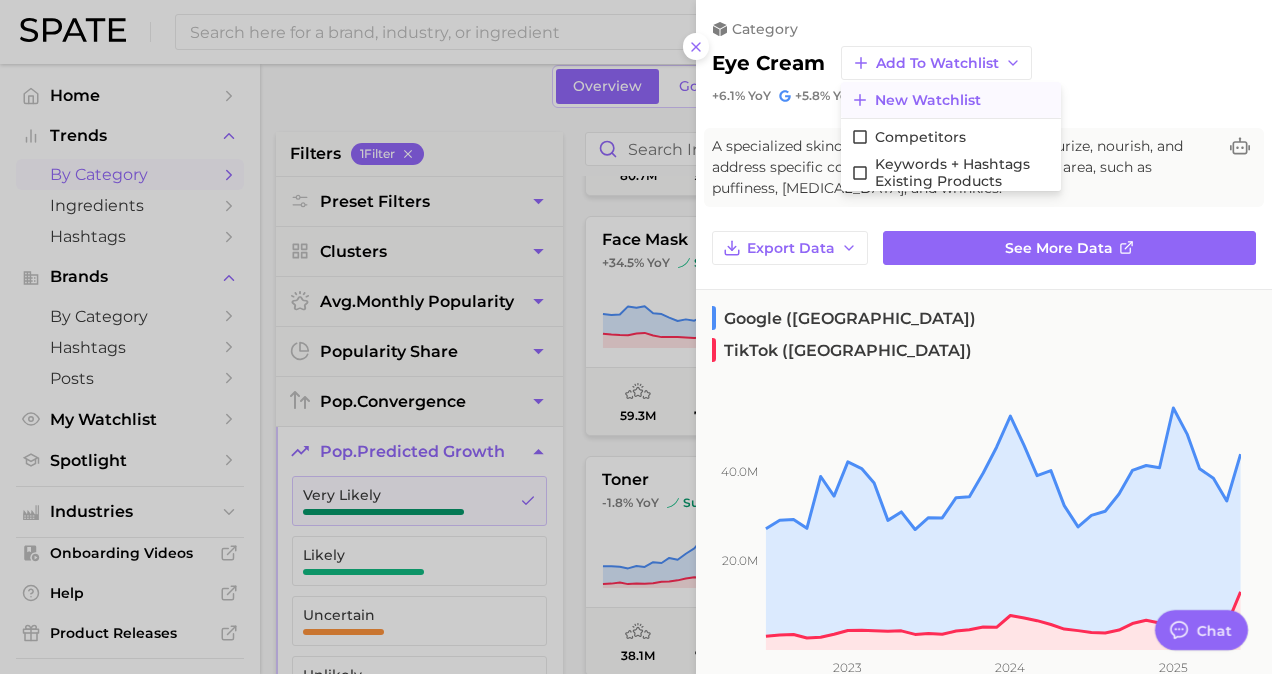 click on "New Watchlist" at bounding box center (928, 100) 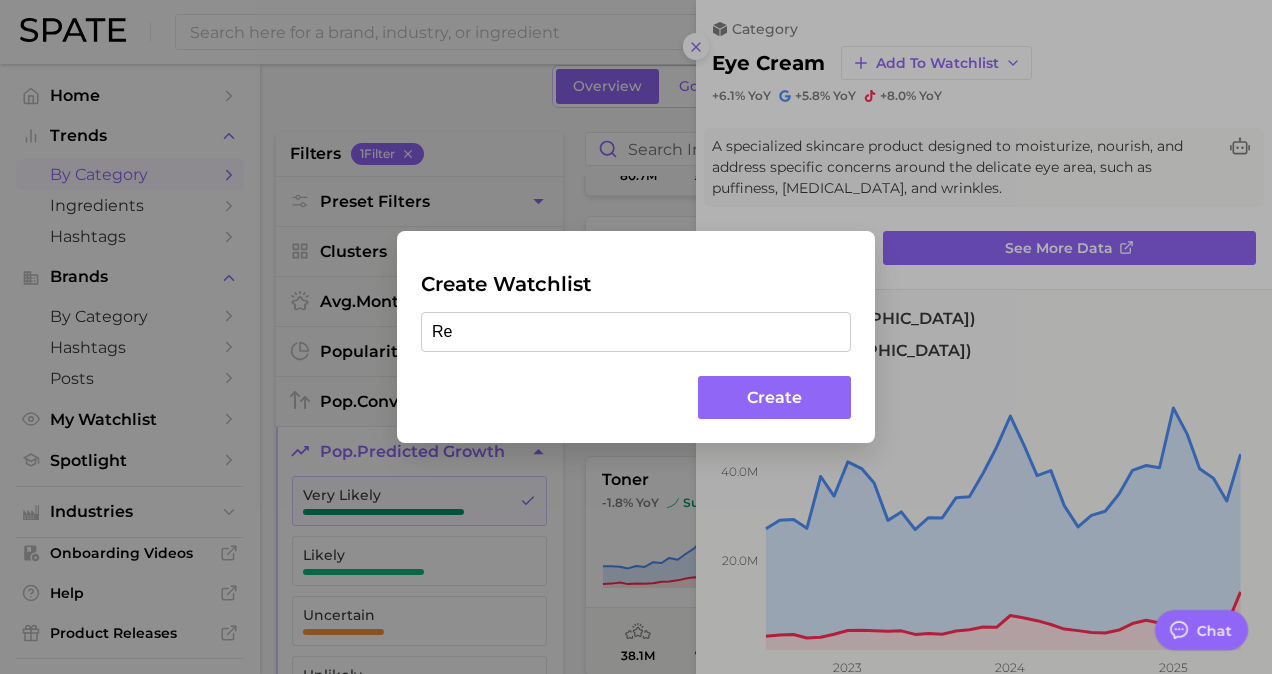 type on "R" 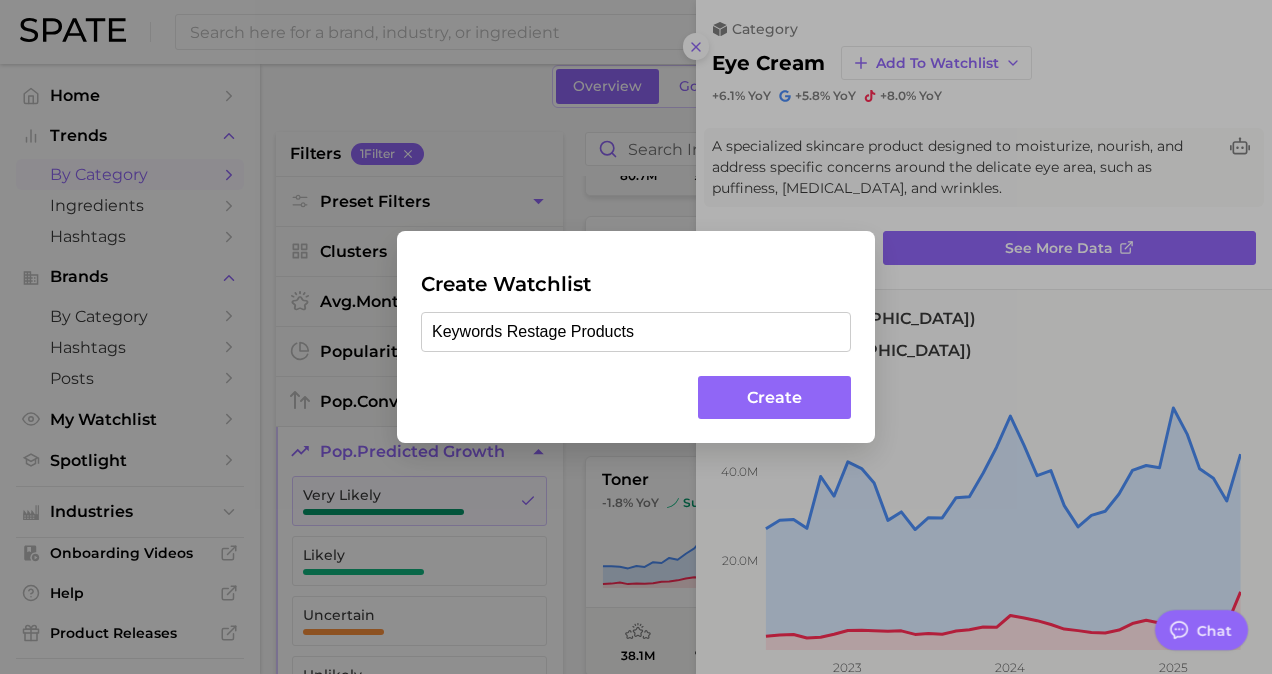 type on "Keywords Restage Products" 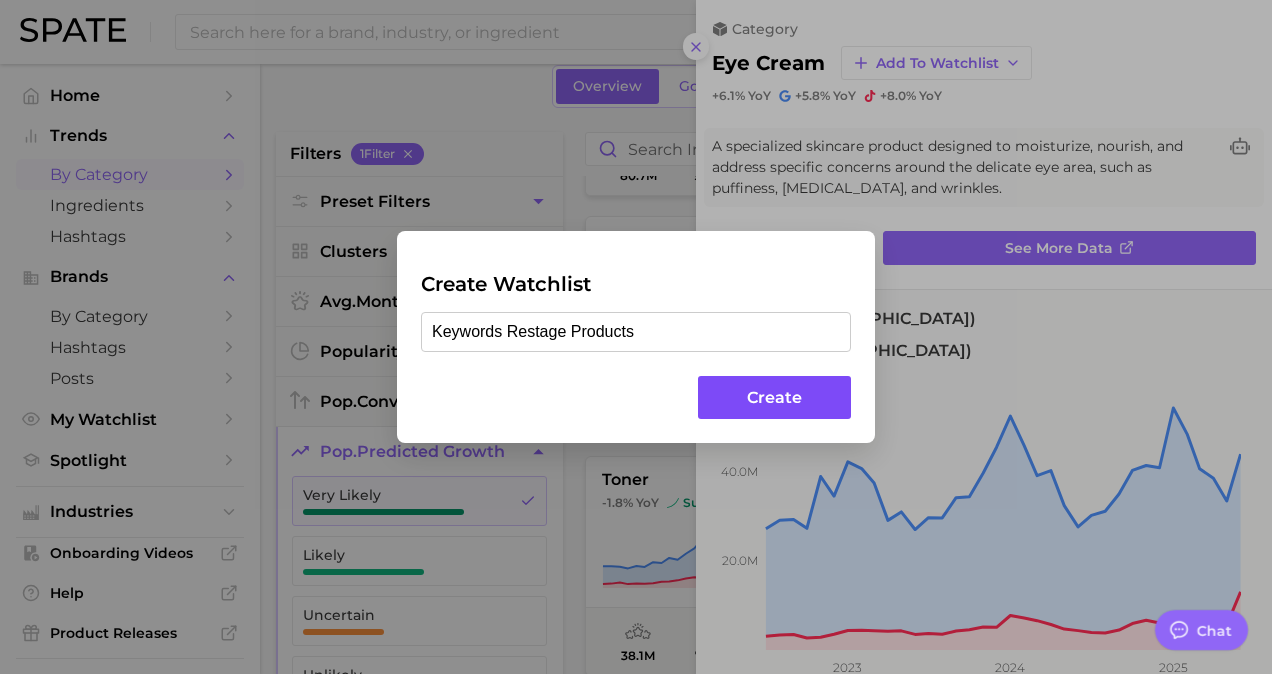 click on "Create" at bounding box center (774, 397) 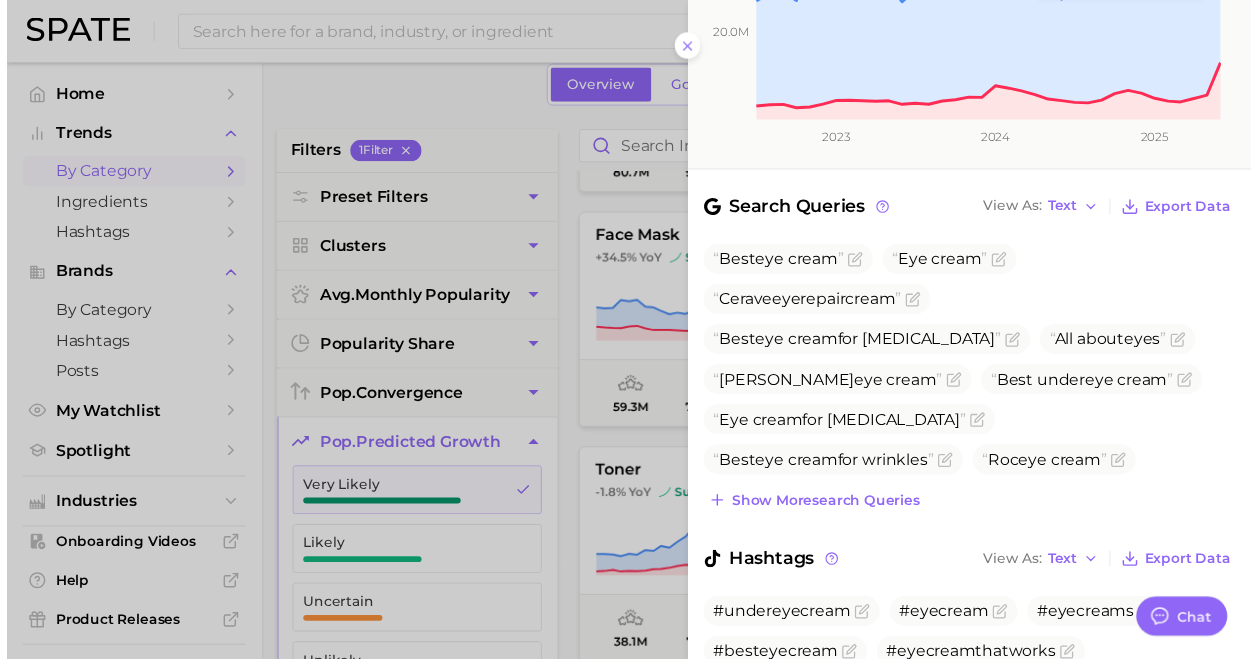 scroll, scrollTop: 687, scrollLeft: 0, axis: vertical 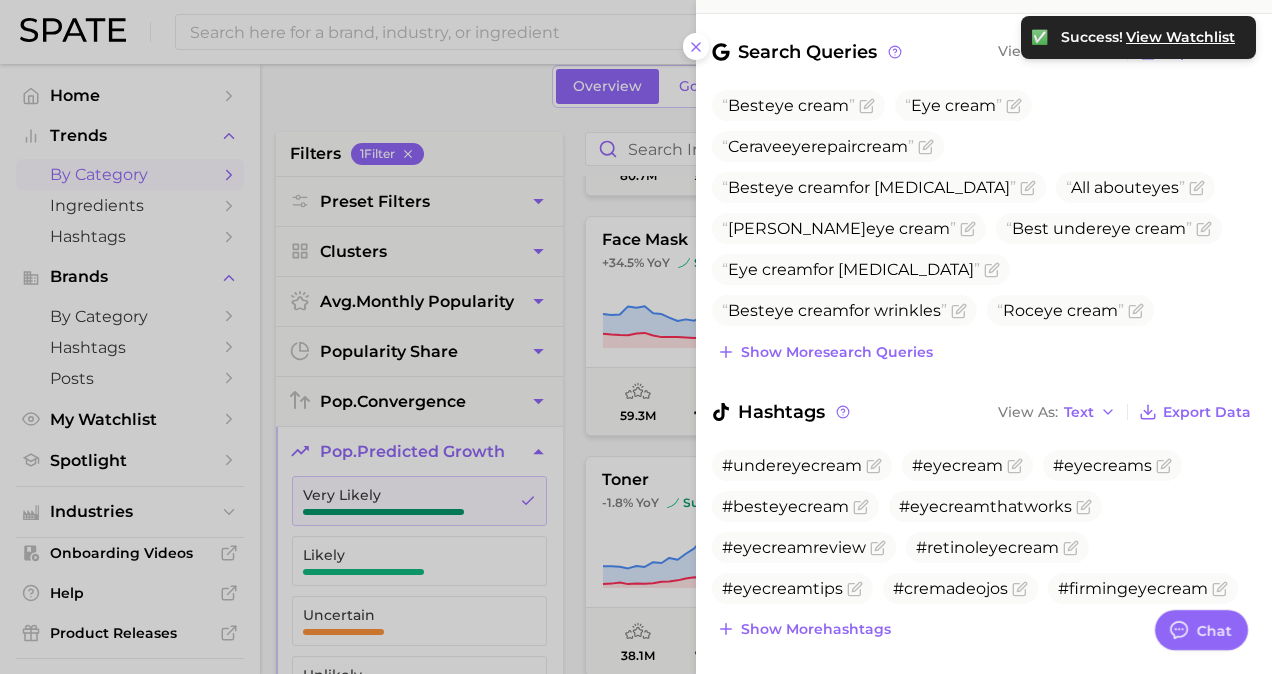 click at bounding box center [636, 337] 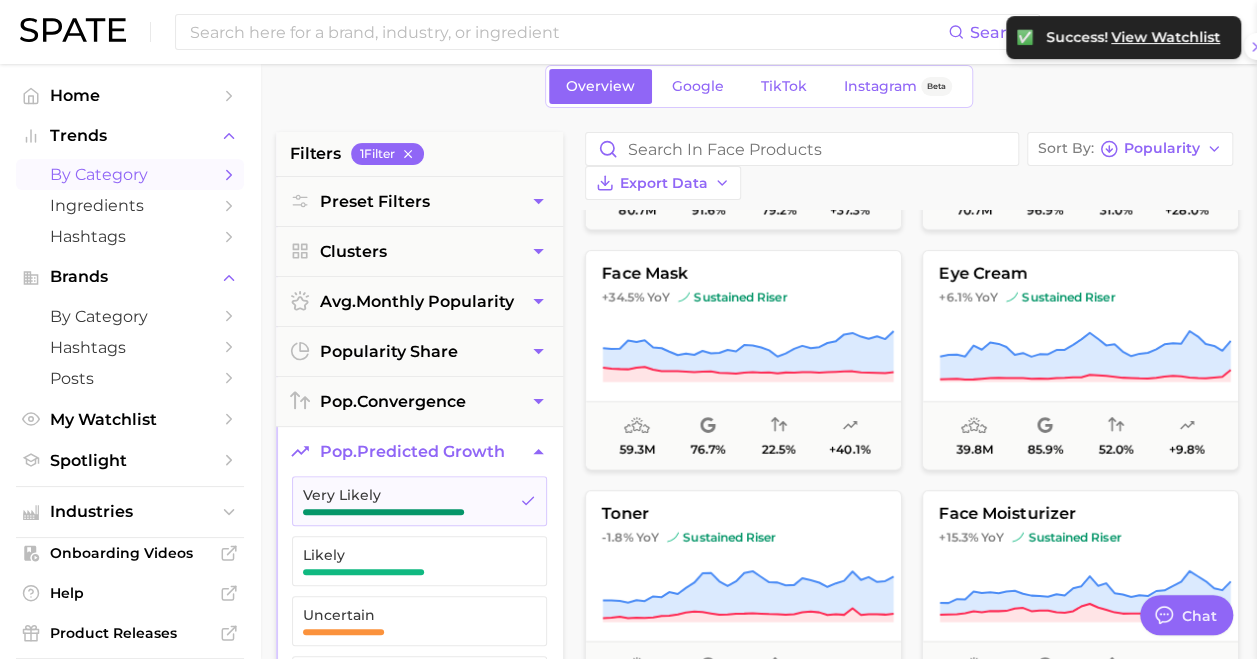 scroll, scrollTop: 0, scrollLeft: 0, axis: both 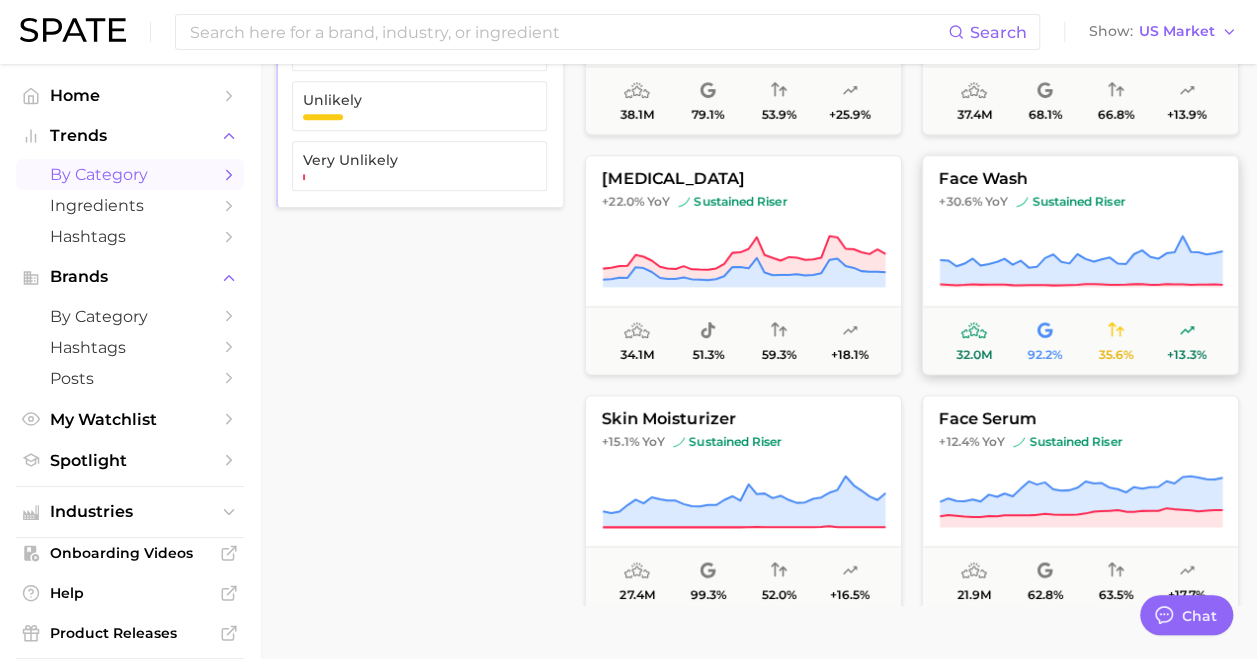 click on "+30.6%   YoY sustained riser" at bounding box center (1080, 202) 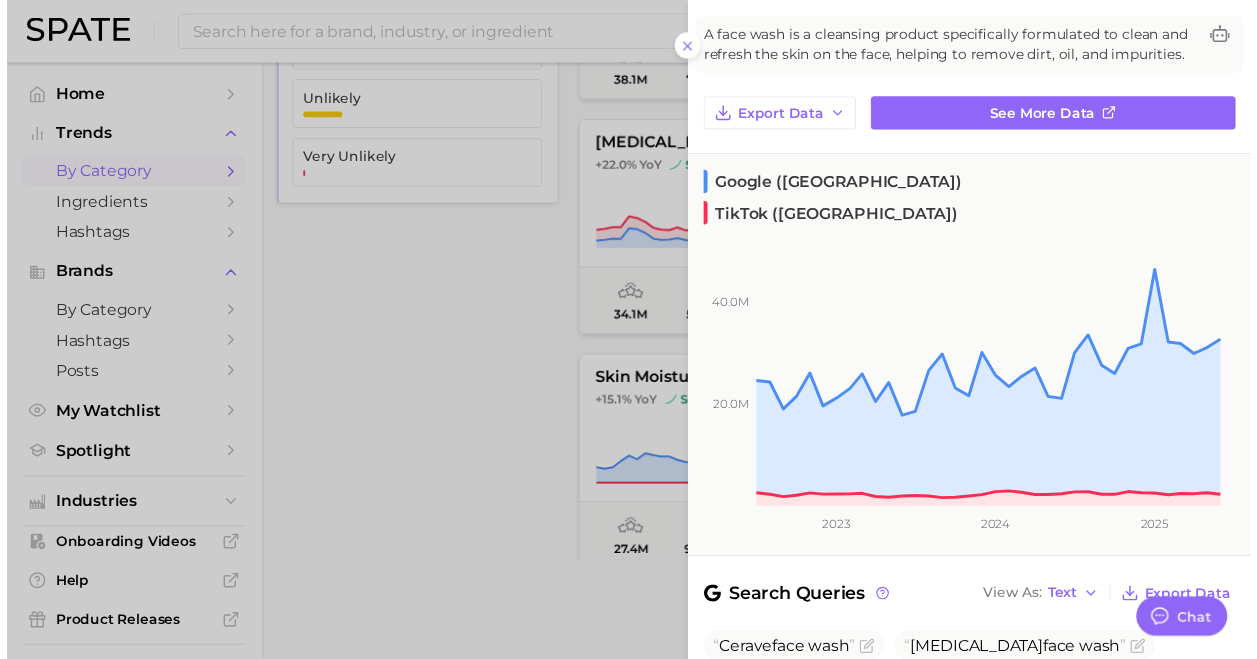 scroll, scrollTop: 0, scrollLeft: 0, axis: both 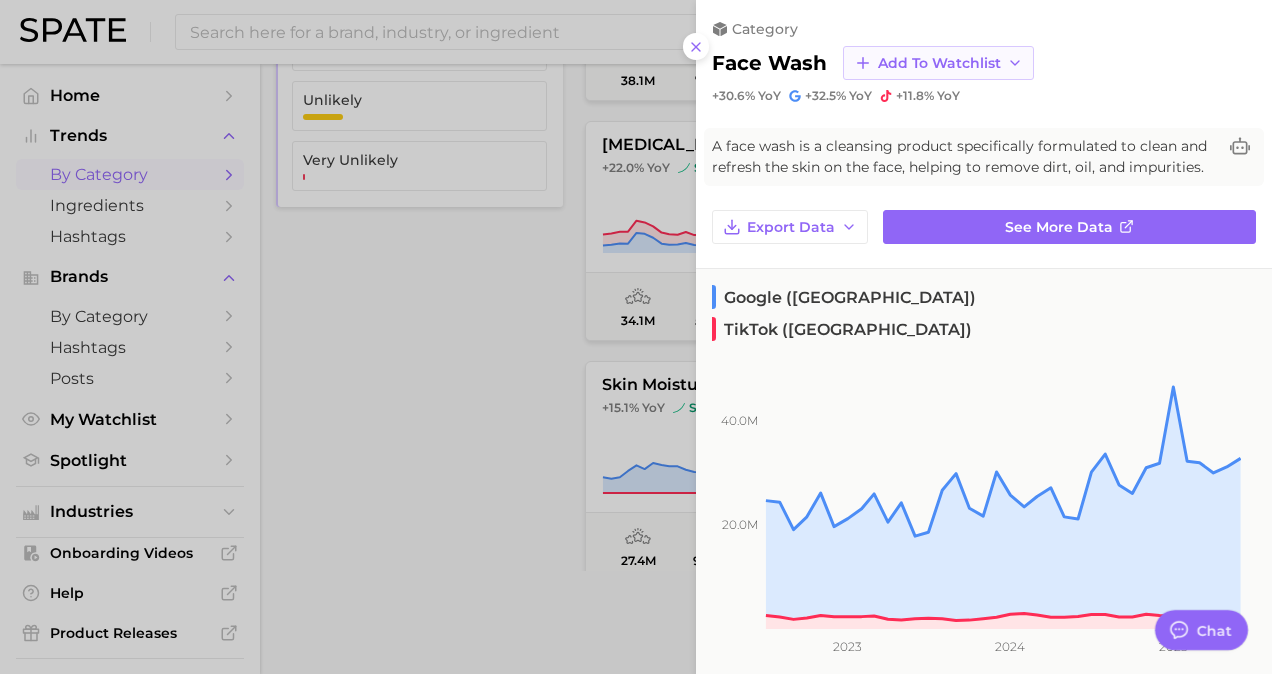 click 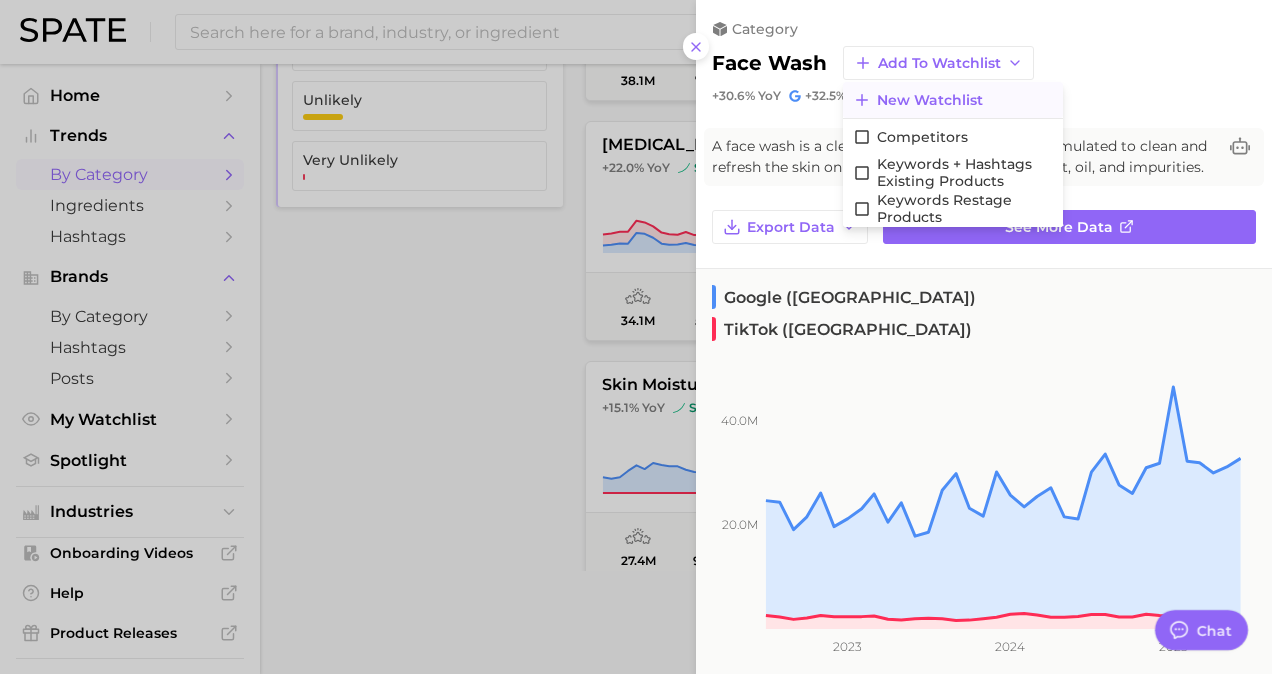 click on "New Watchlist" at bounding box center [930, 100] 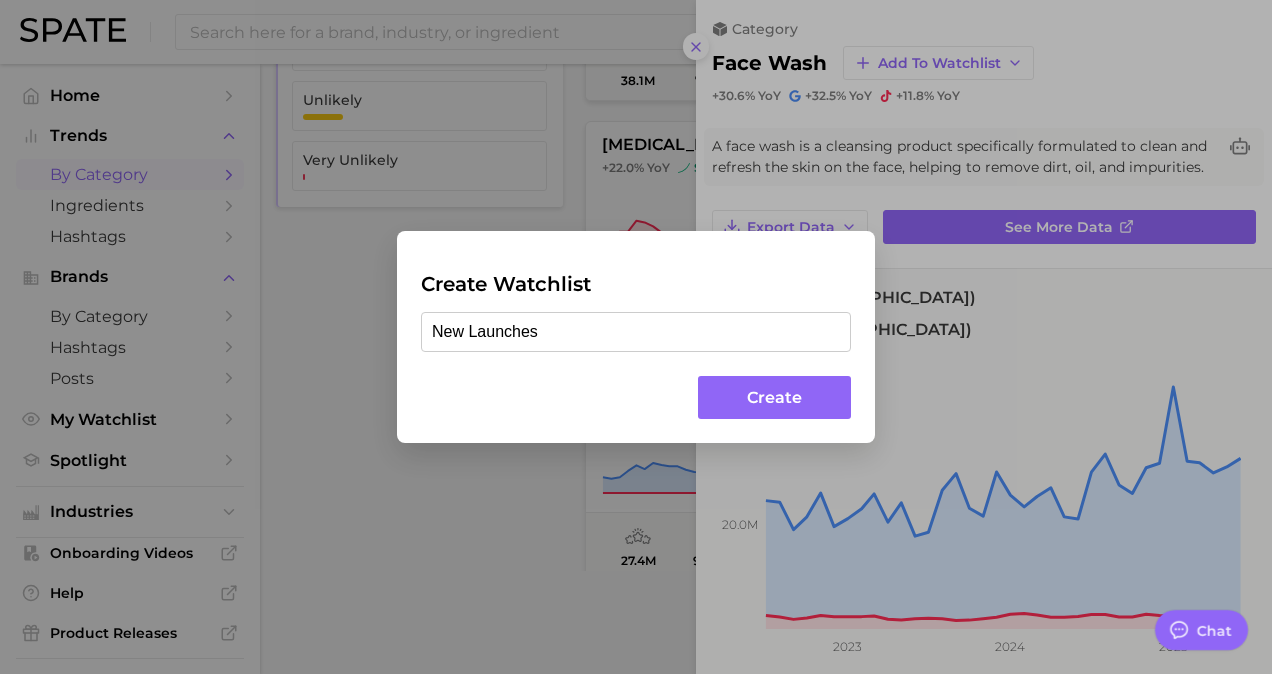 type on "New Launches" 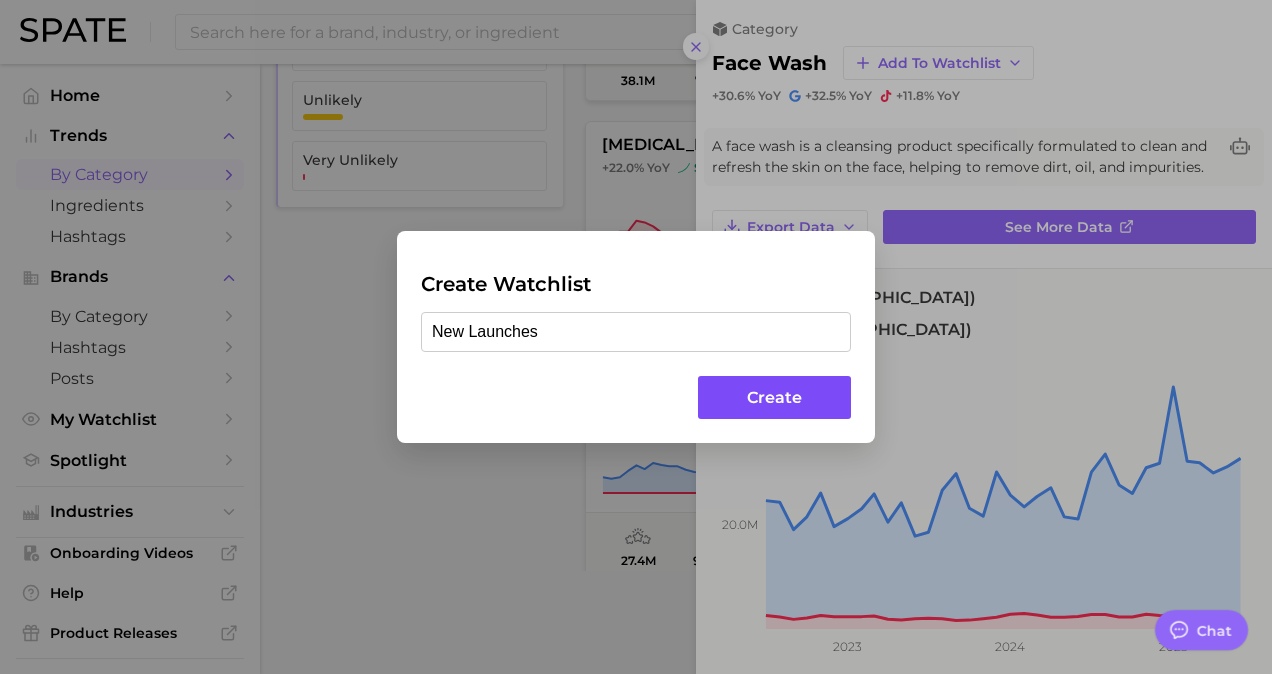 click on "Create" at bounding box center [774, 397] 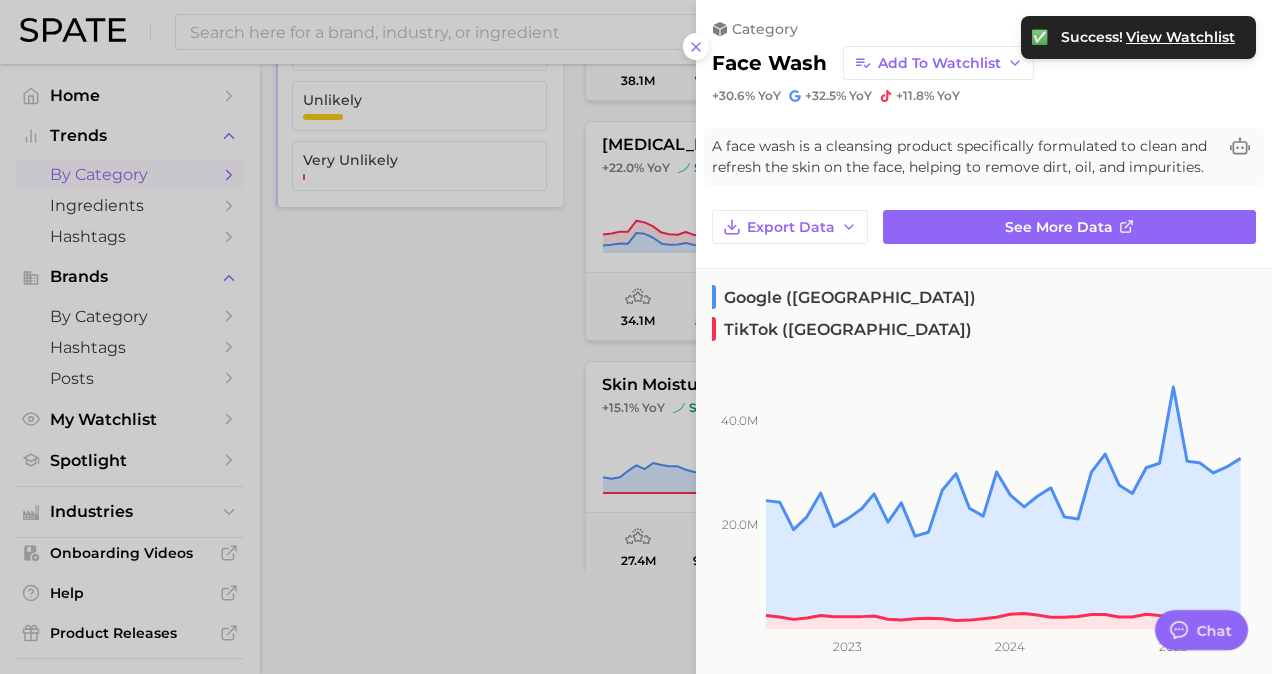 click at bounding box center [636, 337] 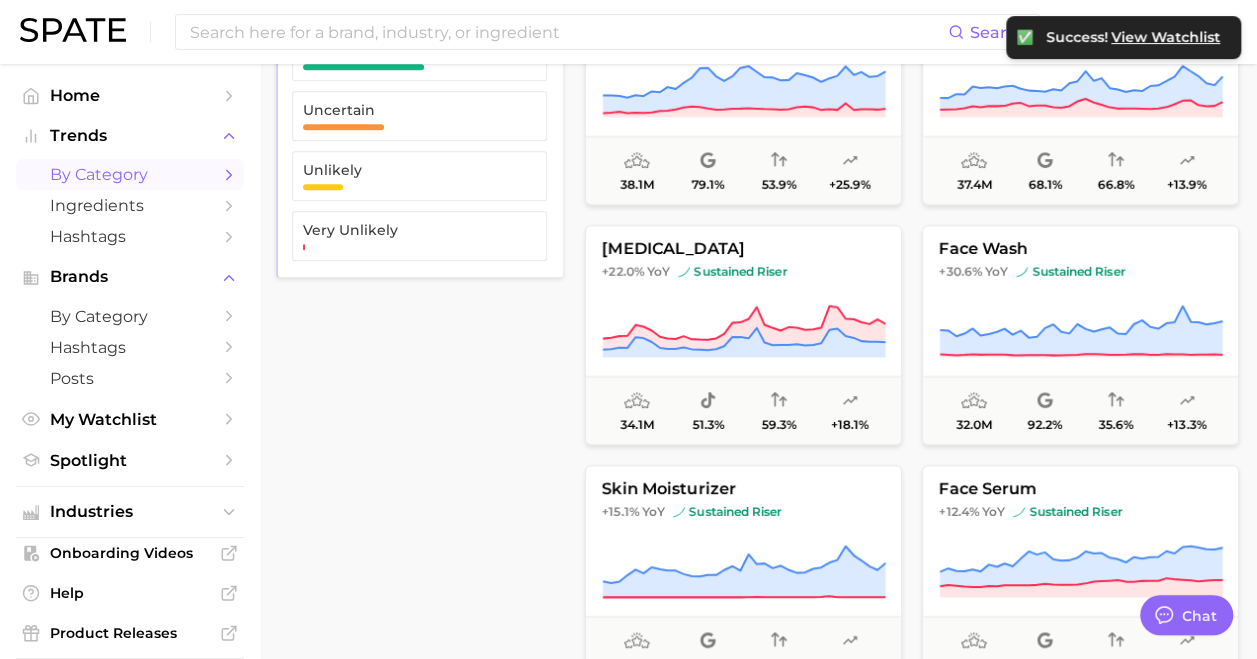 scroll, scrollTop: 601, scrollLeft: 0, axis: vertical 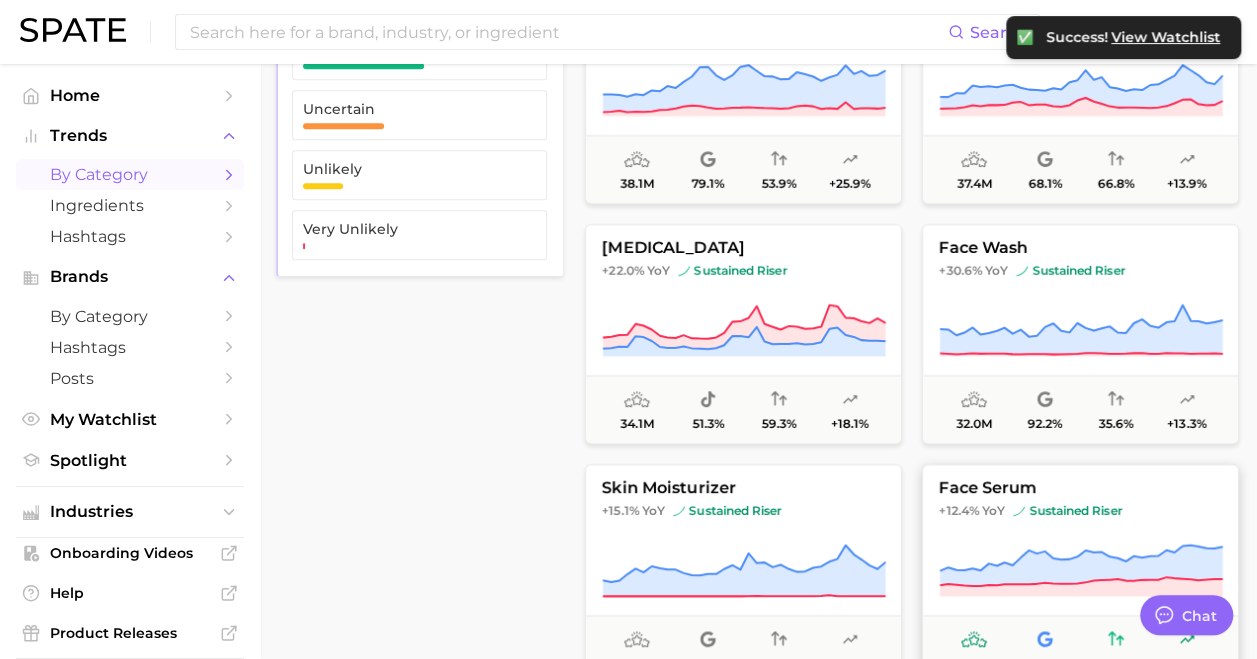 click on "face serum +12.4%   YoY sustained riser 21.9m 62.8% 63.5% +17.7%" at bounding box center [1080, 574] 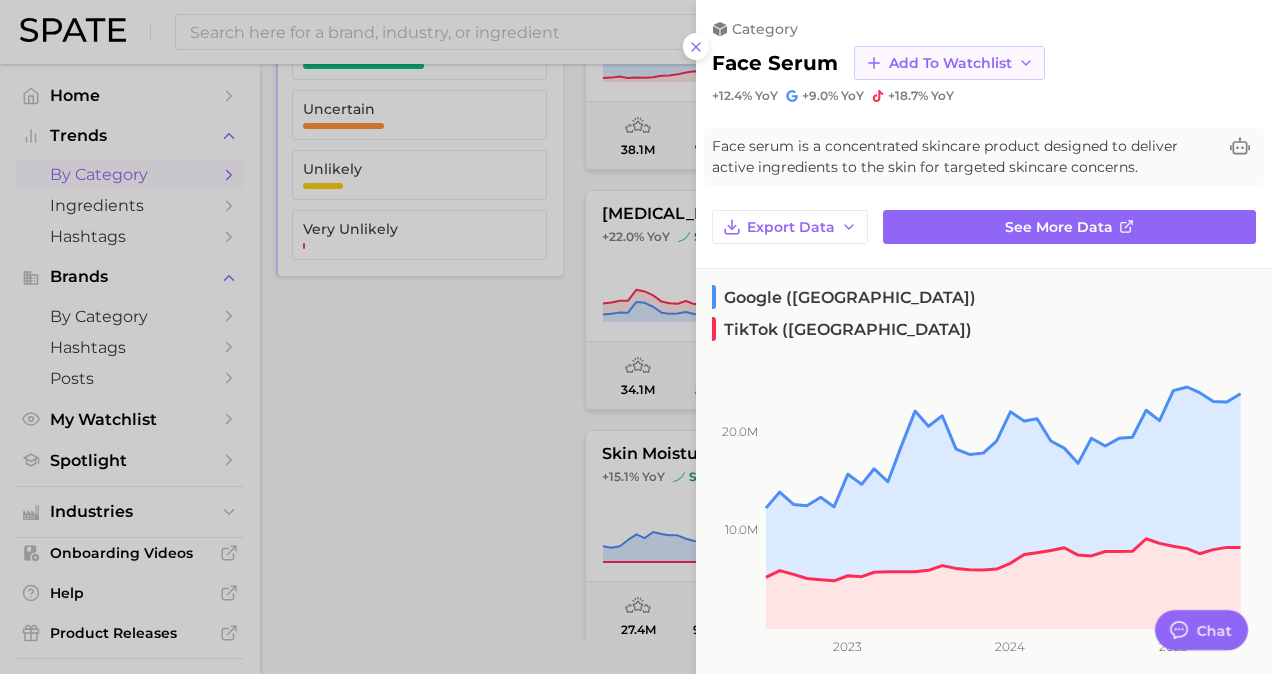 click on "Add to Watchlist" at bounding box center (950, 63) 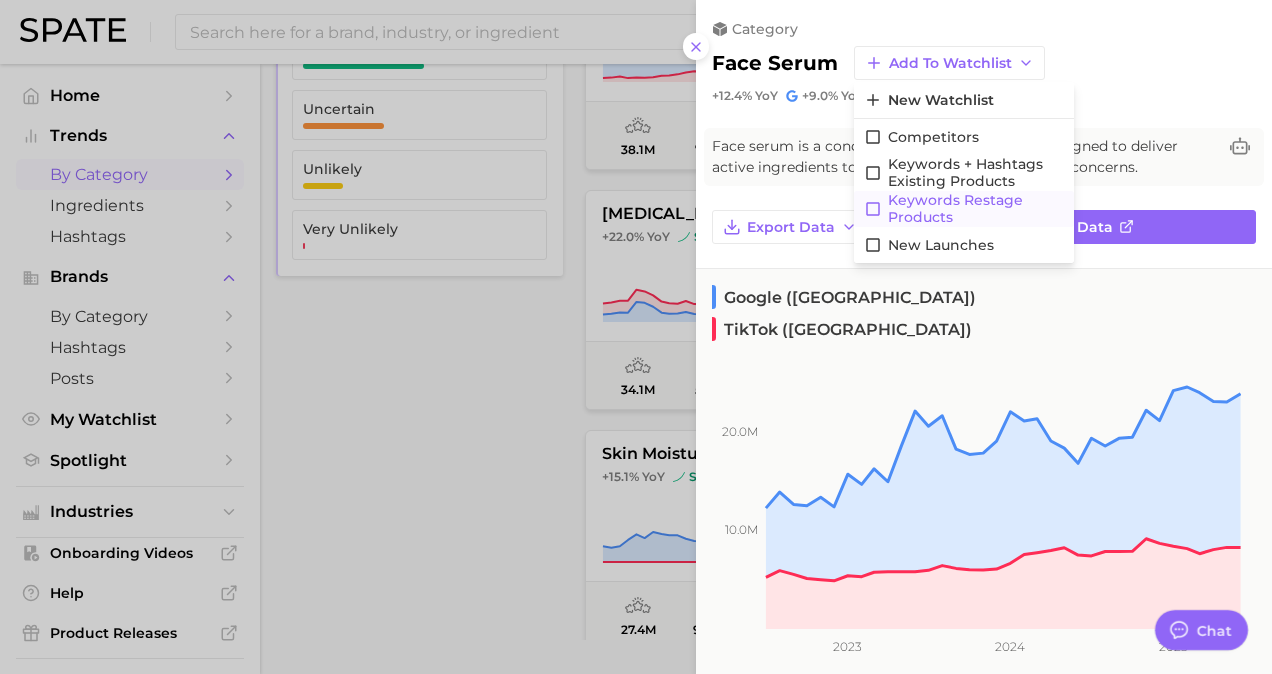 click on "Keywords Restage Products" at bounding box center (976, 209) 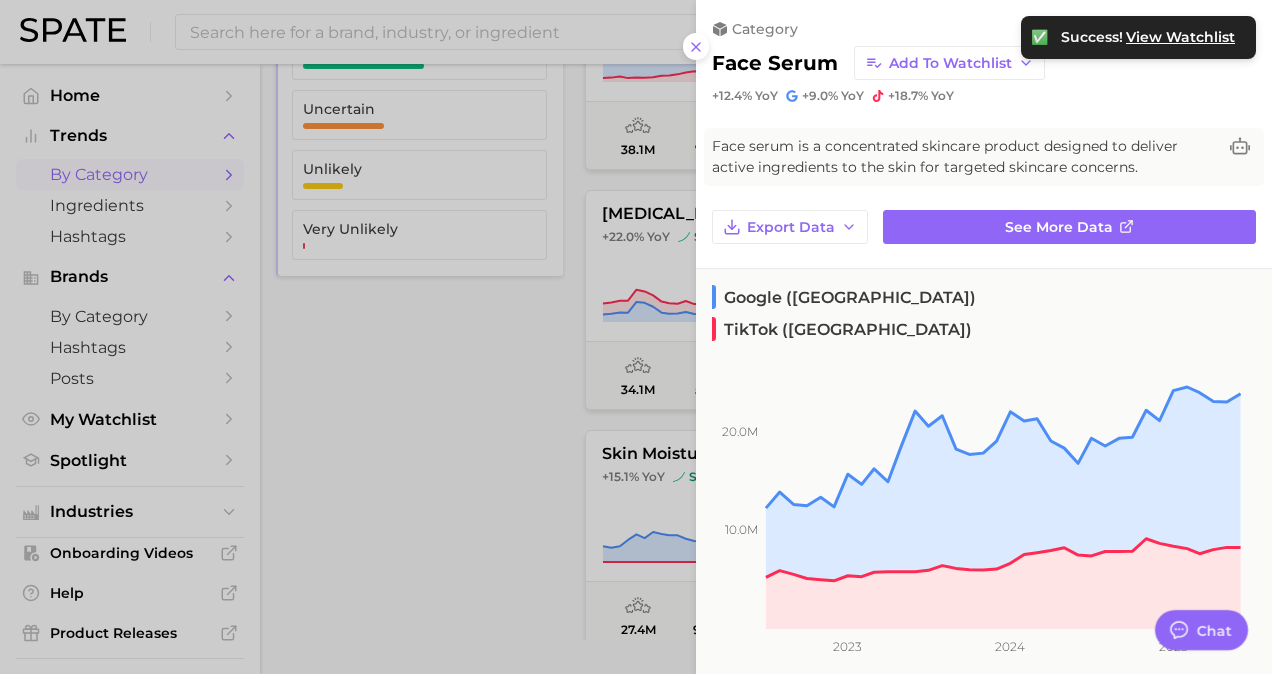 click at bounding box center (636, 337) 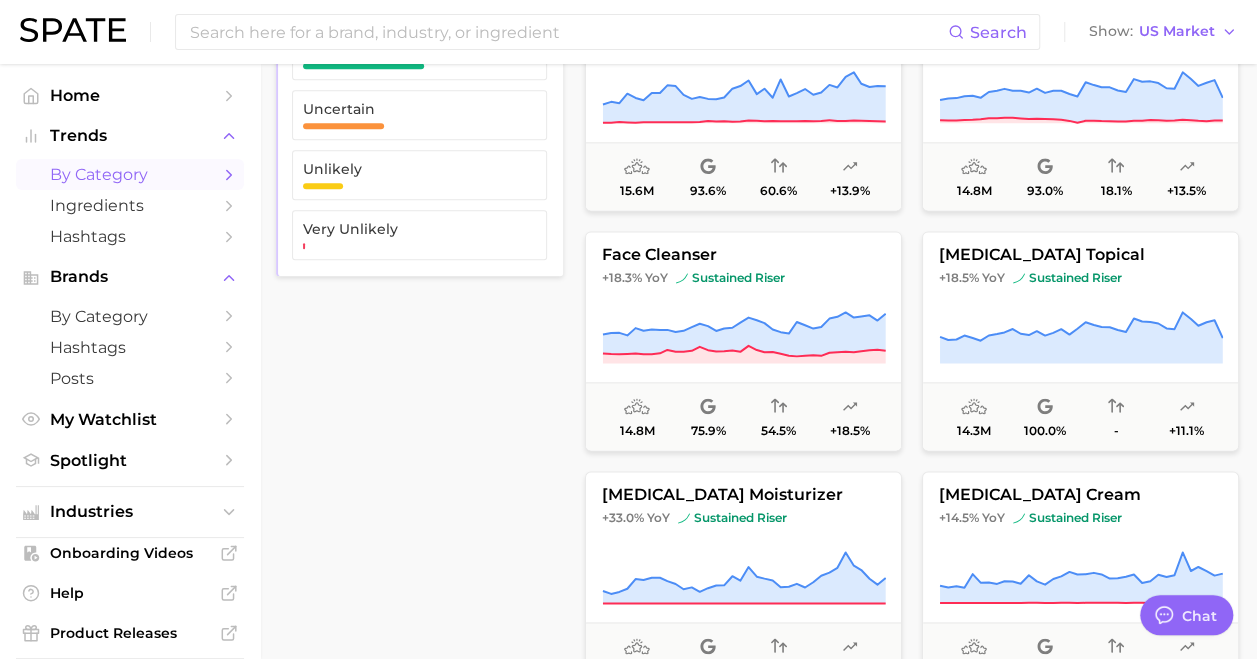 scroll, scrollTop: 920, scrollLeft: 0, axis: vertical 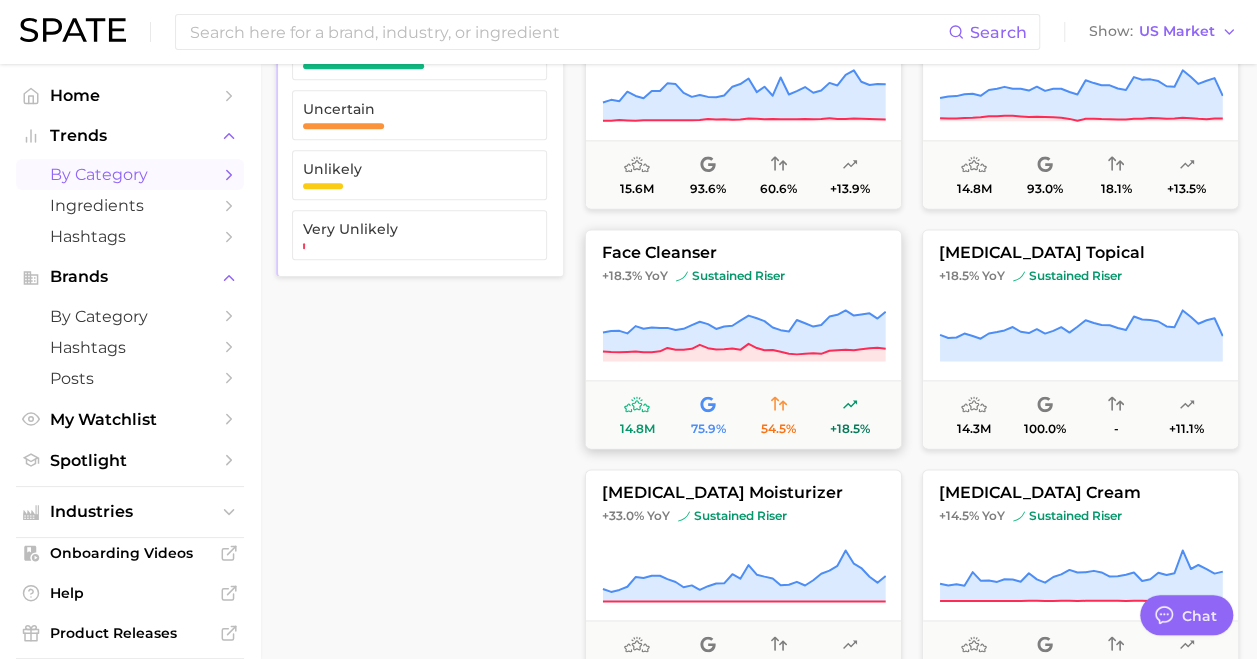 click on "+18.3%   YoY sustained riser" at bounding box center (743, 276) 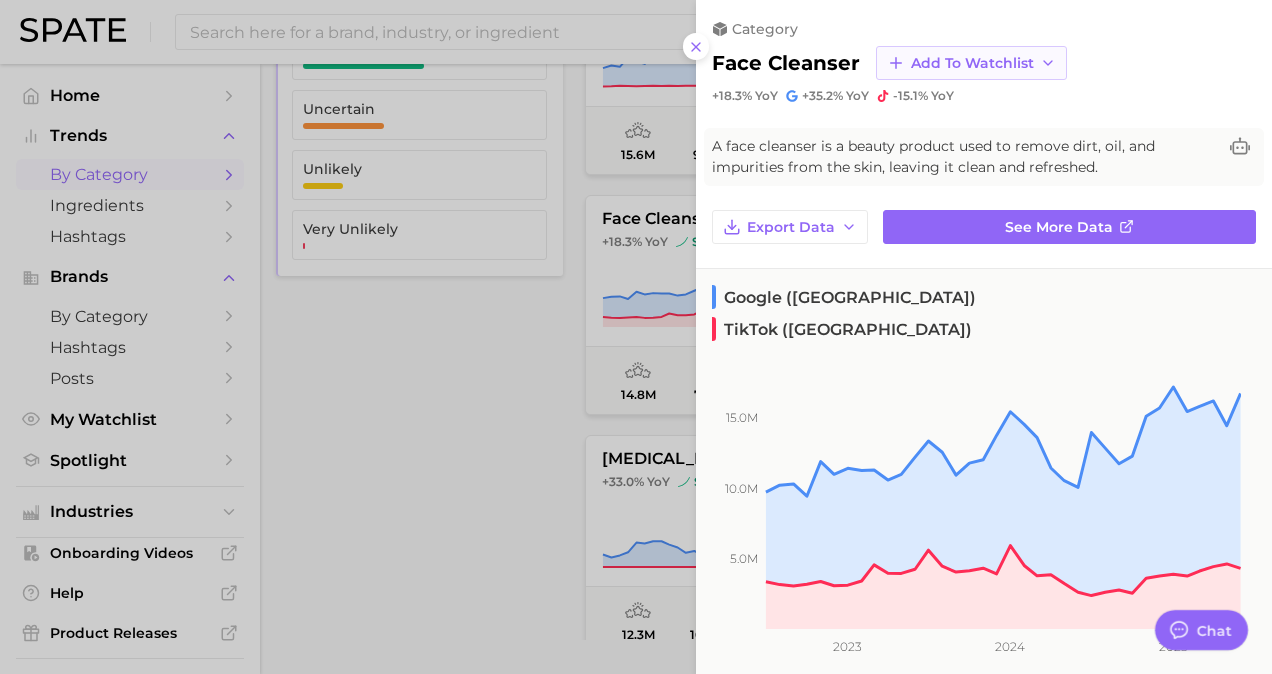 click on "Add to Watchlist" at bounding box center (972, 63) 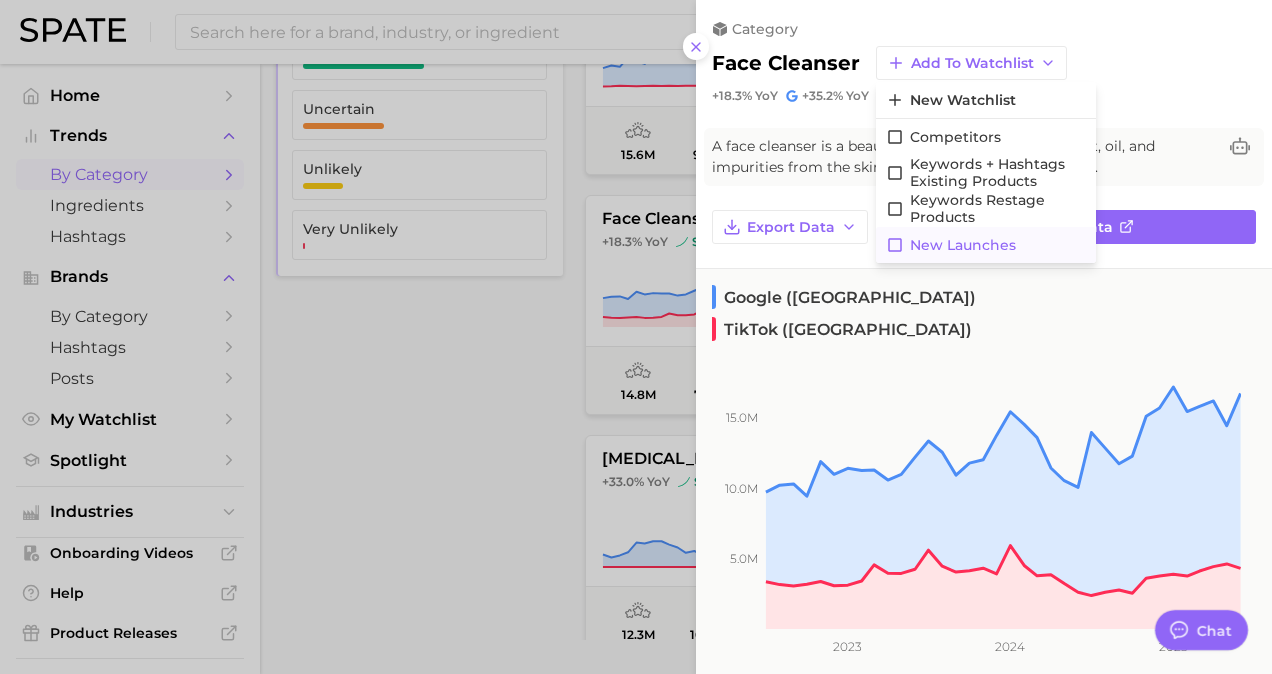 click on "New Launches" at bounding box center [963, 245] 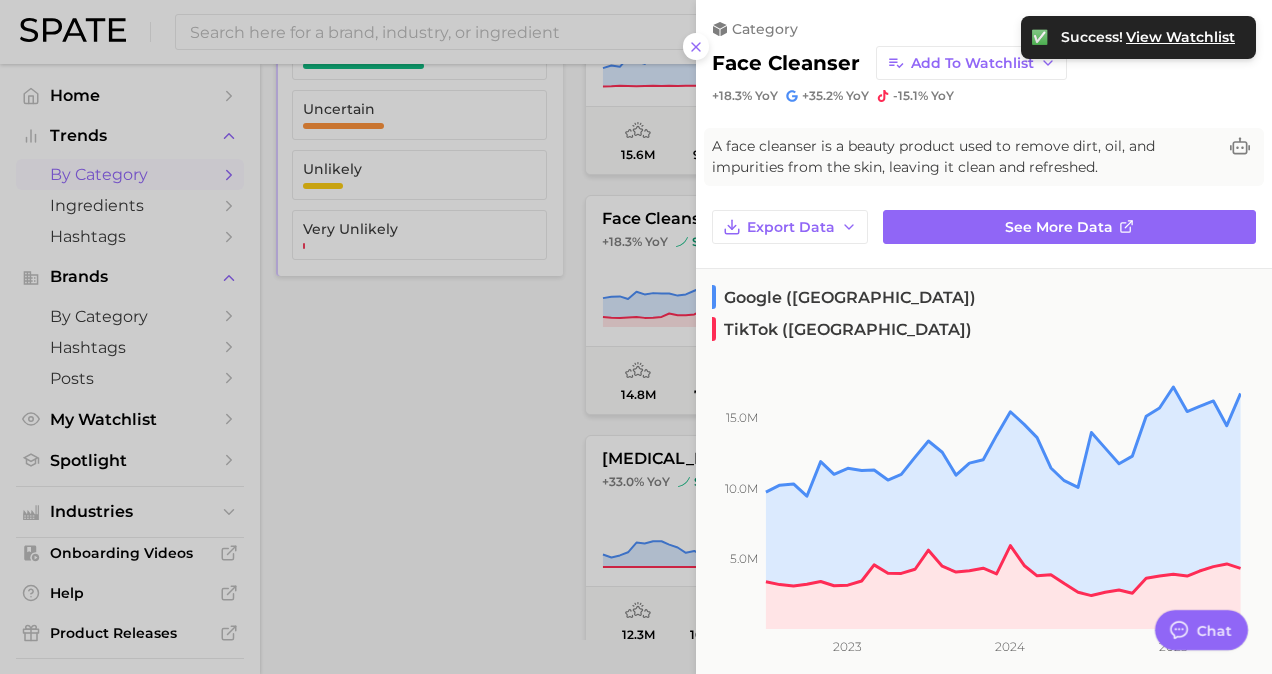 click at bounding box center (636, 337) 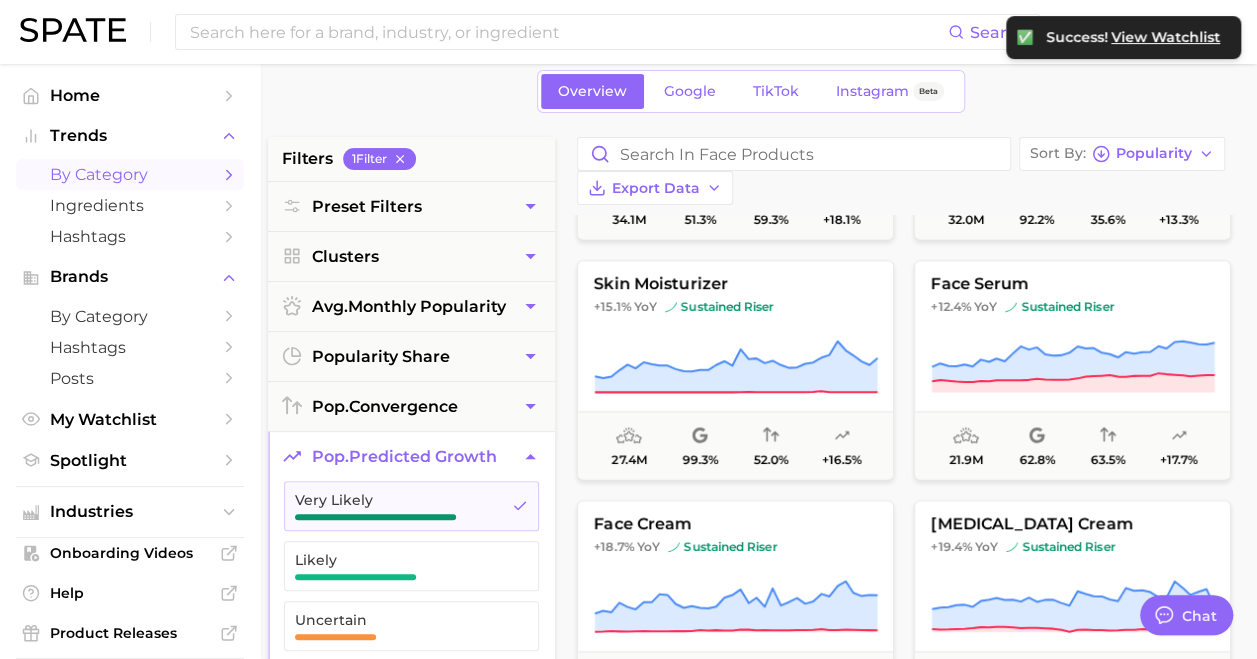 scroll, scrollTop: 0, scrollLeft: 8, axis: horizontal 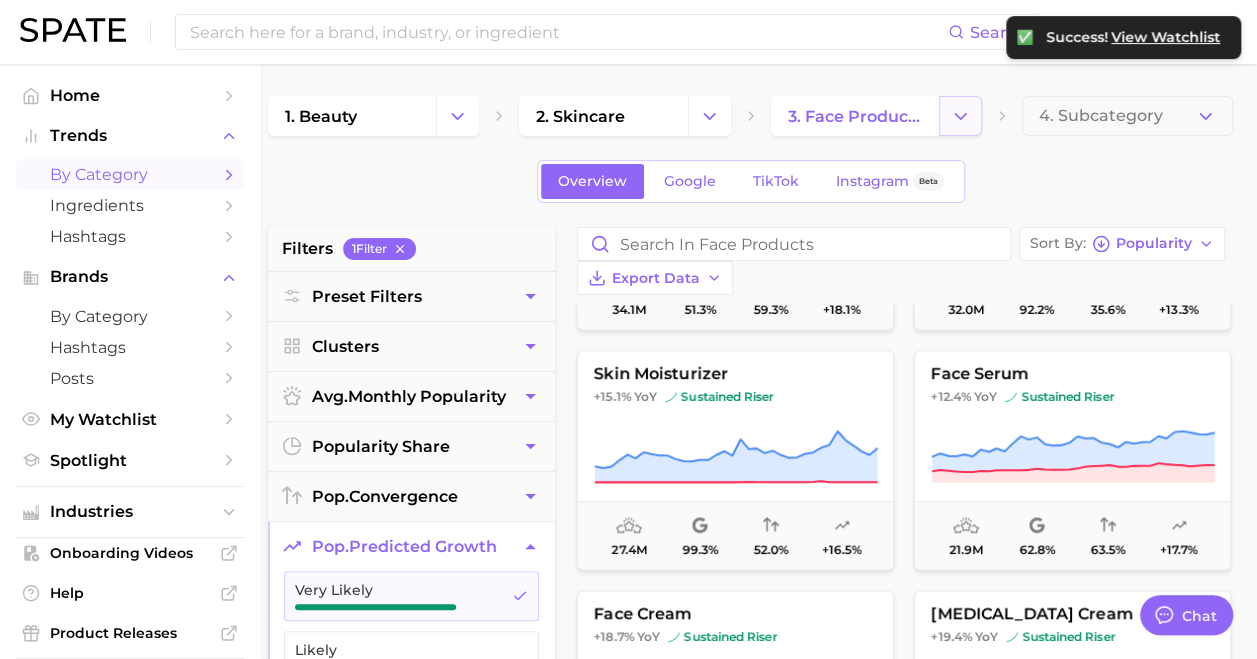 click 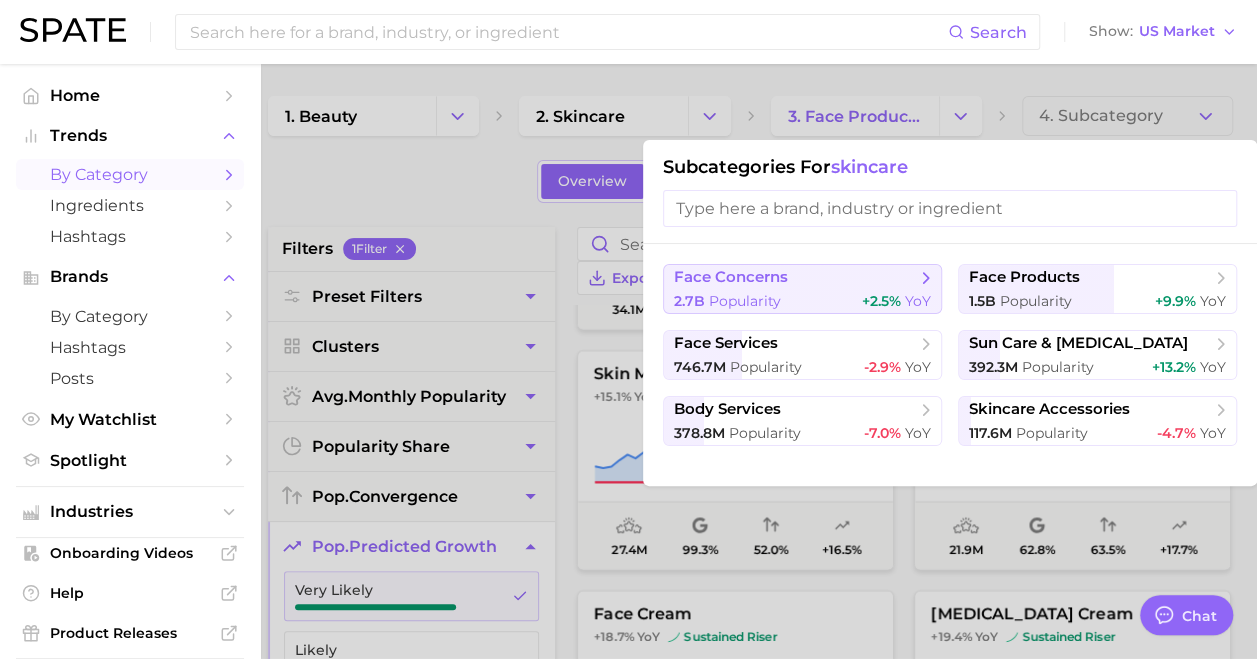click on "2.7b   Popularity +2.5%   YoY" at bounding box center (802, 301) 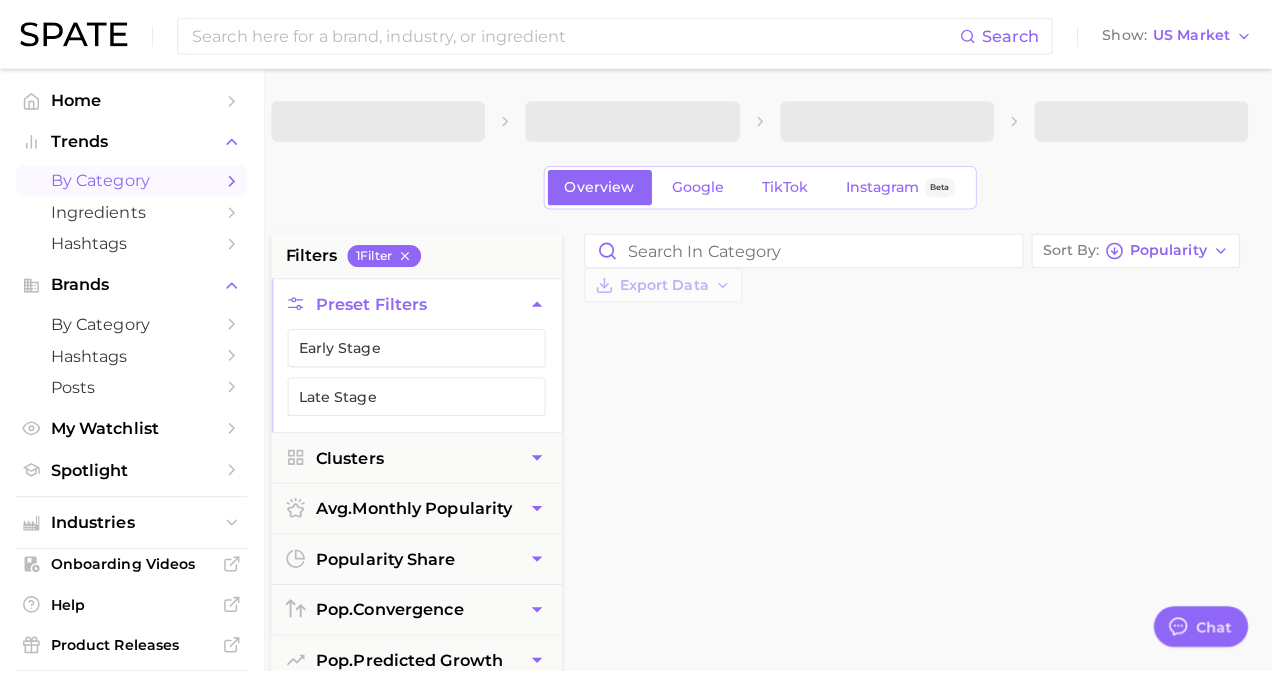 scroll, scrollTop: 0, scrollLeft: 0, axis: both 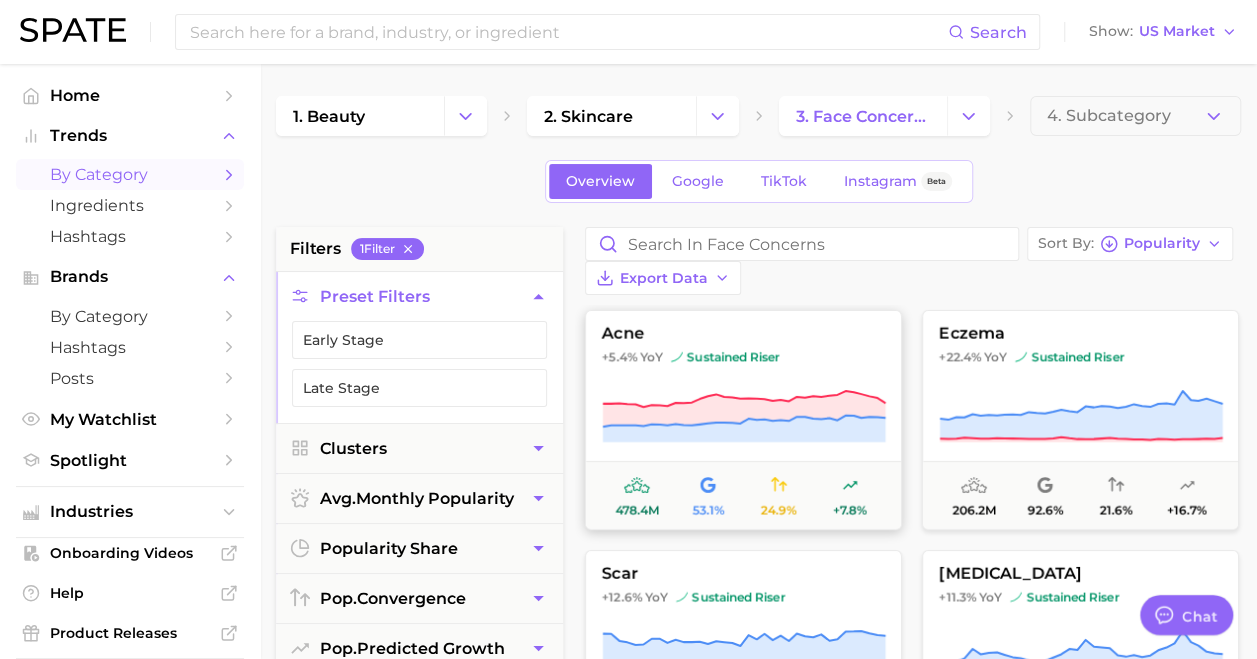 click on "+5.4%   YoY sustained riser" at bounding box center [743, 357] 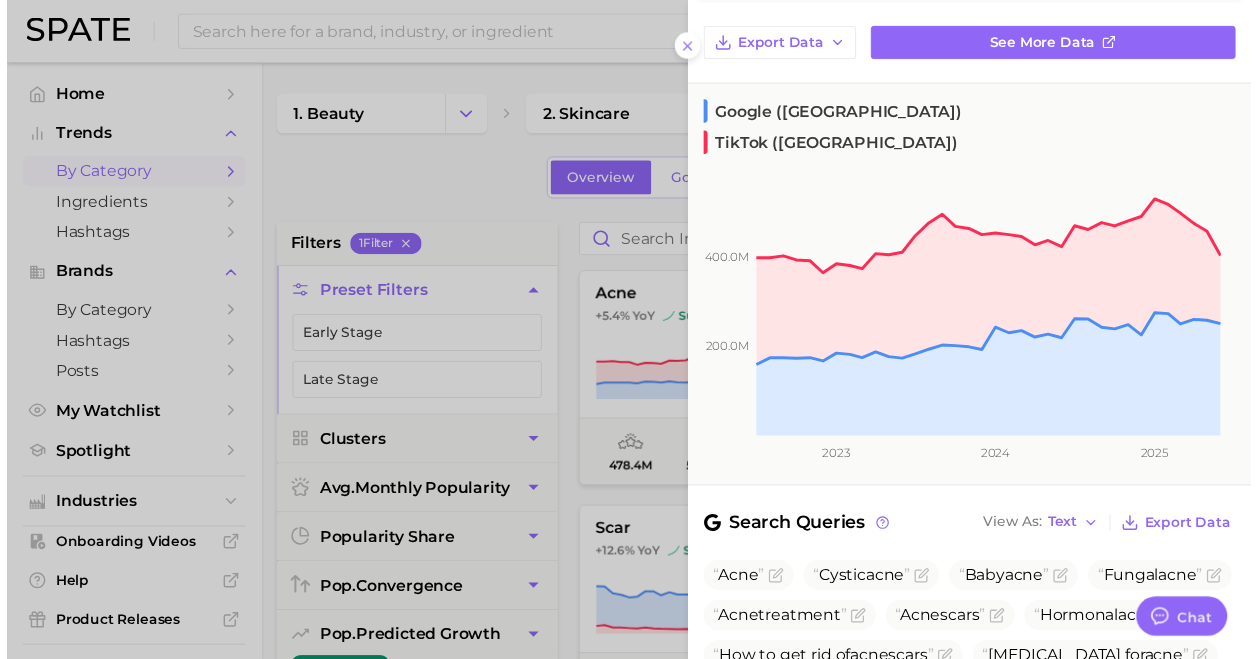 scroll, scrollTop: 0, scrollLeft: 0, axis: both 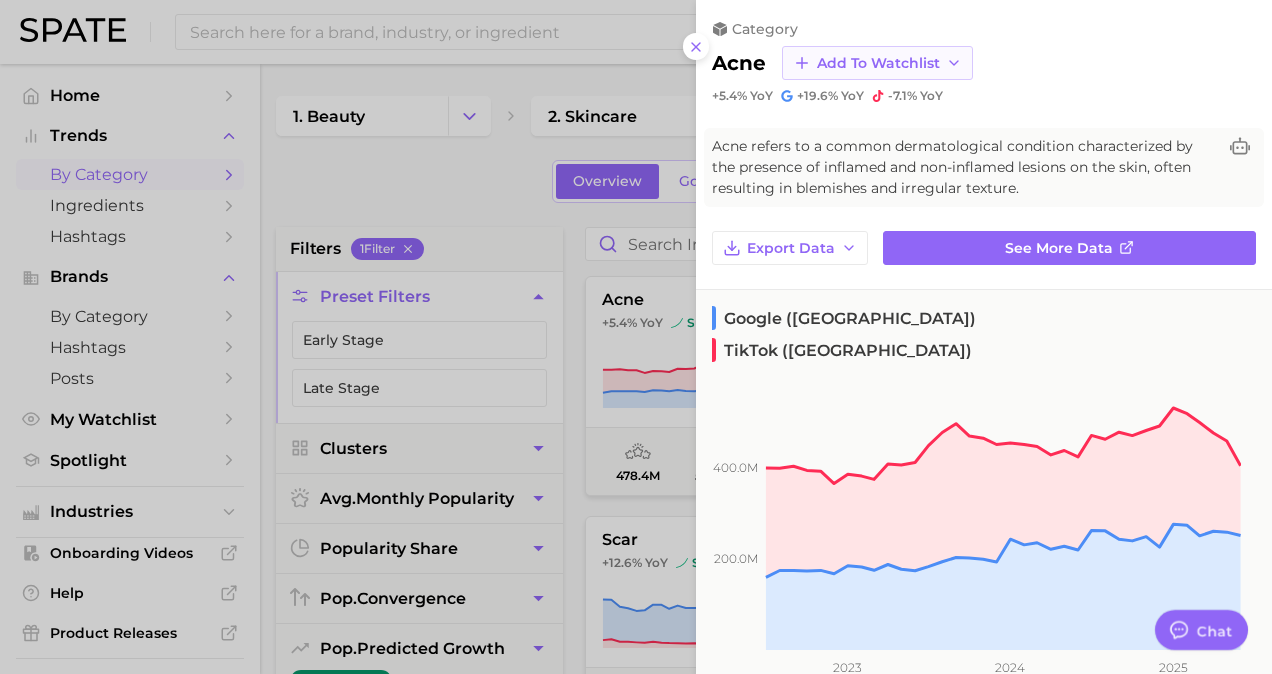 click on "Add to Watchlist" at bounding box center (877, 63) 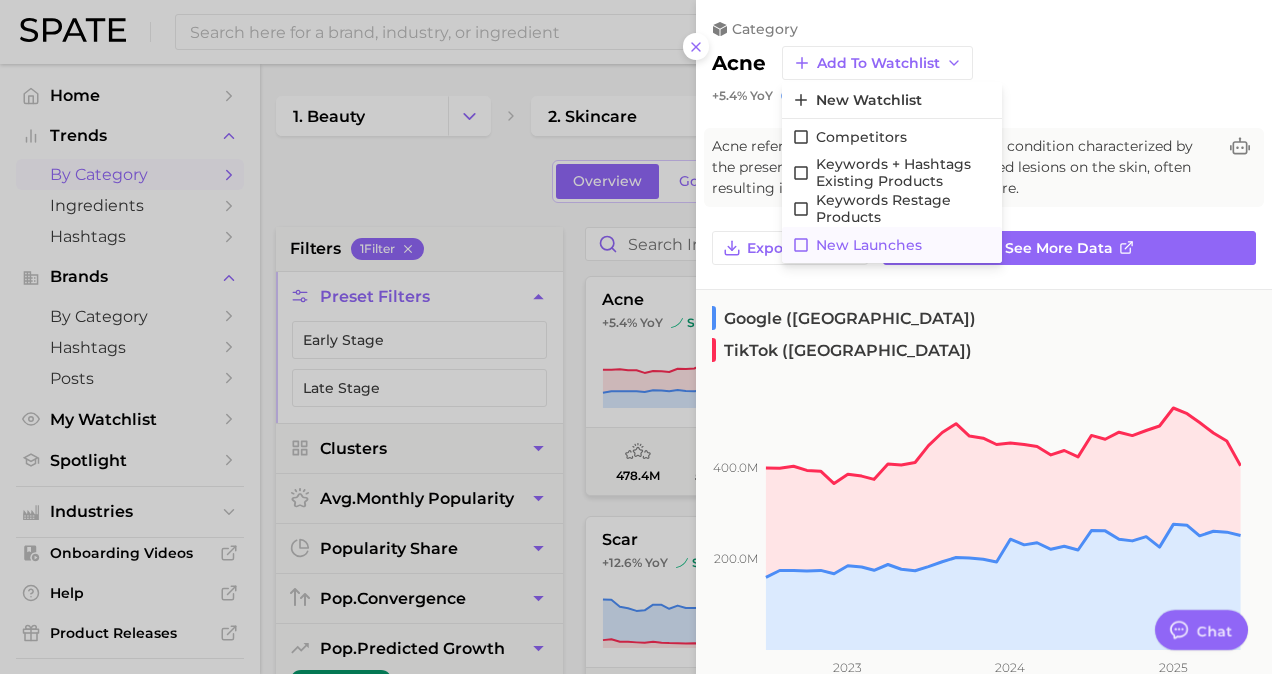 click on "New Launches" at bounding box center (869, 245) 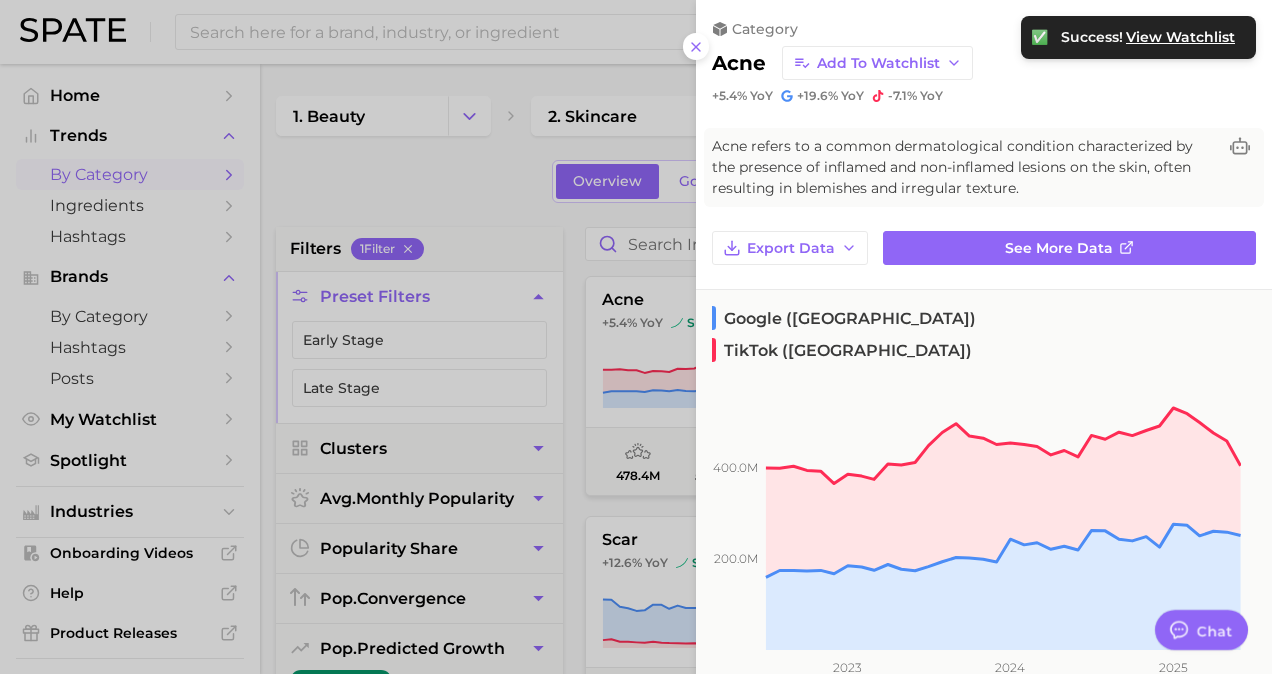 click at bounding box center [636, 337] 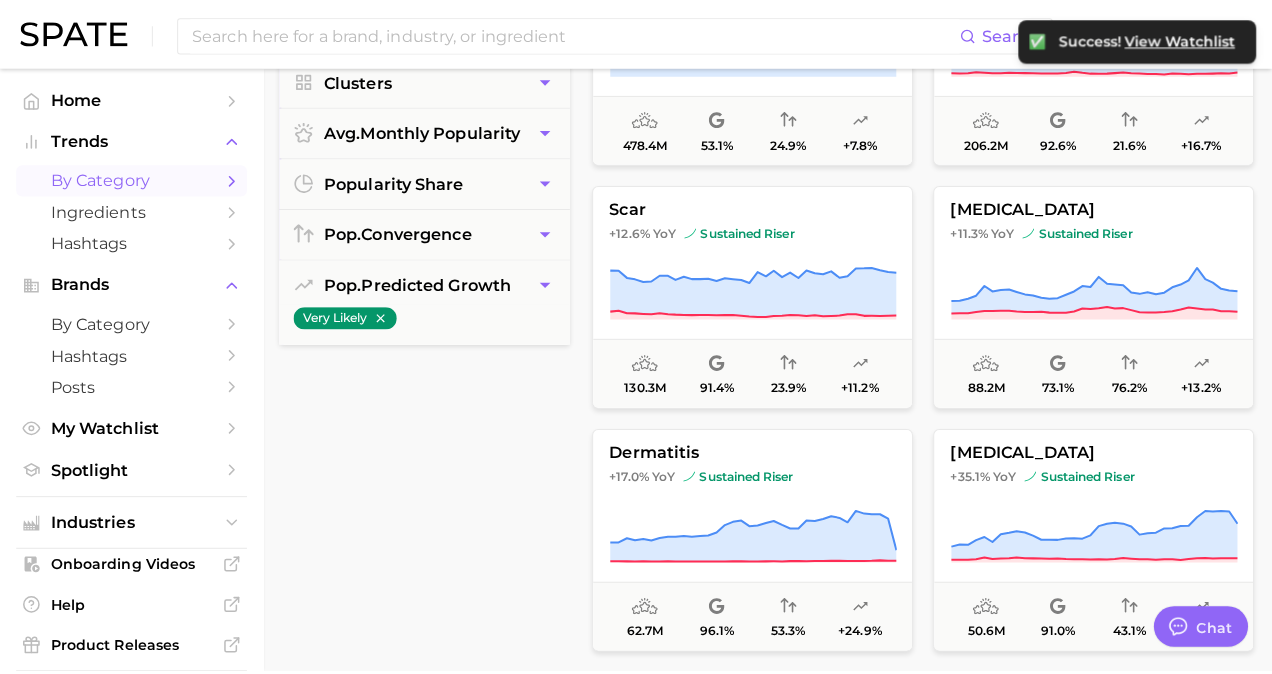 scroll, scrollTop: 372, scrollLeft: 0, axis: vertical 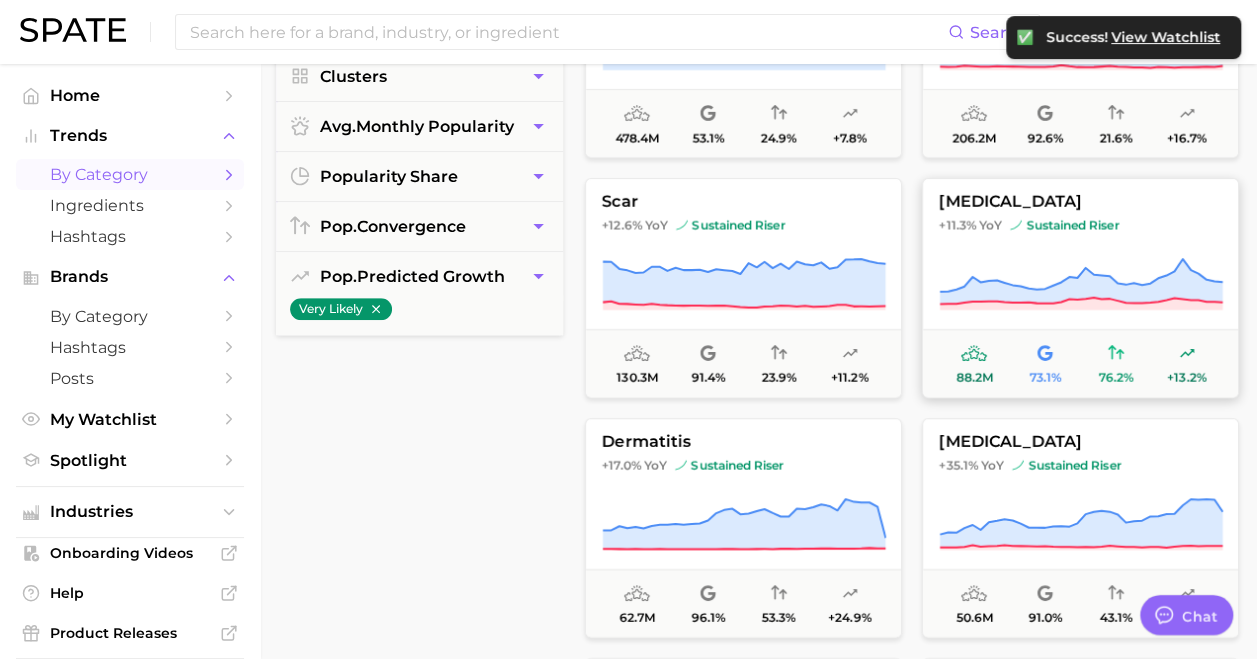 click on "sustained riser" at bounding box center [1064, 225] 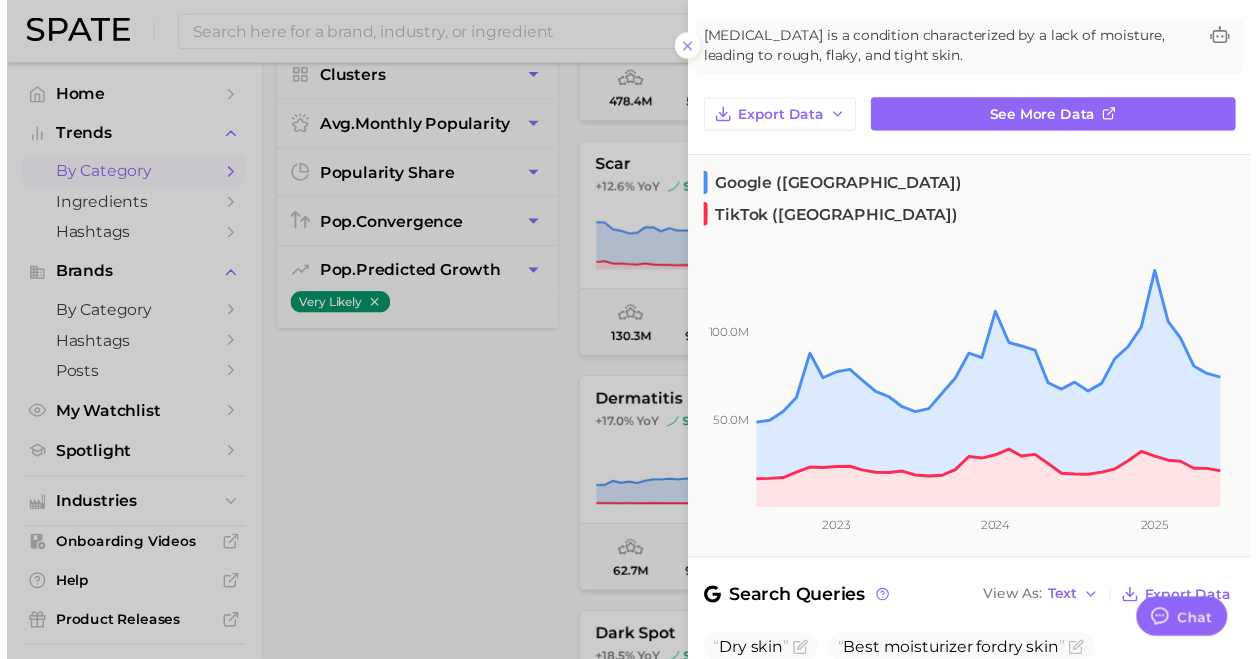 scroll, scrollTop: 0, scrollLeft: 0, axis: both 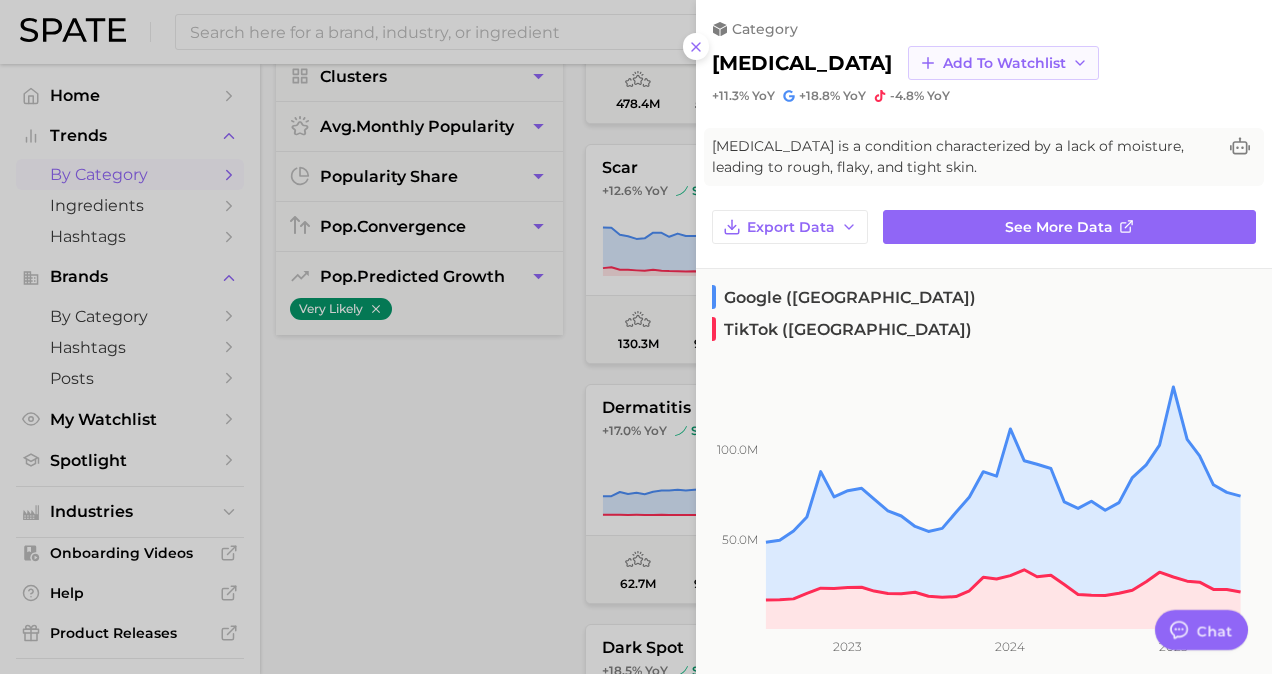 click on "Add to Watchlist" at bounding box center (1003, 63) 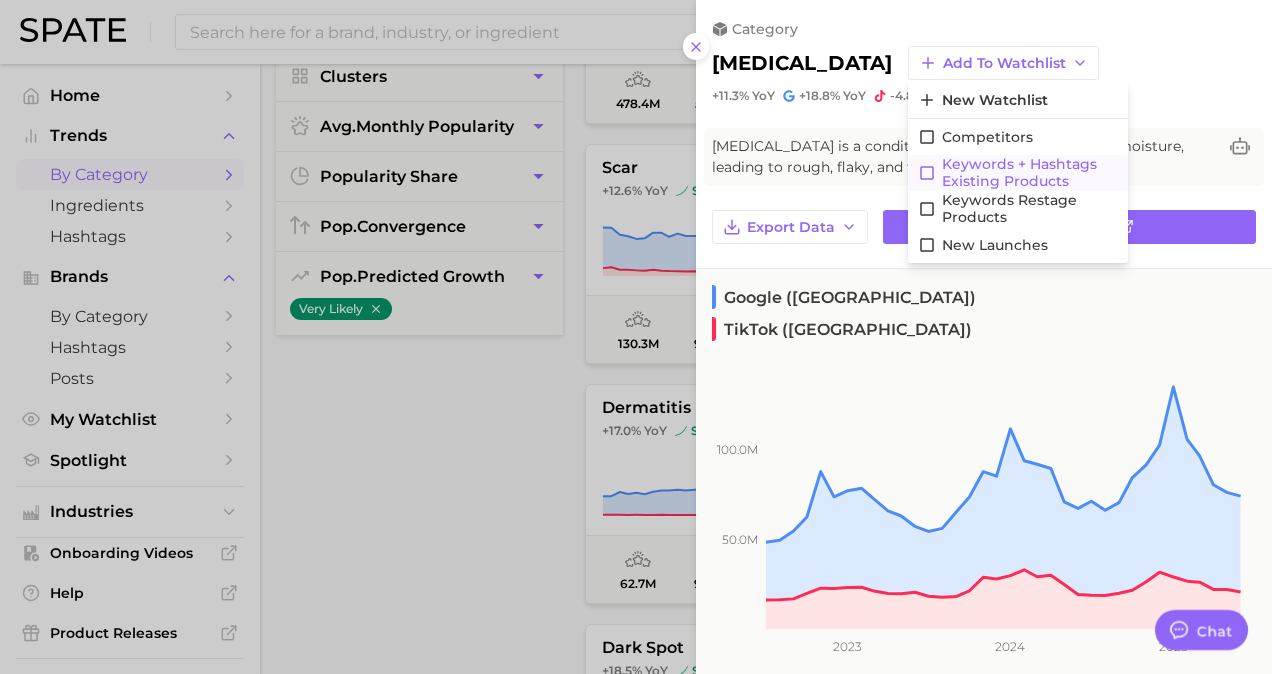 click on "Keywords + Hashtags Existing Products" at bounding box center [1030, 173] 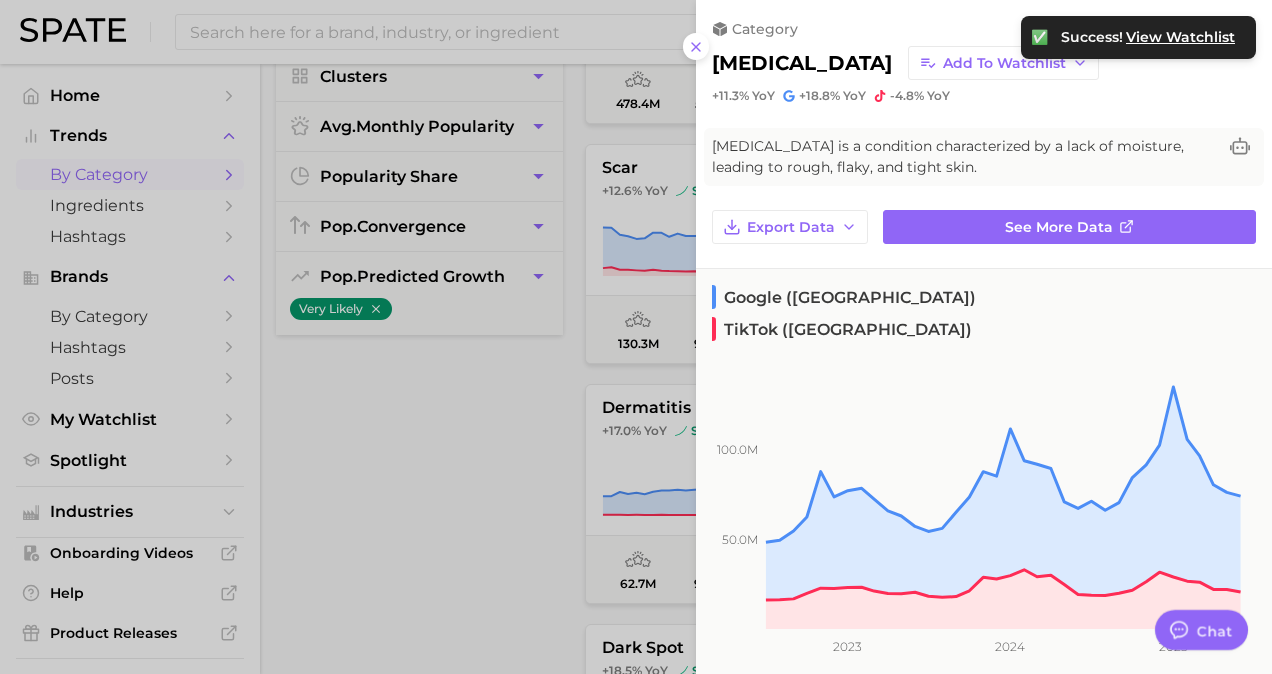 click at bounding box center (636, 337) 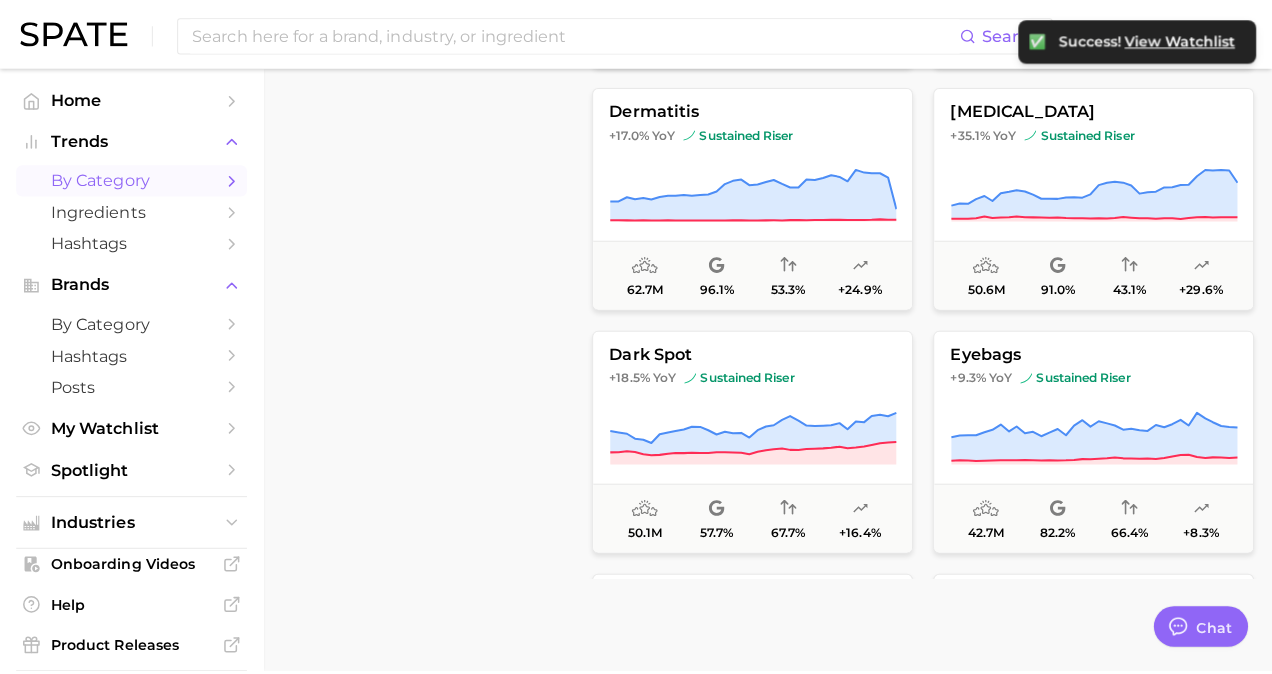 scroll, scrollTop: 709, scrollLeft: 0, axis: vertical 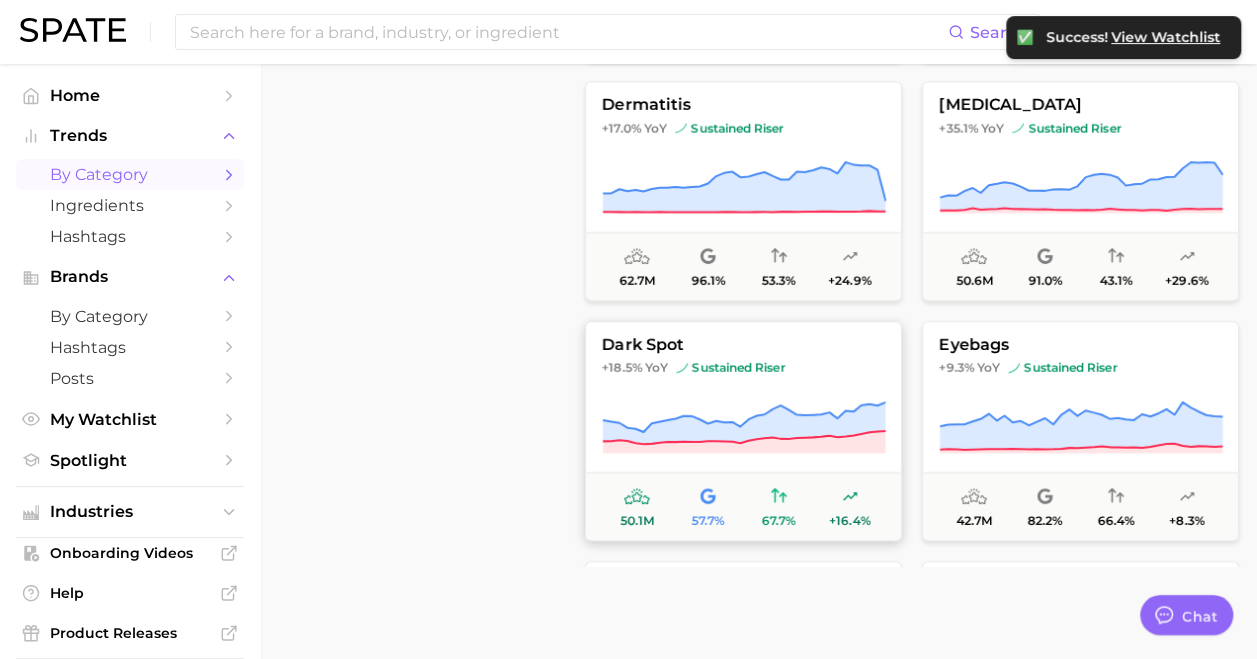 click on "dark spot" at bounding box center [743, 345] 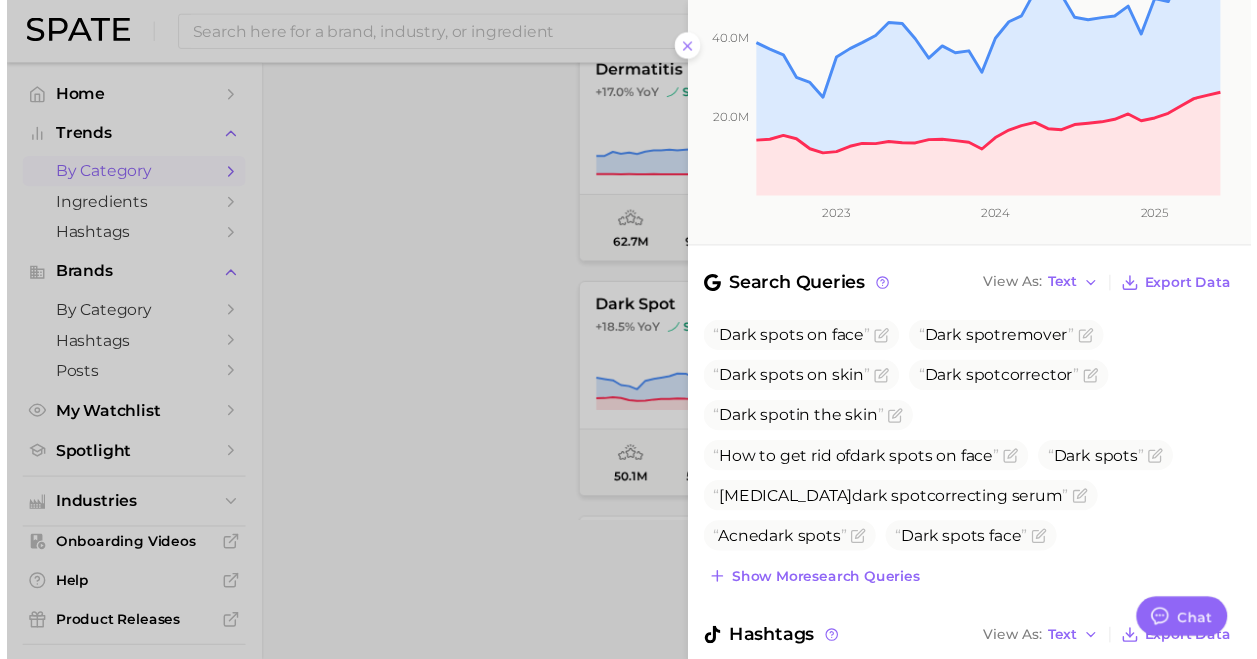 scroll, scrollTop: 438, scrollLeft: 0, axis: vertical 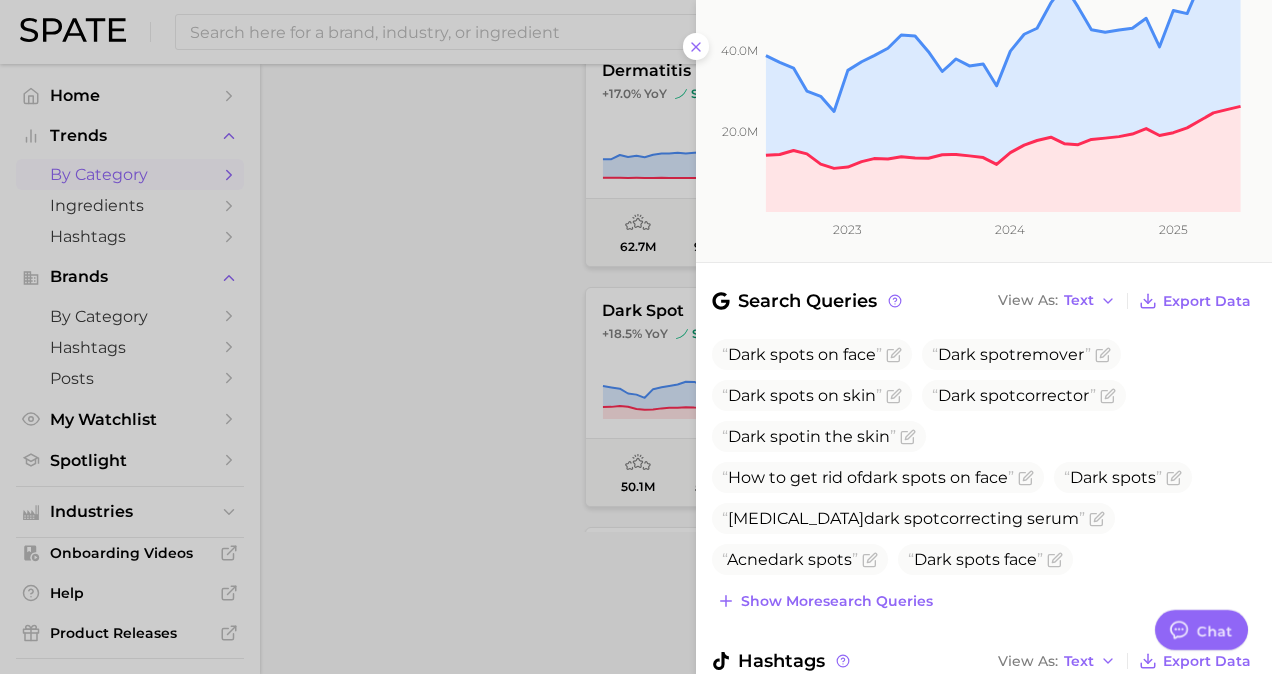 click at bounding box center (636, 337) 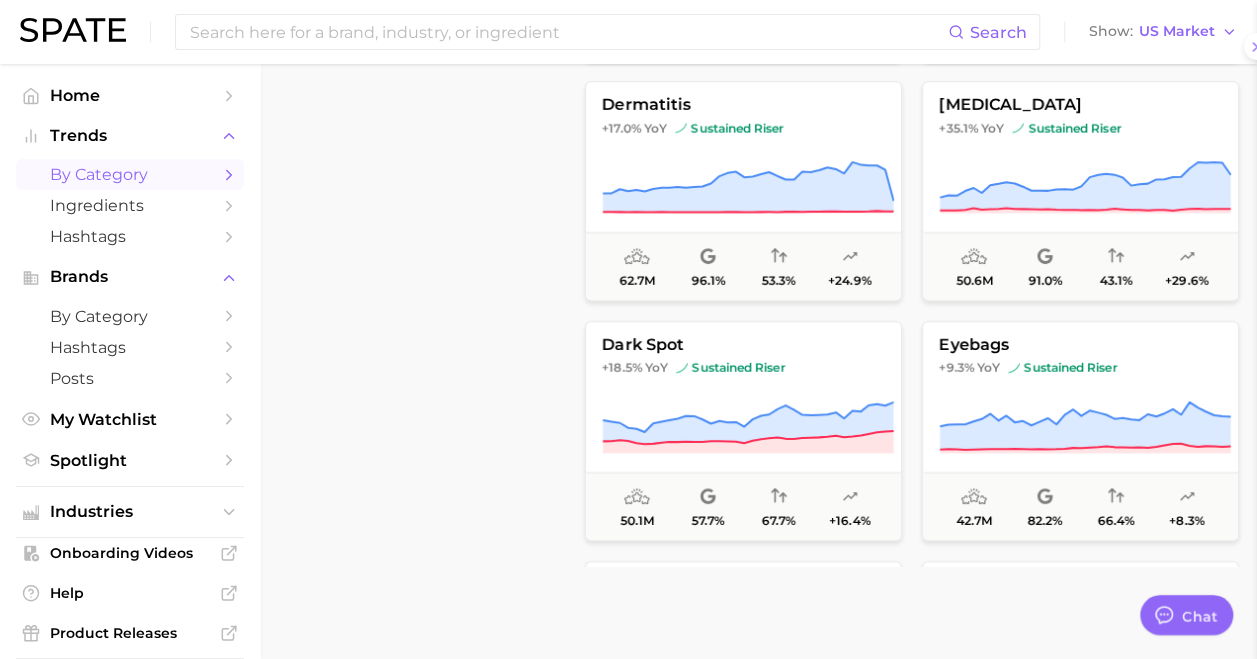 scroll, scrollTop: 0, scrollLeft: 0, axis: both 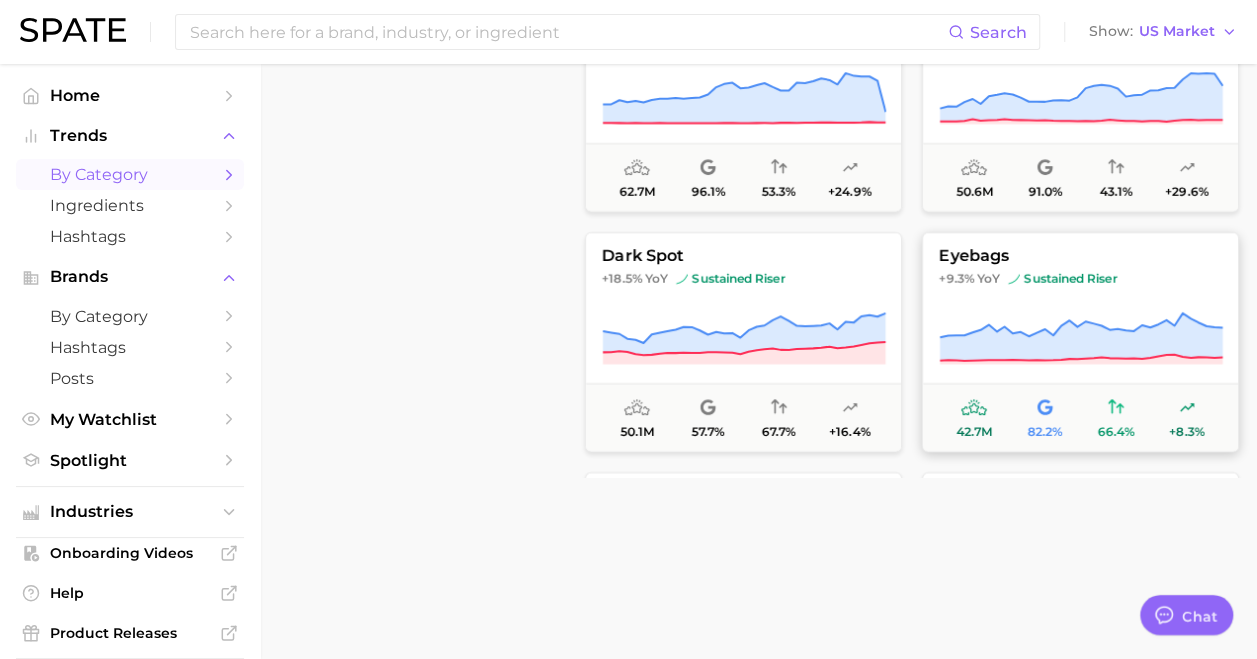 click on "+9.3%   YoY sustained riser" at bounding box center (1080, 279) 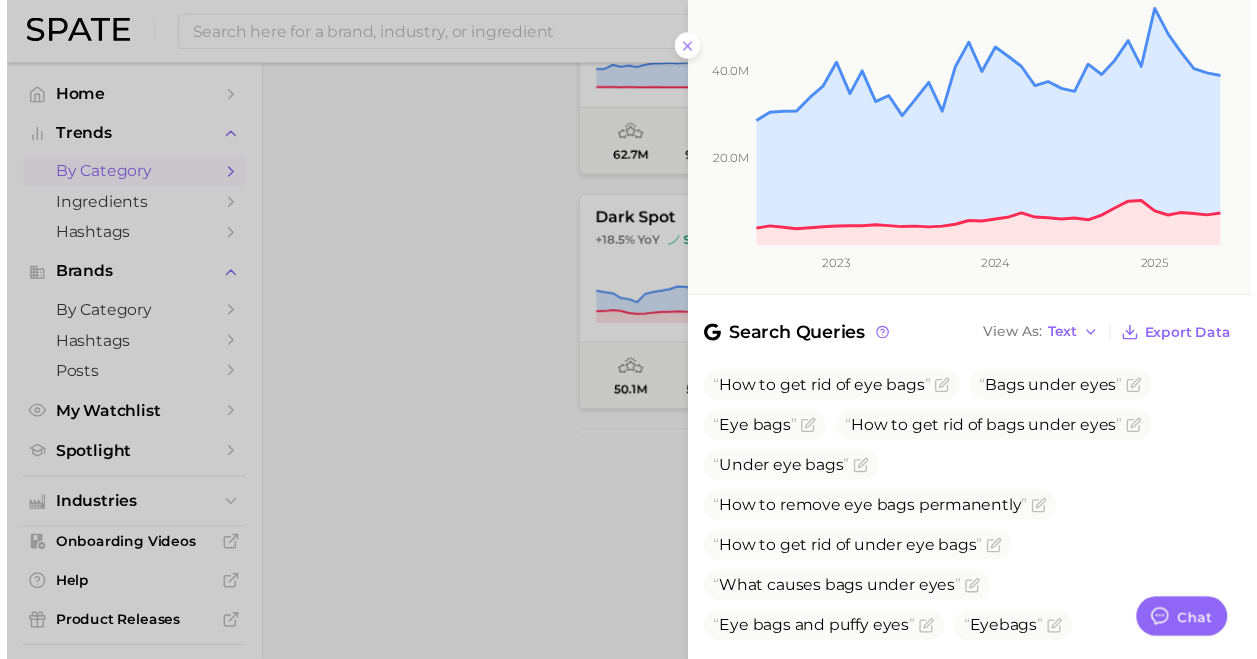 scroll, scrollTop: 0, scrollLeft: 0, axis: both 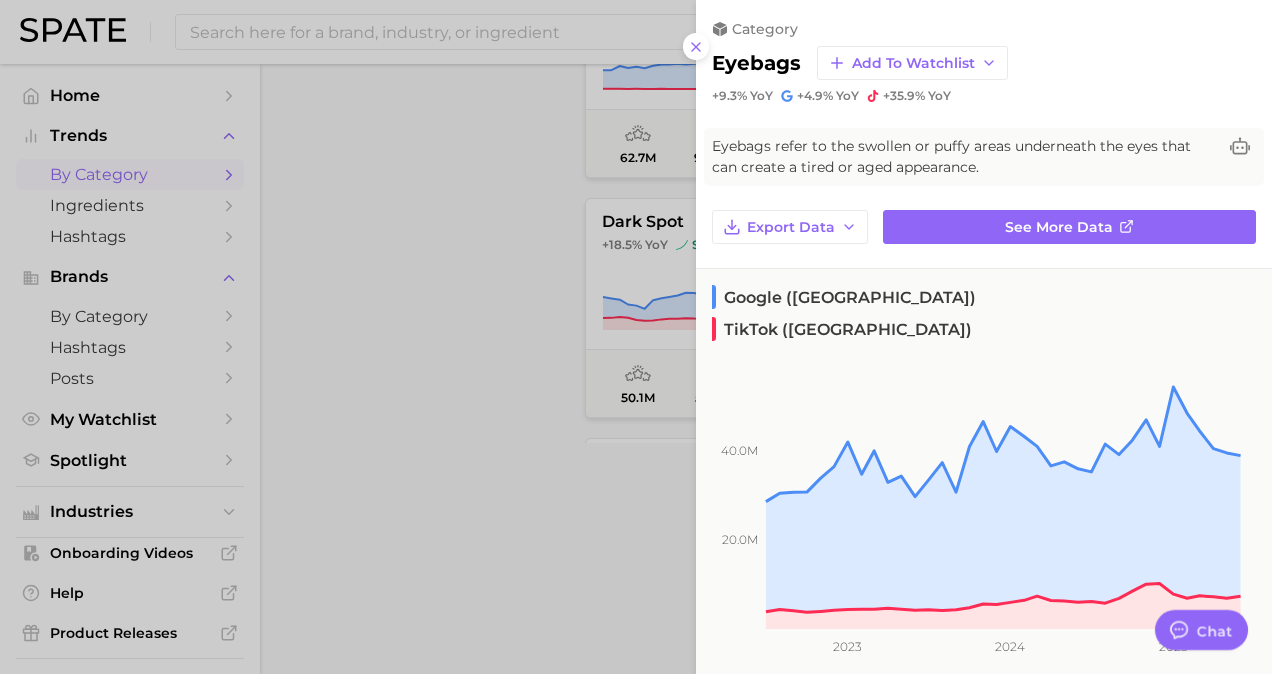 click at bounding box center [636, 337] 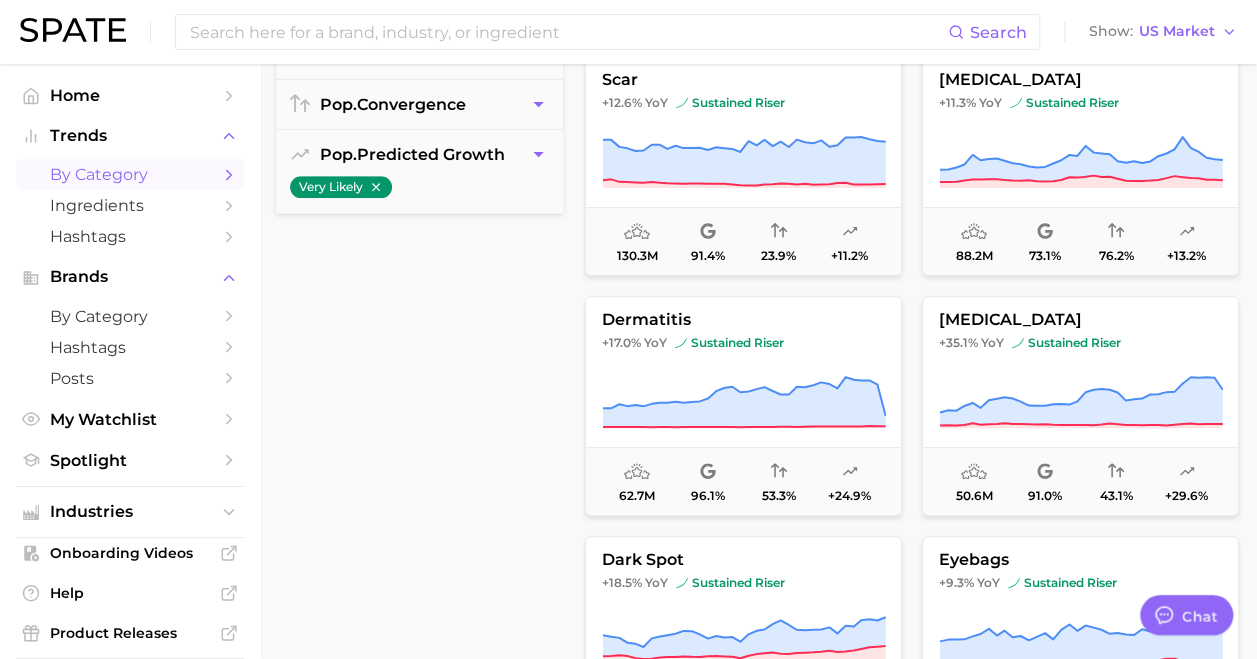scroll, scrollTop: 497, scrollLeft: 0, axis: vertical 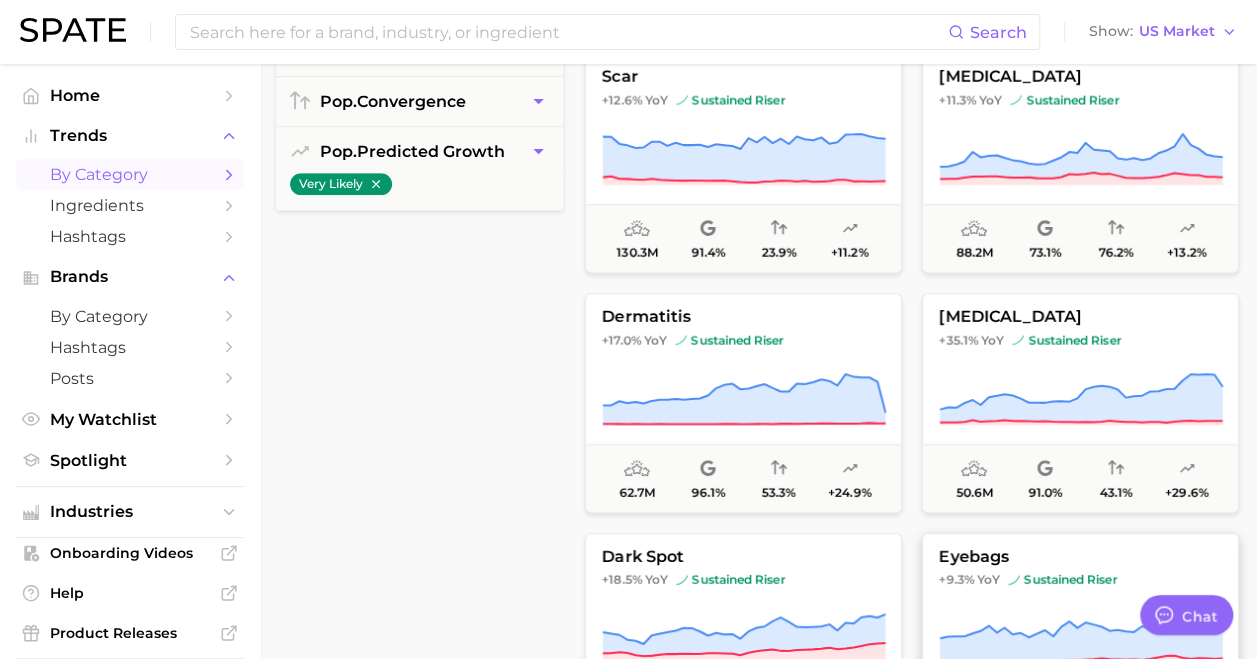 click on "eyebags +9.3%   YoY sustained riser 42.7m 82.2% 66.4% +8.3%" at bounding box center (1080, 643) 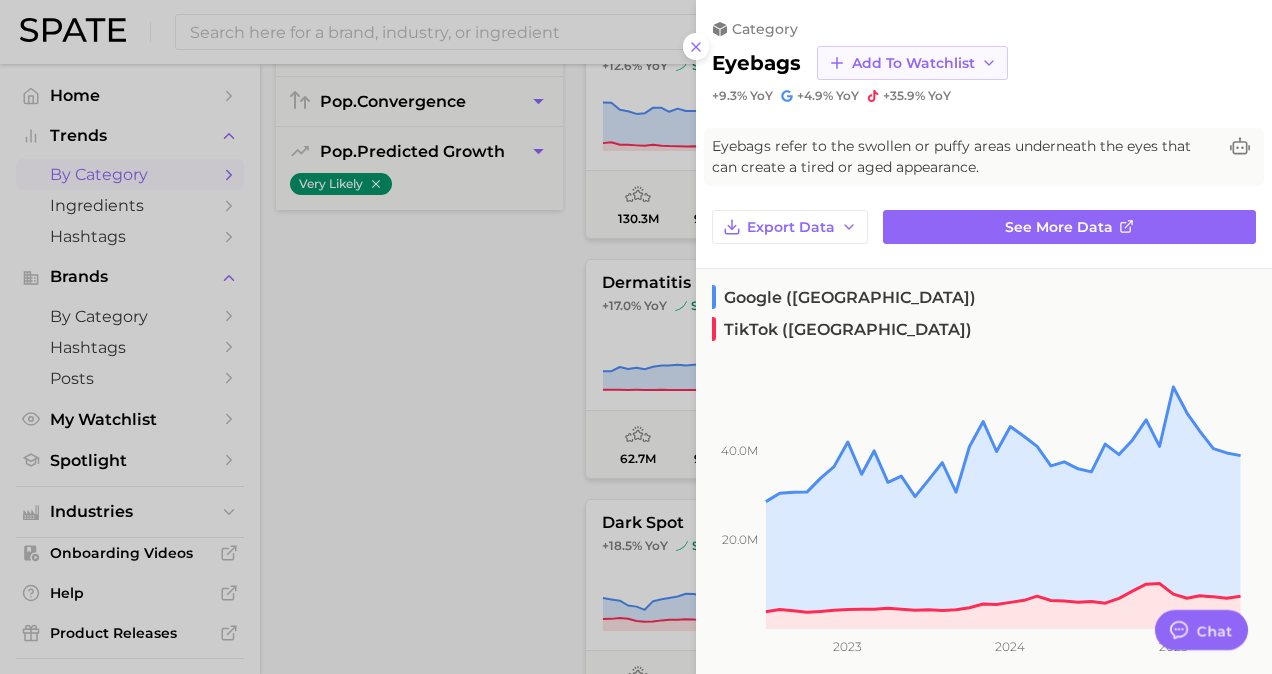 click 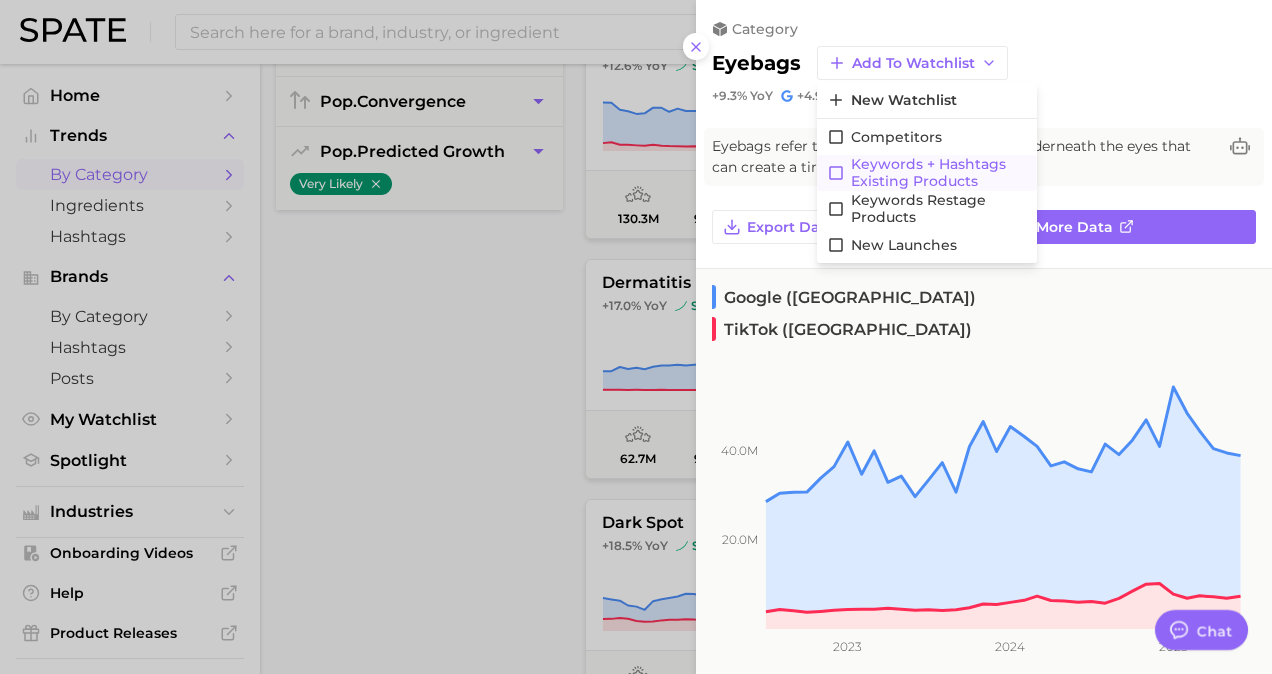 click on "Keywords + Hashtags Existing Products" at bounding box center [939, 173] 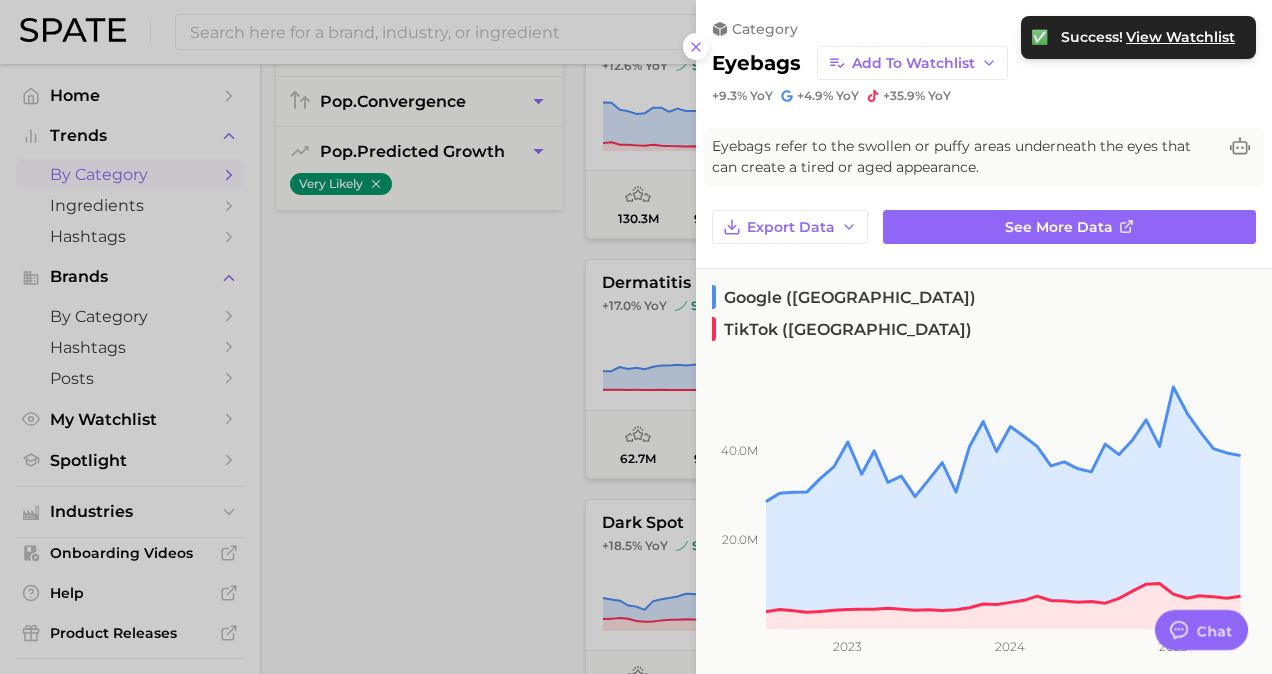 click at bounding box center [636, 337] 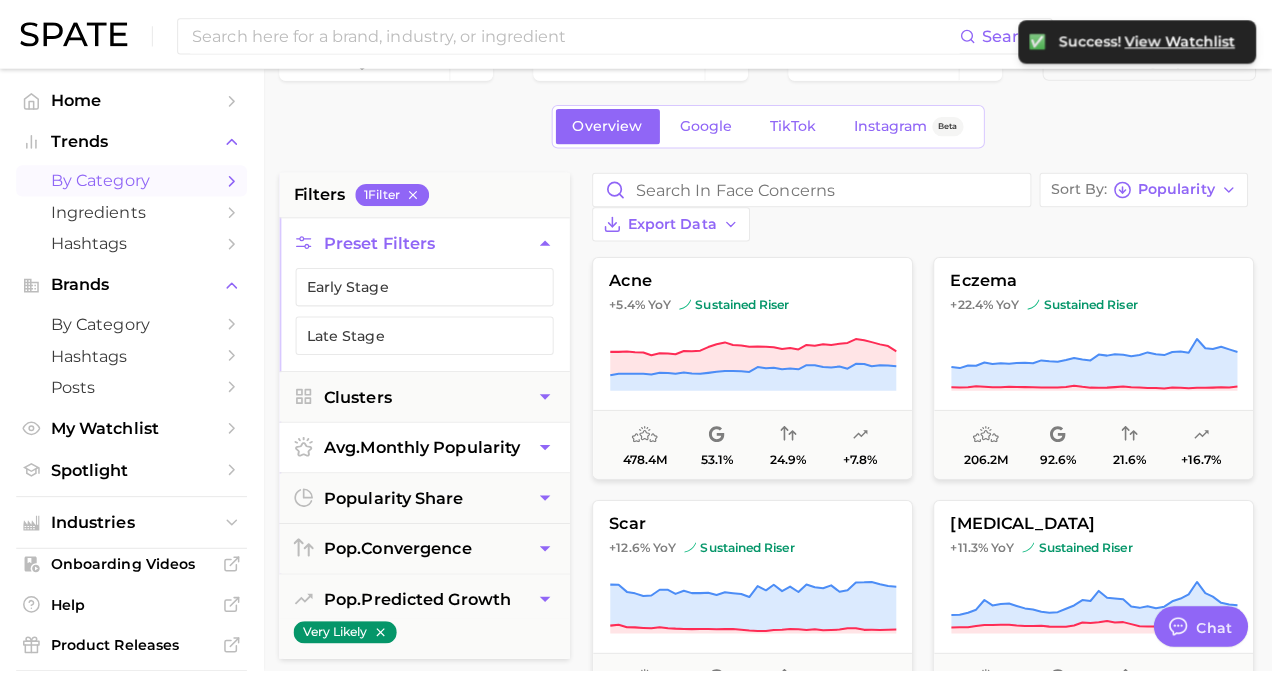 scroll, scrollTop: 0, scrollLeft: 0, axis: both 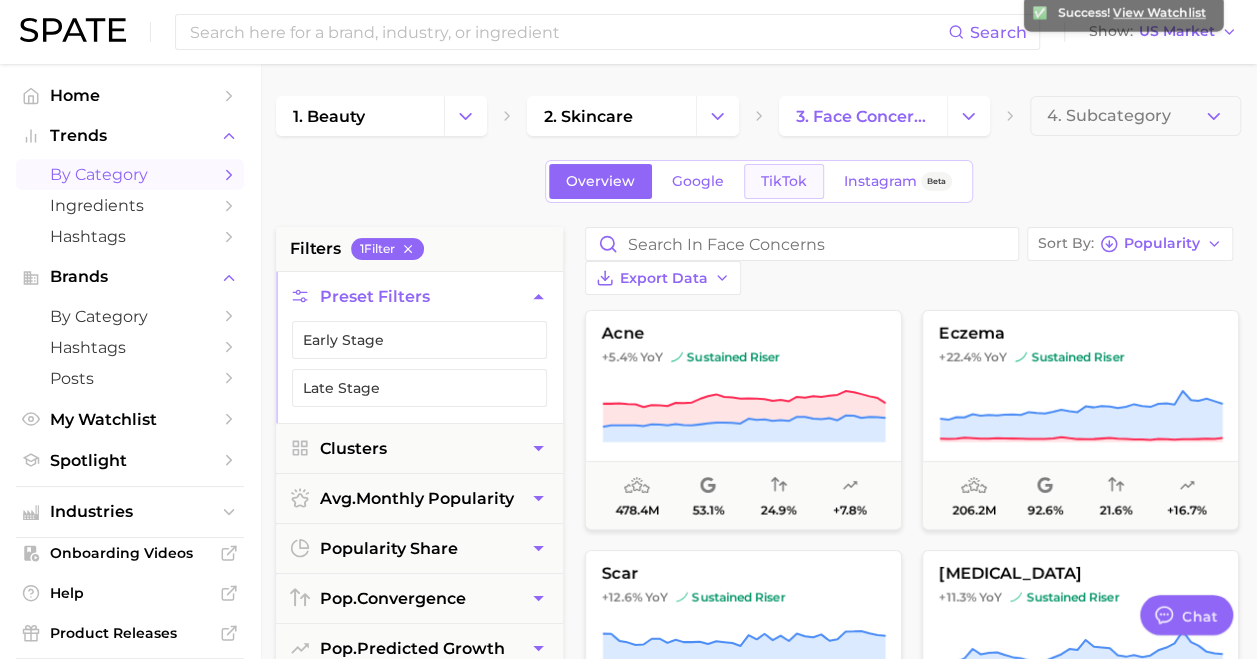 click on "TikTok" at bounding box center [784, 181] 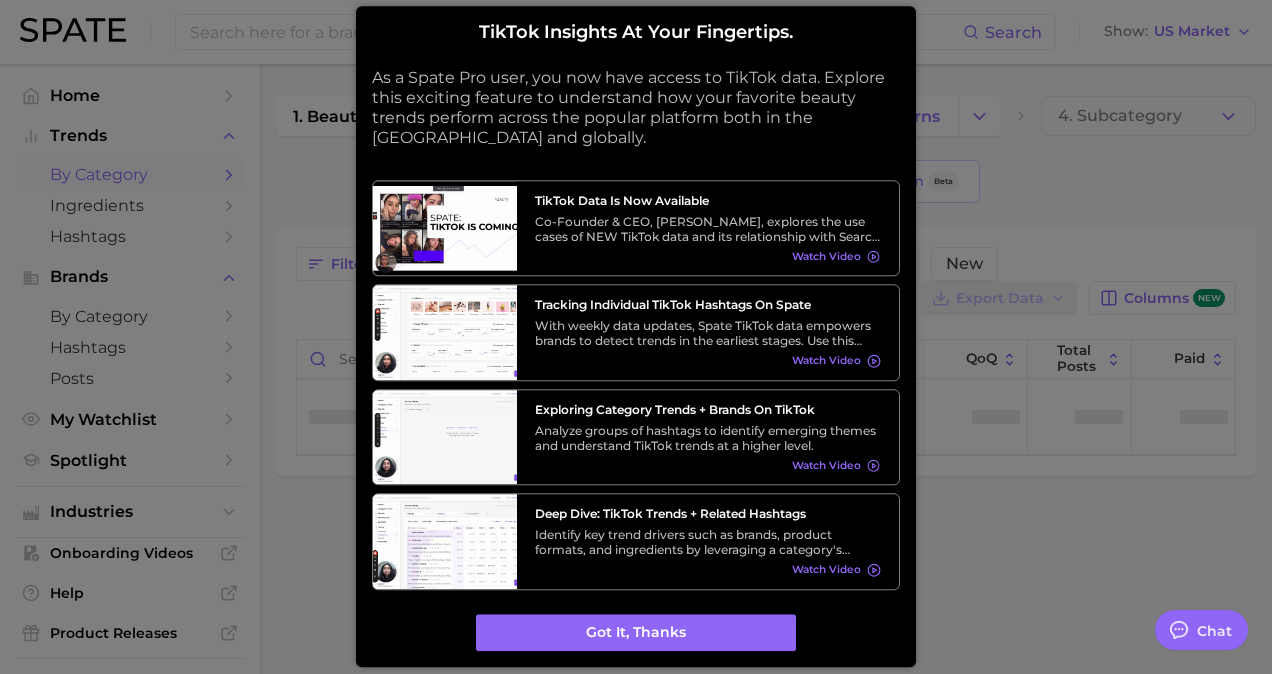 click at bounding box center [636, 337] 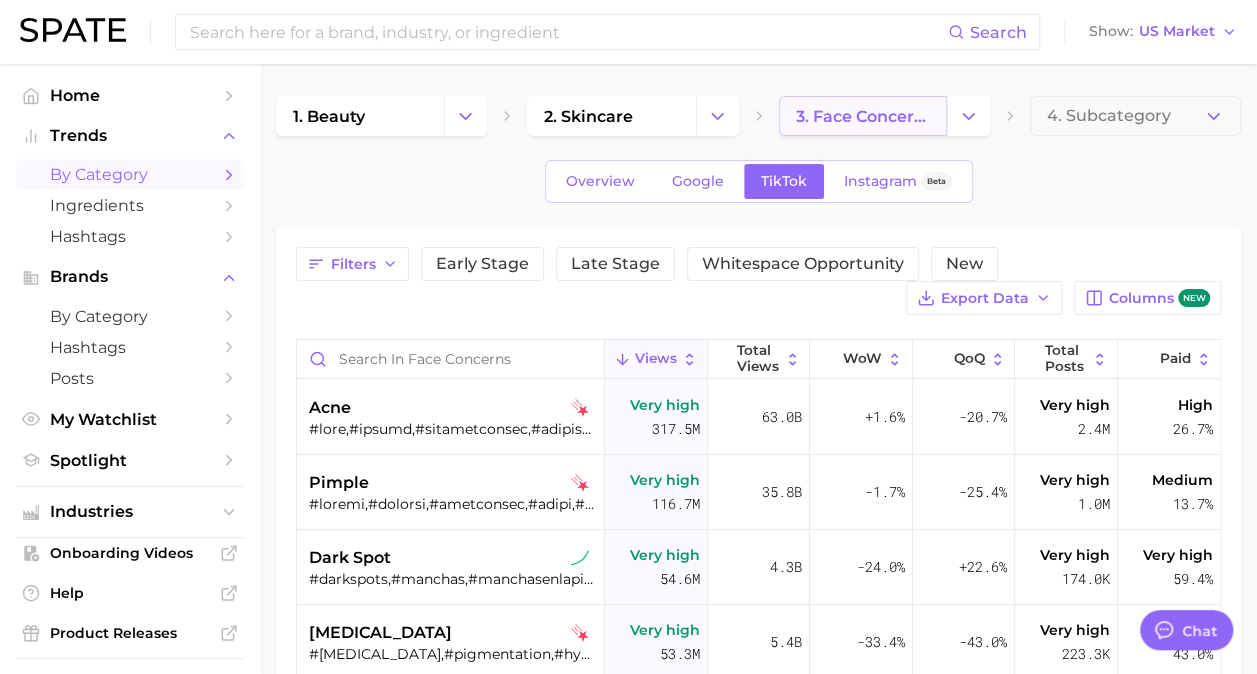 type on "x" 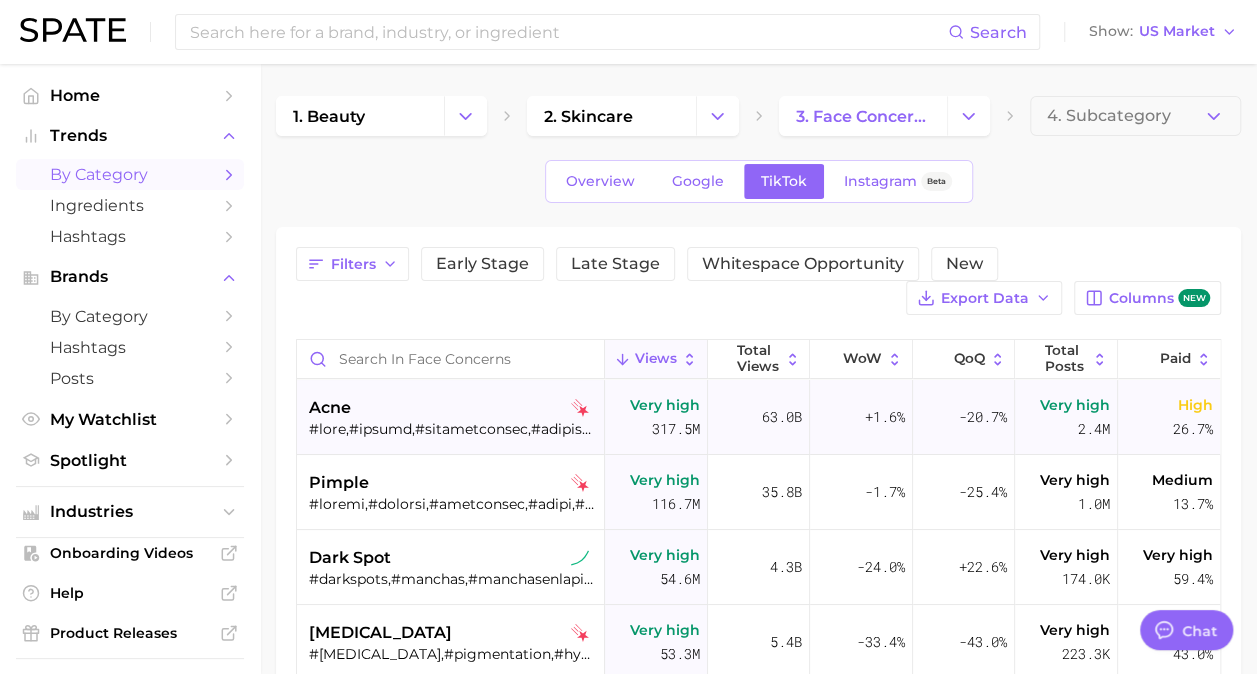click on "acne" at bounding box center (453, 408) 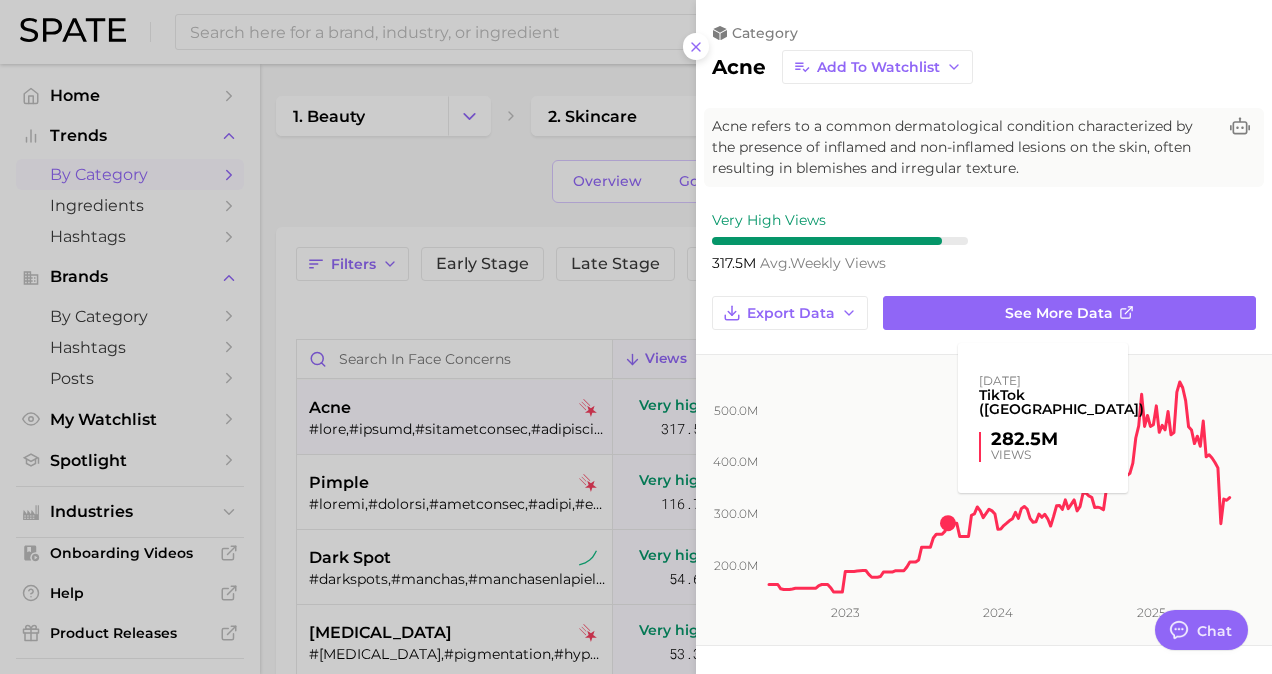 scroll, scrollTop: 0, scrollLeft: 0, axis: both 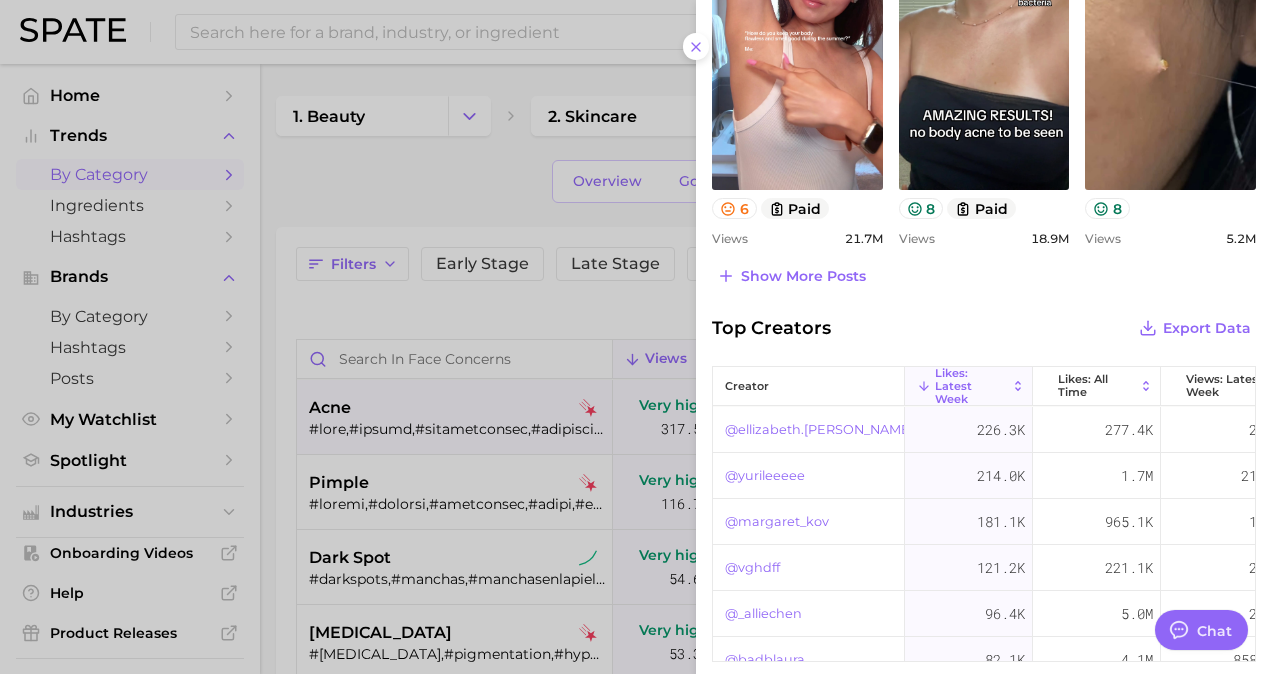 click at bounding box center (636, 337) 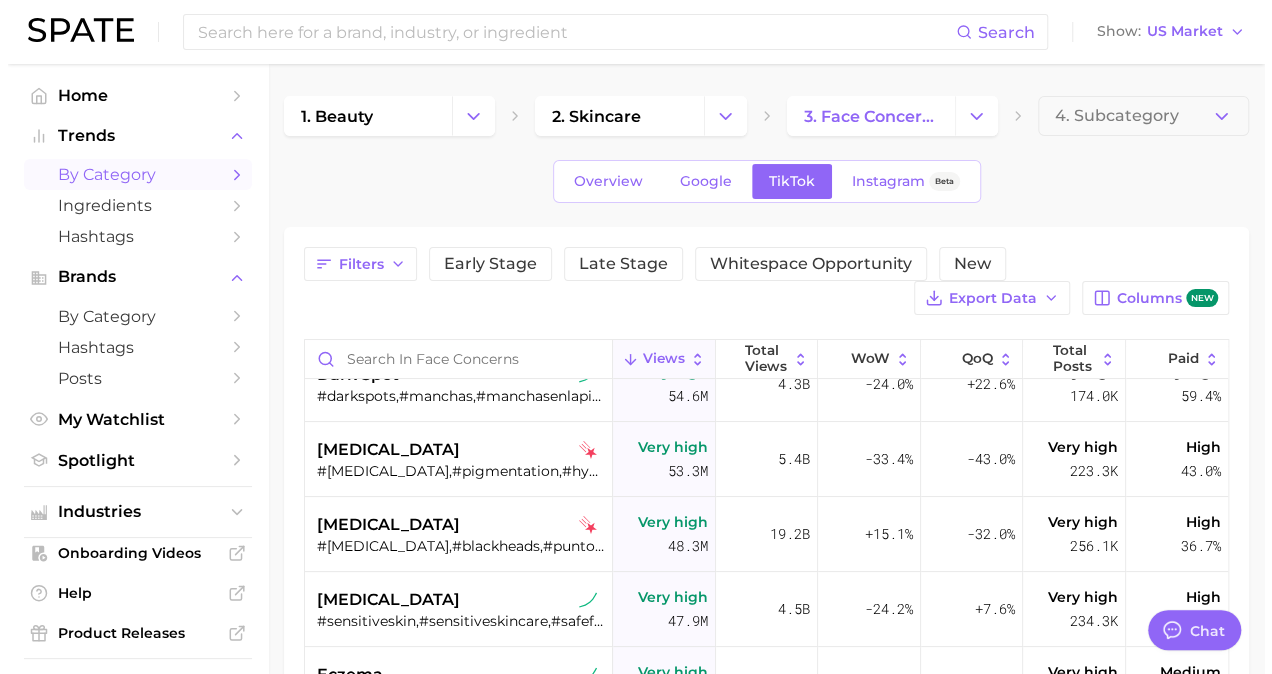 scroll, scrollTop: 184, scrollLeft: 0, axis: vertical 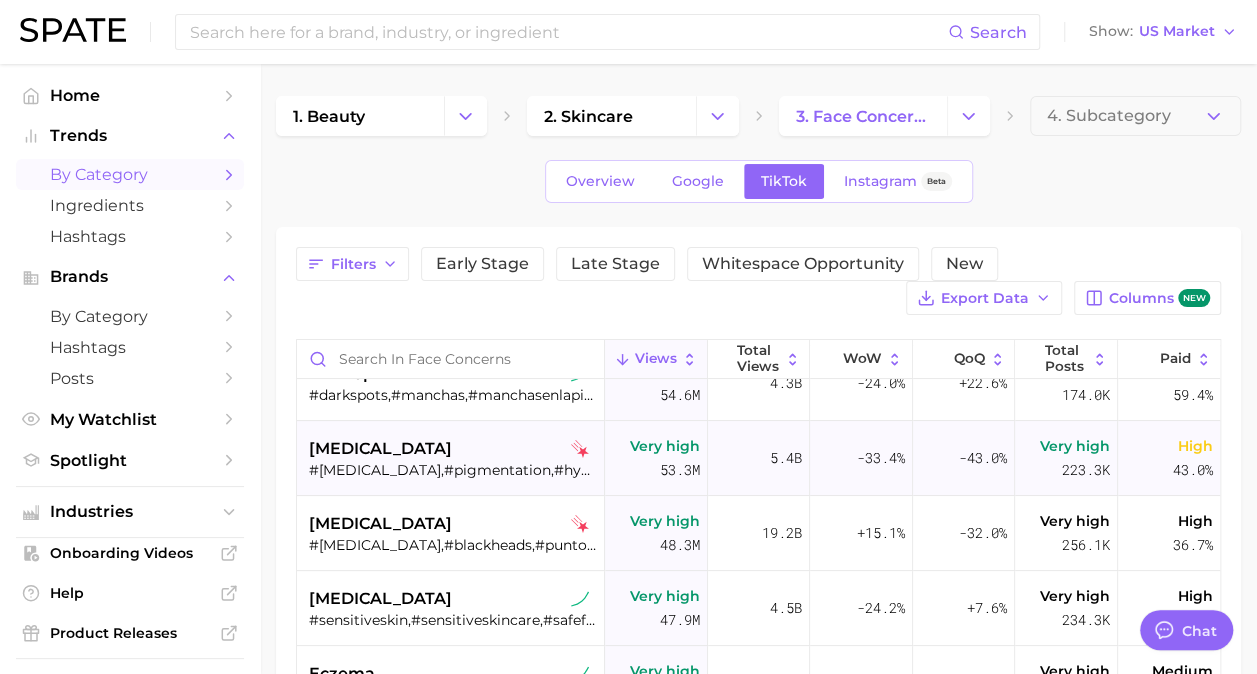 click on "[MEDICAL_DATA]" at bounding box center (453, 449) 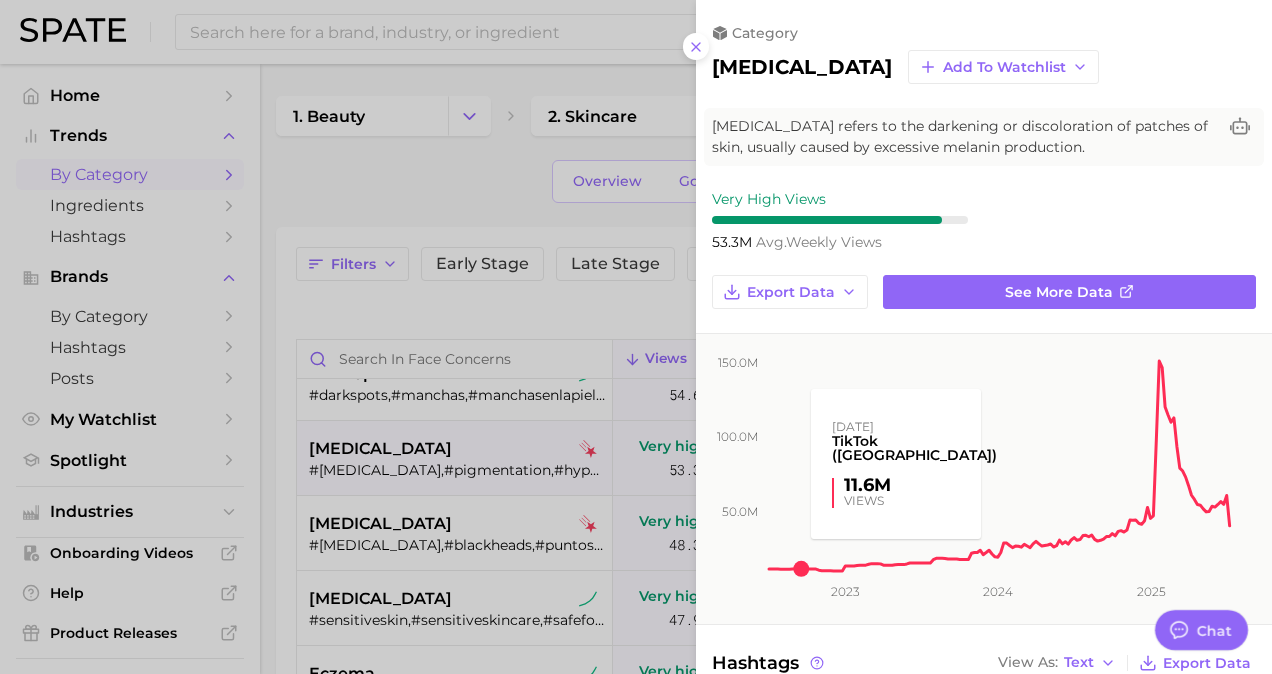 scroll, scrollTop: 0, scrollLeft: 0, axis: both 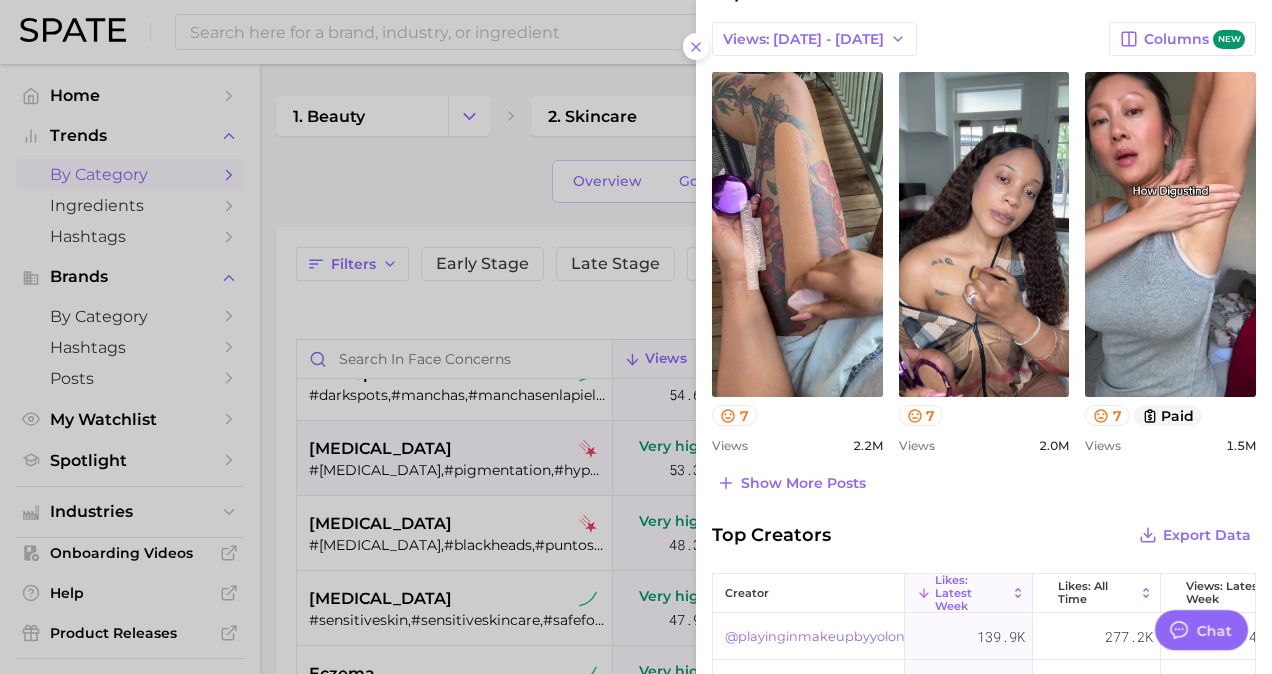 click at bounding box center [636, 337] 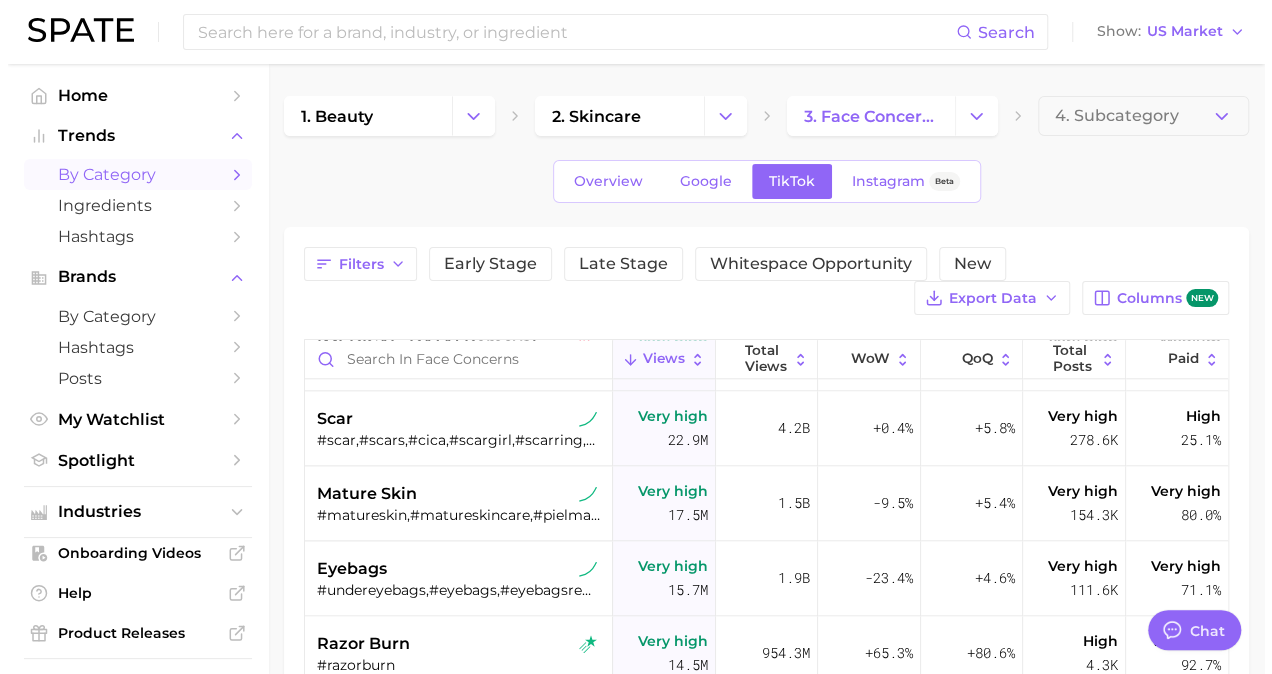 scroll, scrollTop: 1115, scrollLeft: 0, axis: vertical 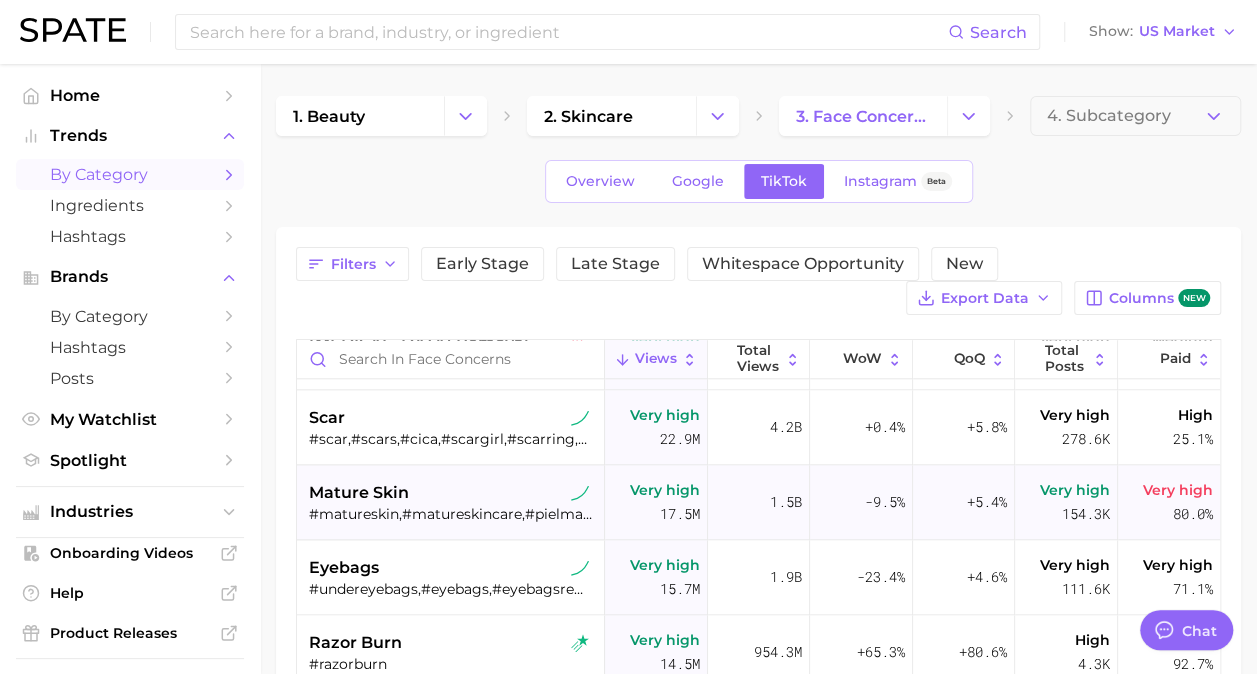 click on "mature skin" at bounding box center (453, 493) 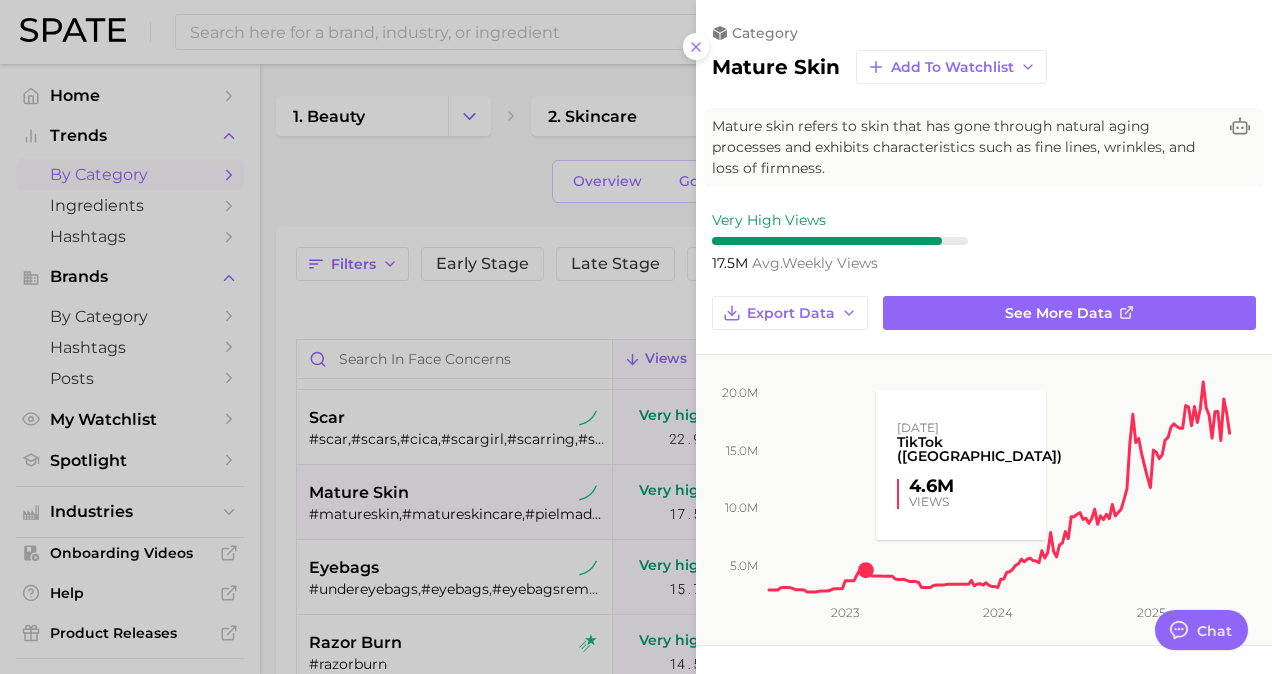 scroll, scrollTop: 0, scrollLeft: 0, axis: both 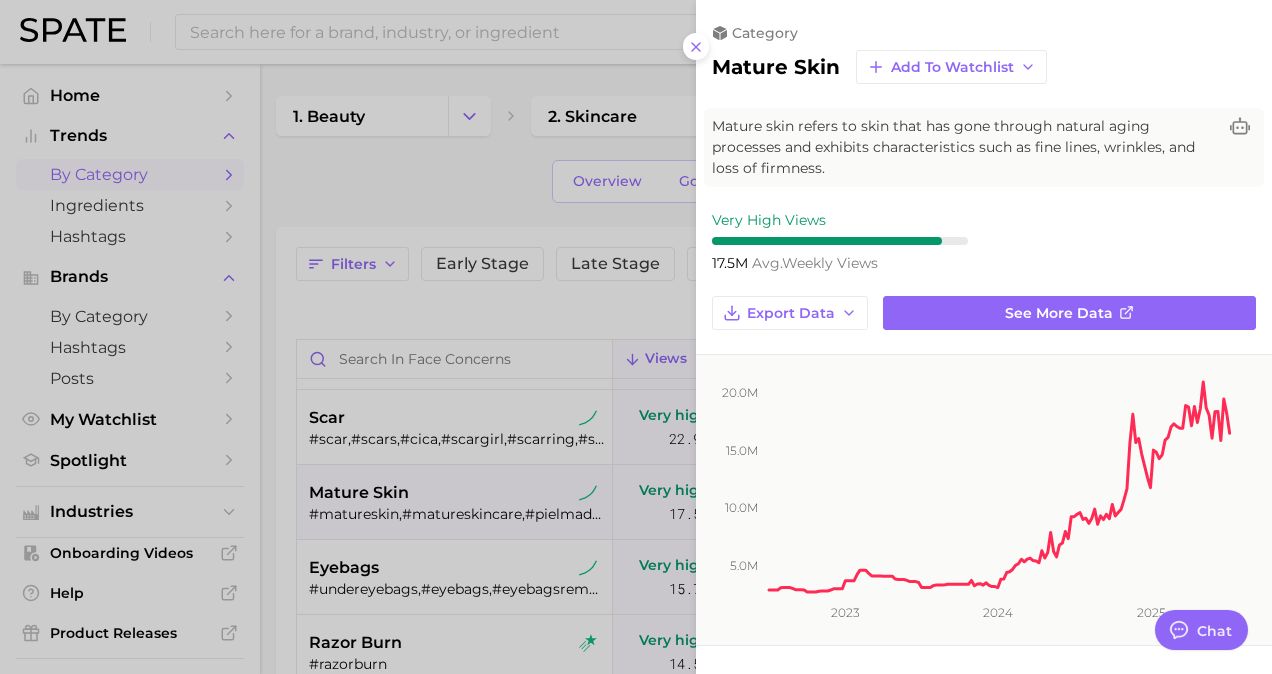click at bounding box center (636, 337) 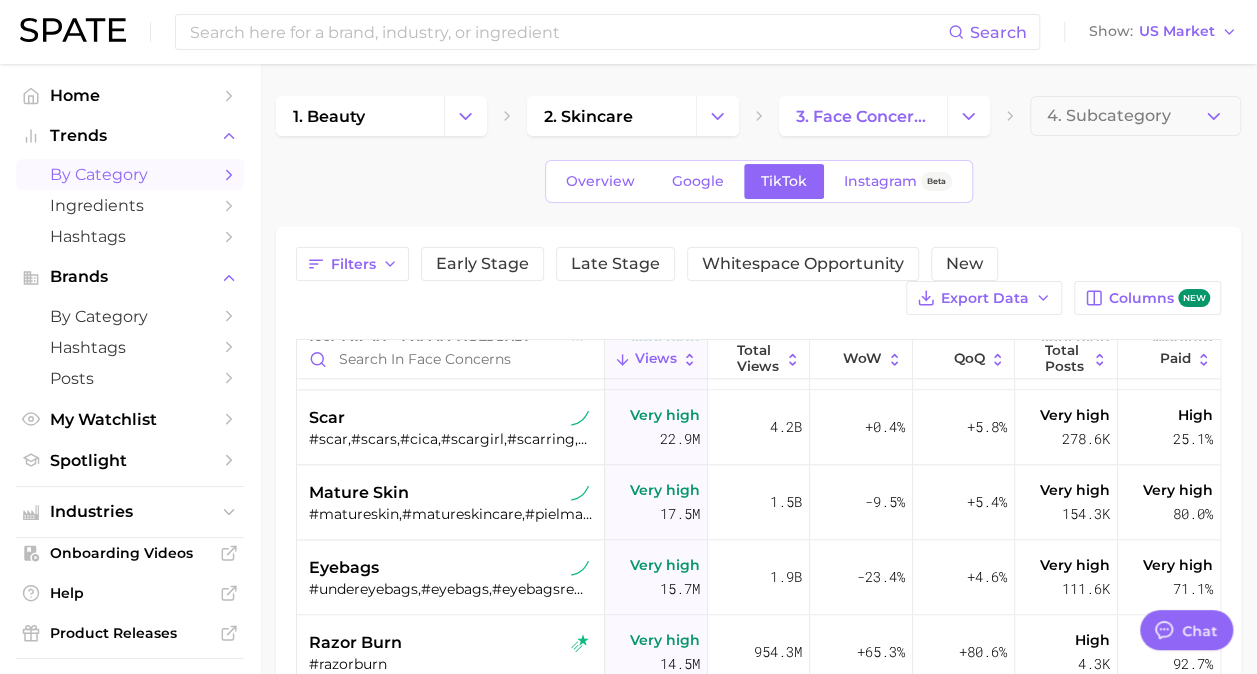 click on "mature skin" at bounding box center [453, 493] 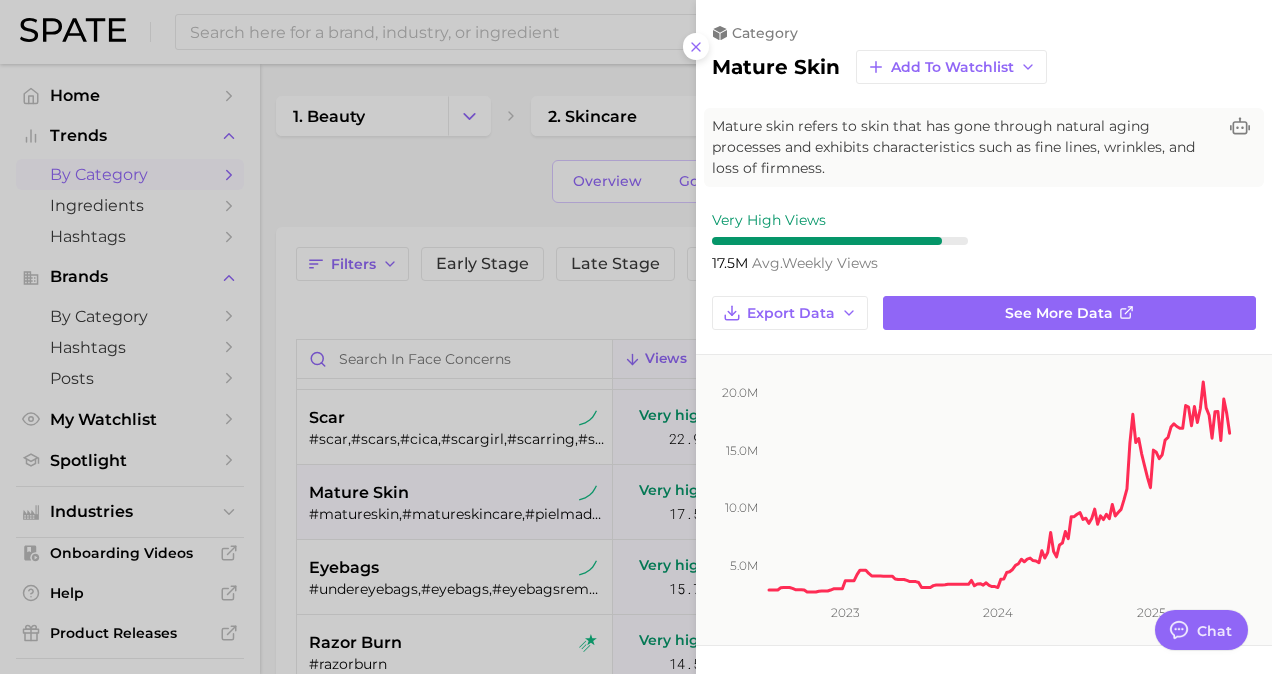 scroll, scrollTop: 0, scrollLeft: 0, axis: both 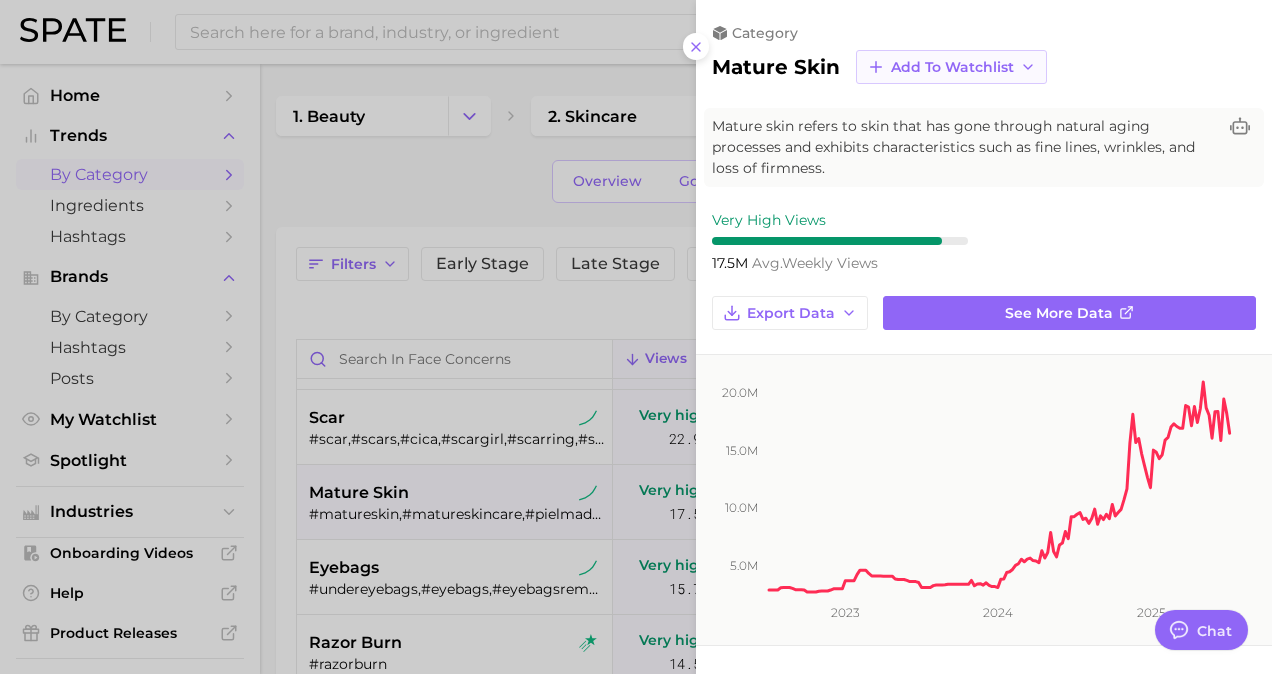 click on "Add to Watchlist" at bounding box center (952, 67) 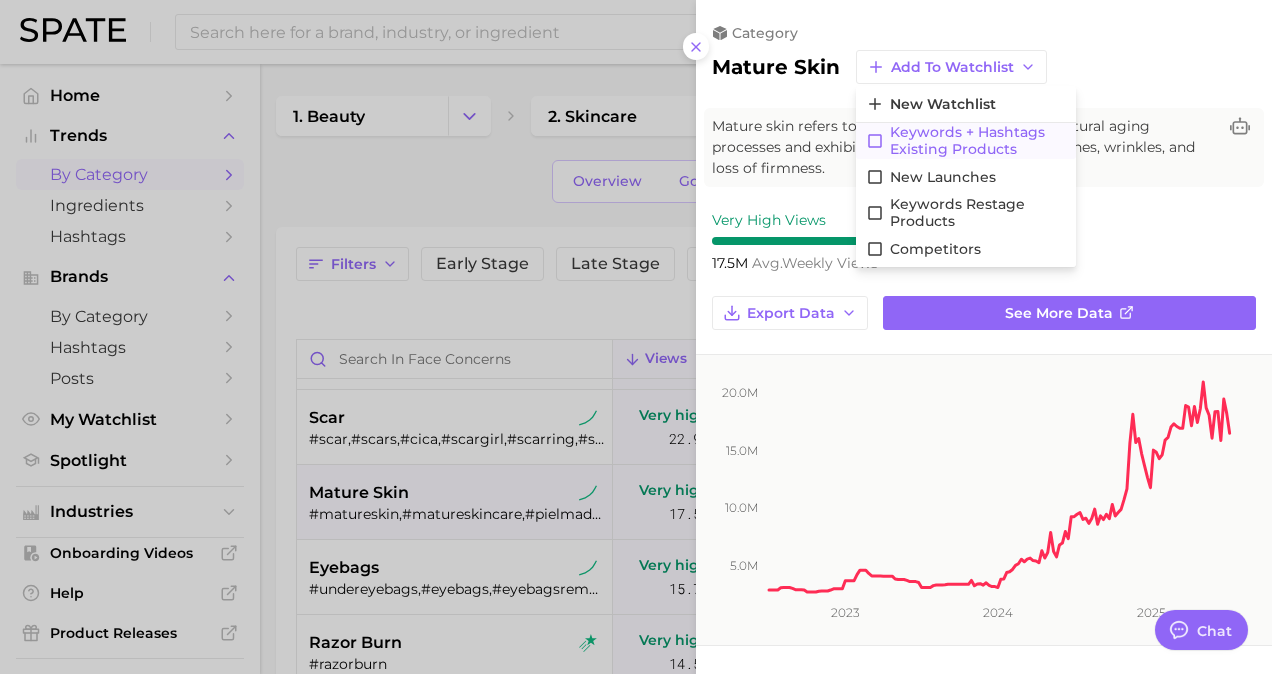 click on "Keywords + Hashtags Existing Products" at bounding box center (978, 141) 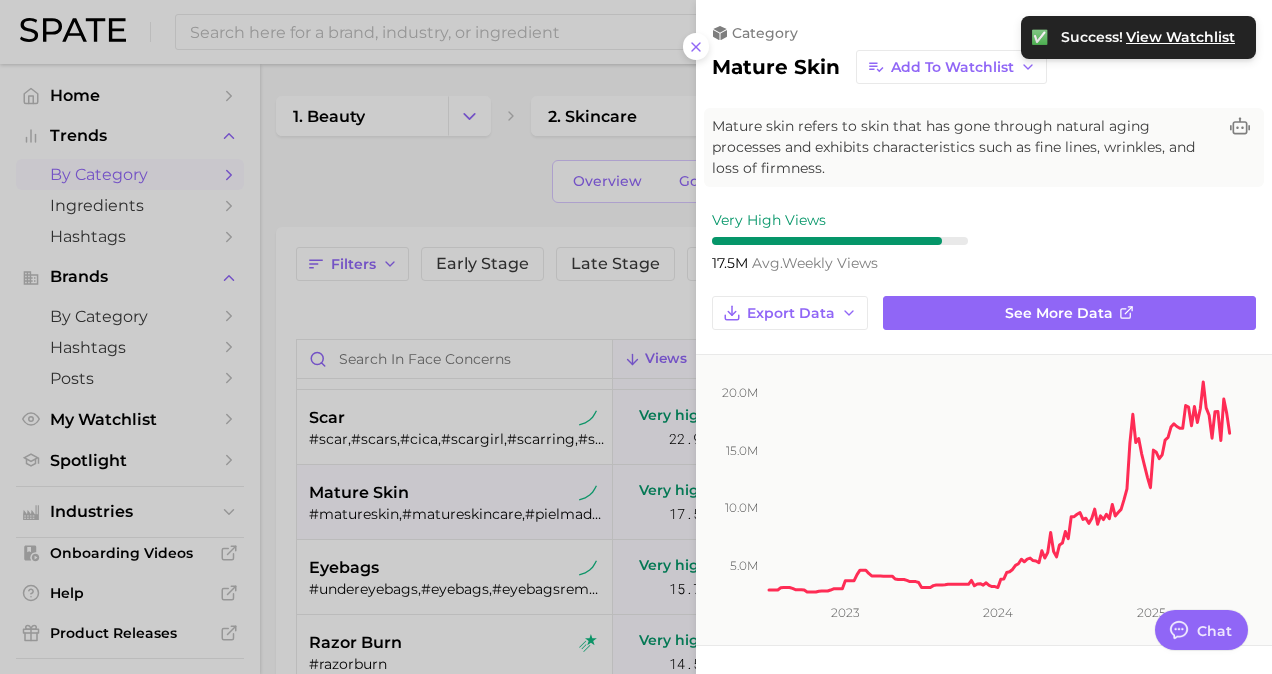 click at bounding box center [636, 337] 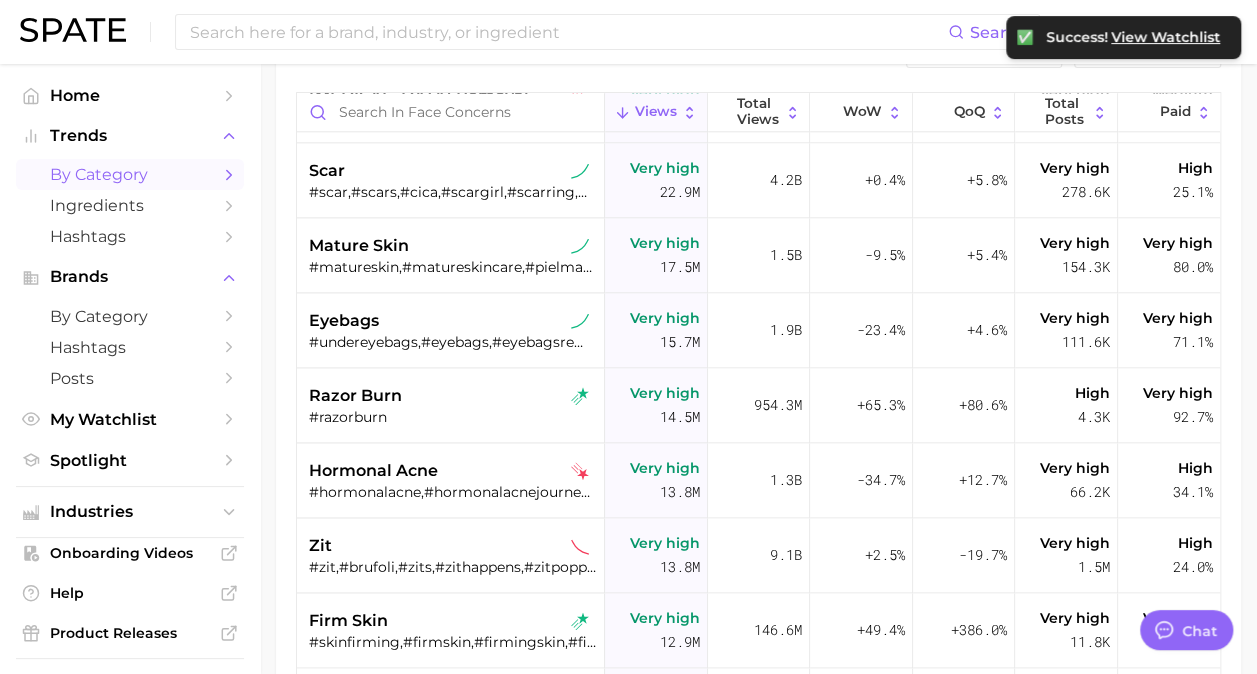 scroll, scrollTop: 249, scrollLeft: 0, axis: vertical 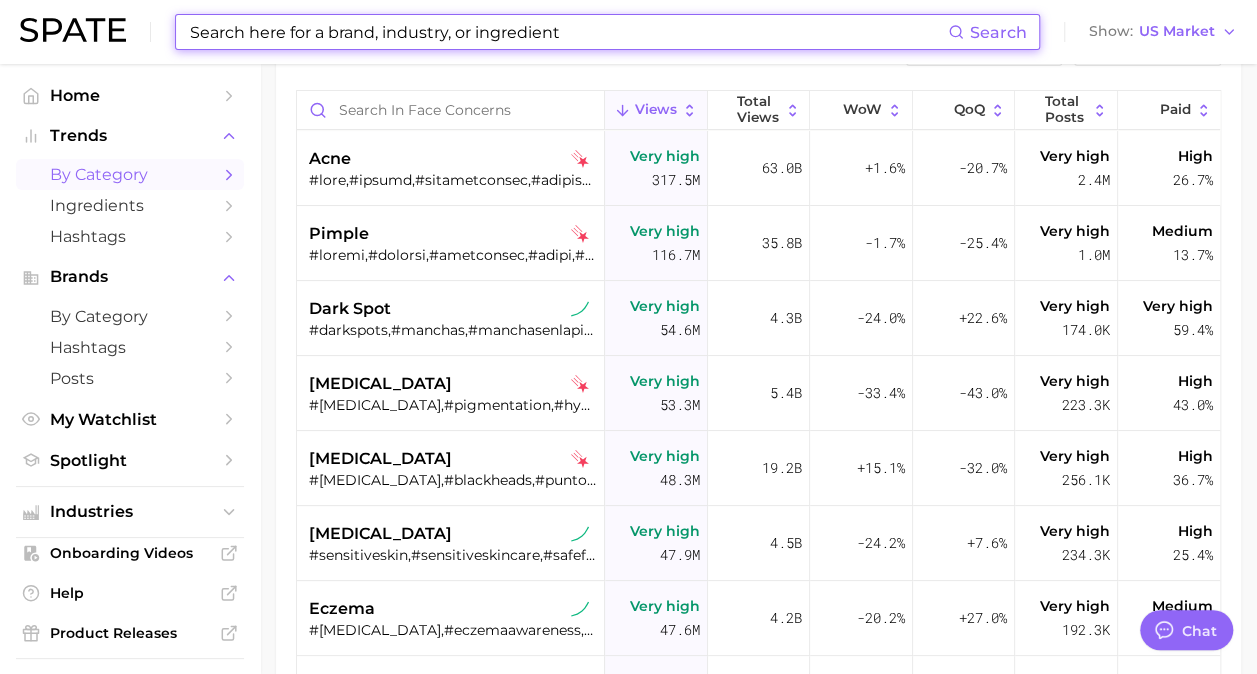 click at bounding box center [568, 32] 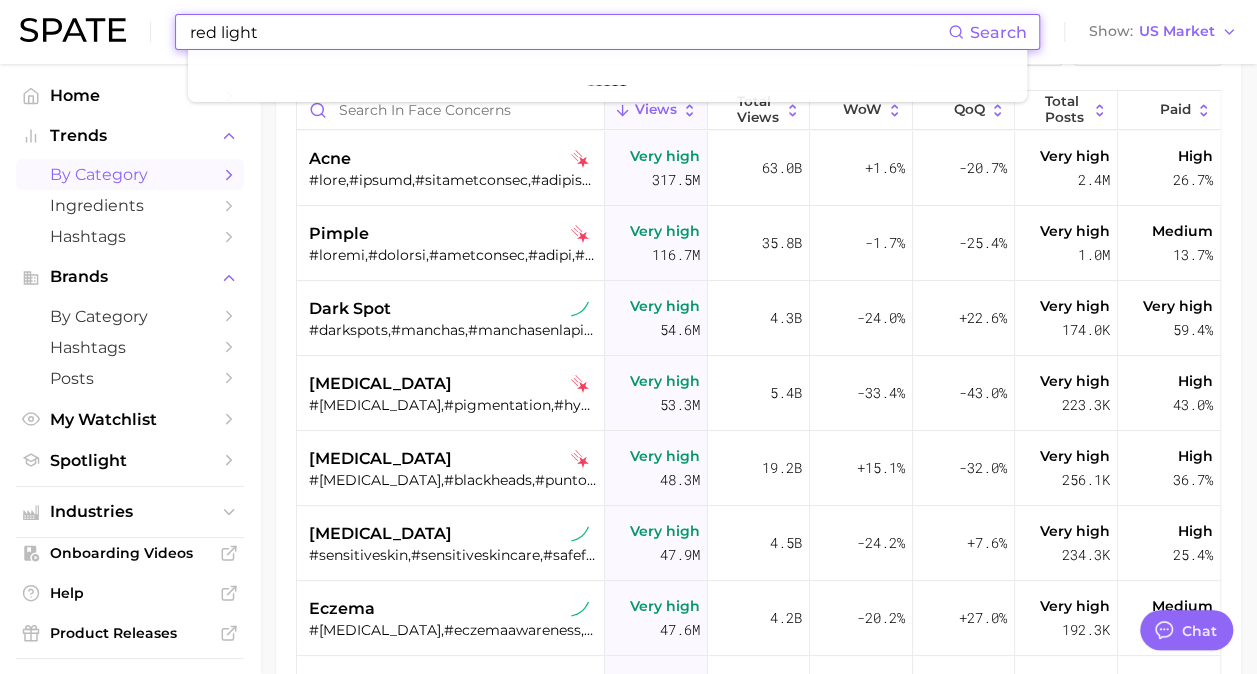 type on "red light" 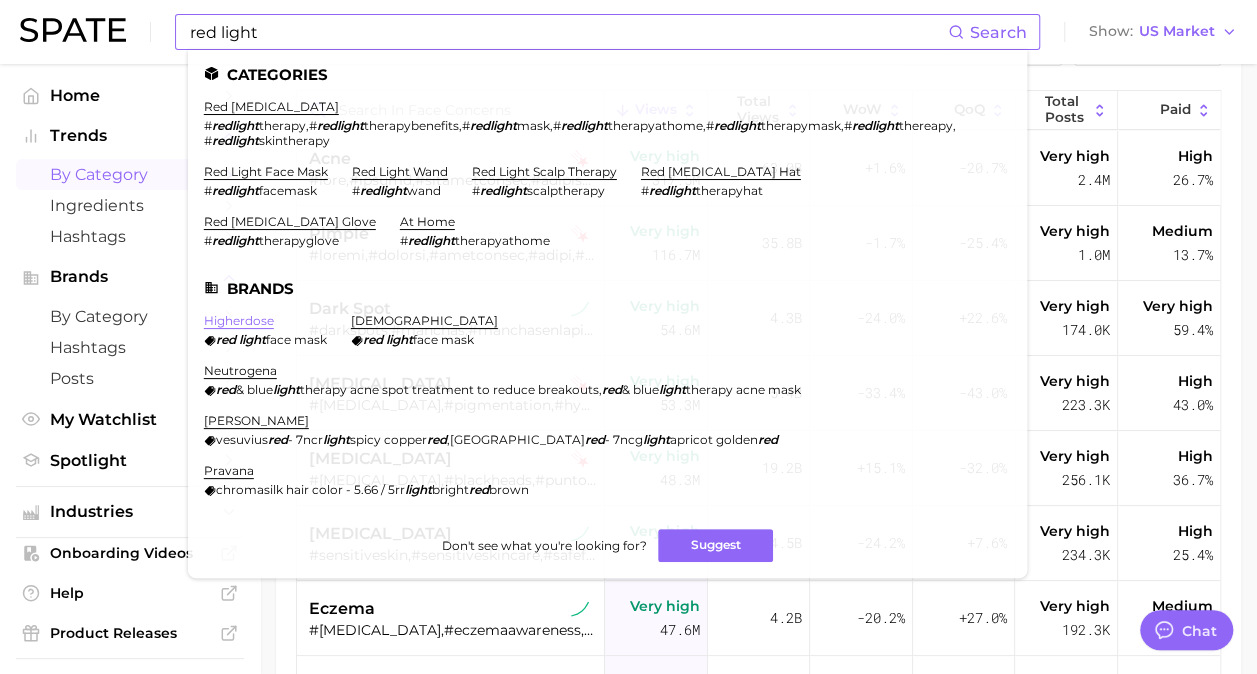 click on "higherdose" at bounding box center [239, 320] 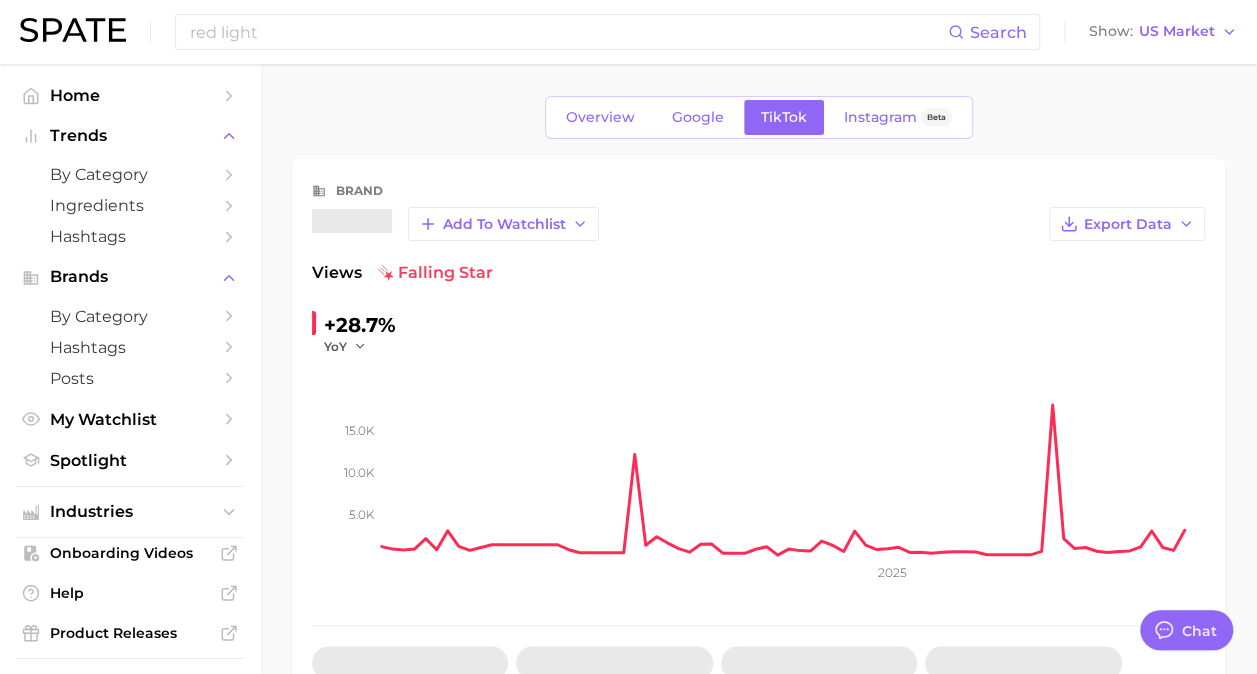 scroll, scrollTop: 0, scrollLeft: 0, axis: both 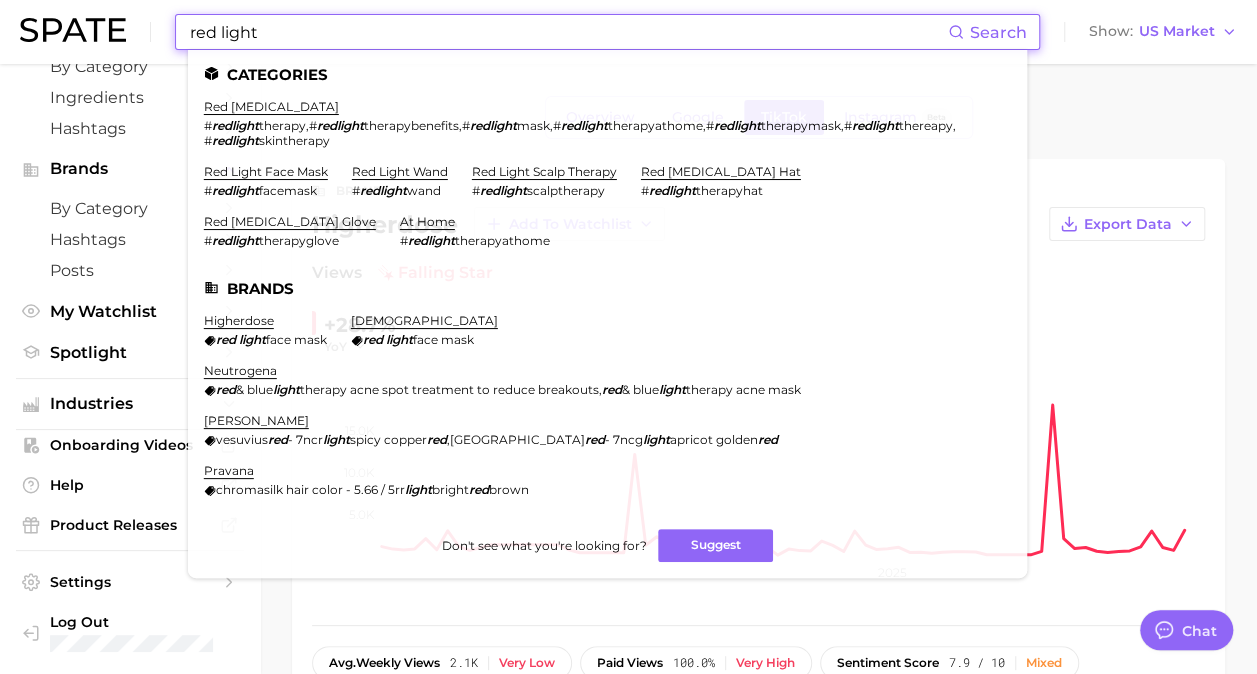 click on "red light" at bounding box center (568, 32) 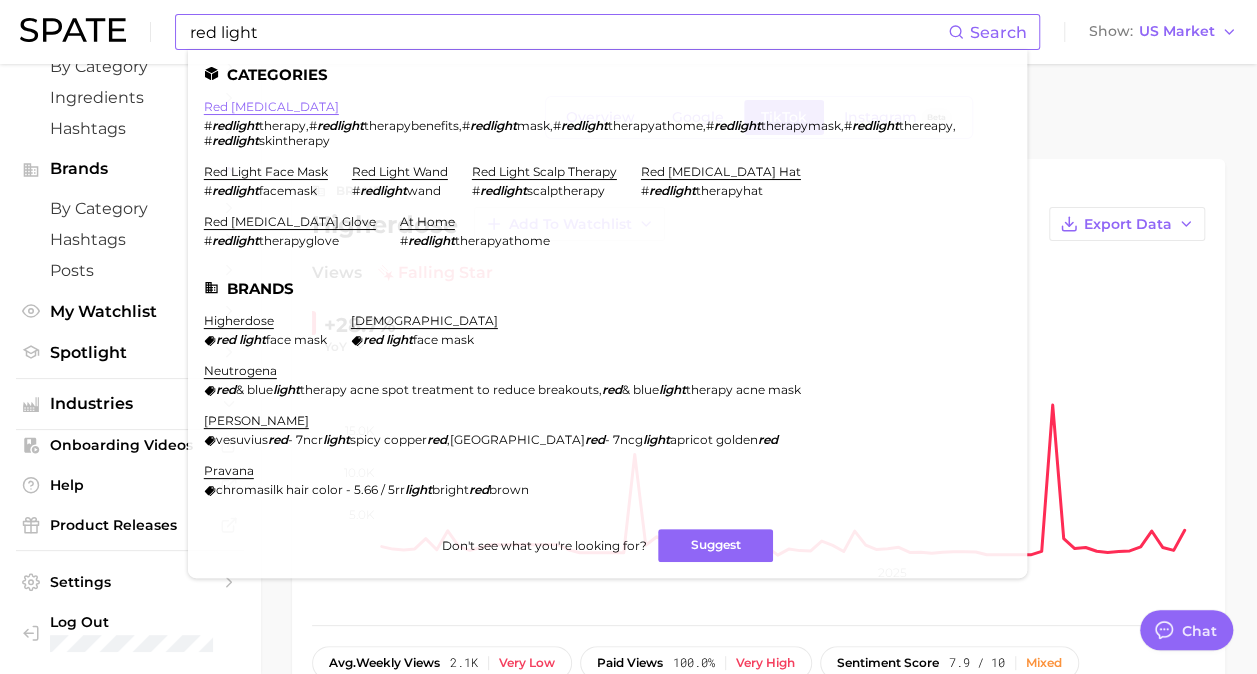 click on "red [MEDICAL_DATA]" at bounding box center [271, 106] 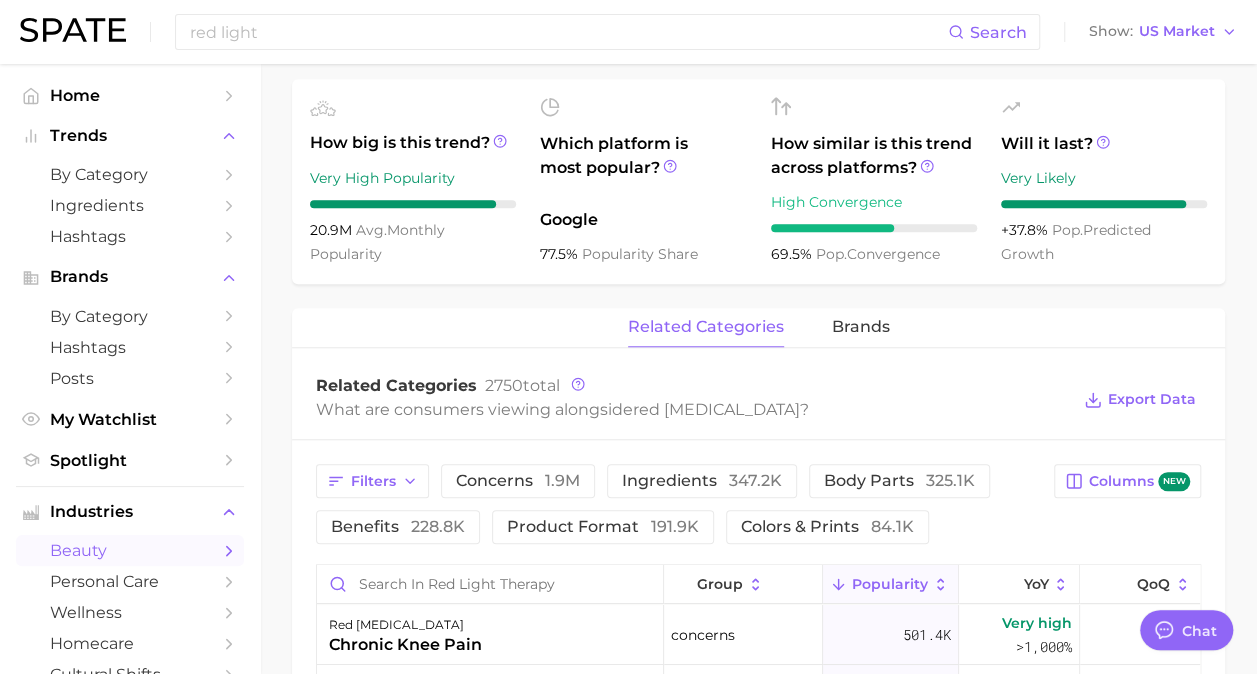 scroll, scrollTop: 686, scrollLeft: 0, axis: vertical 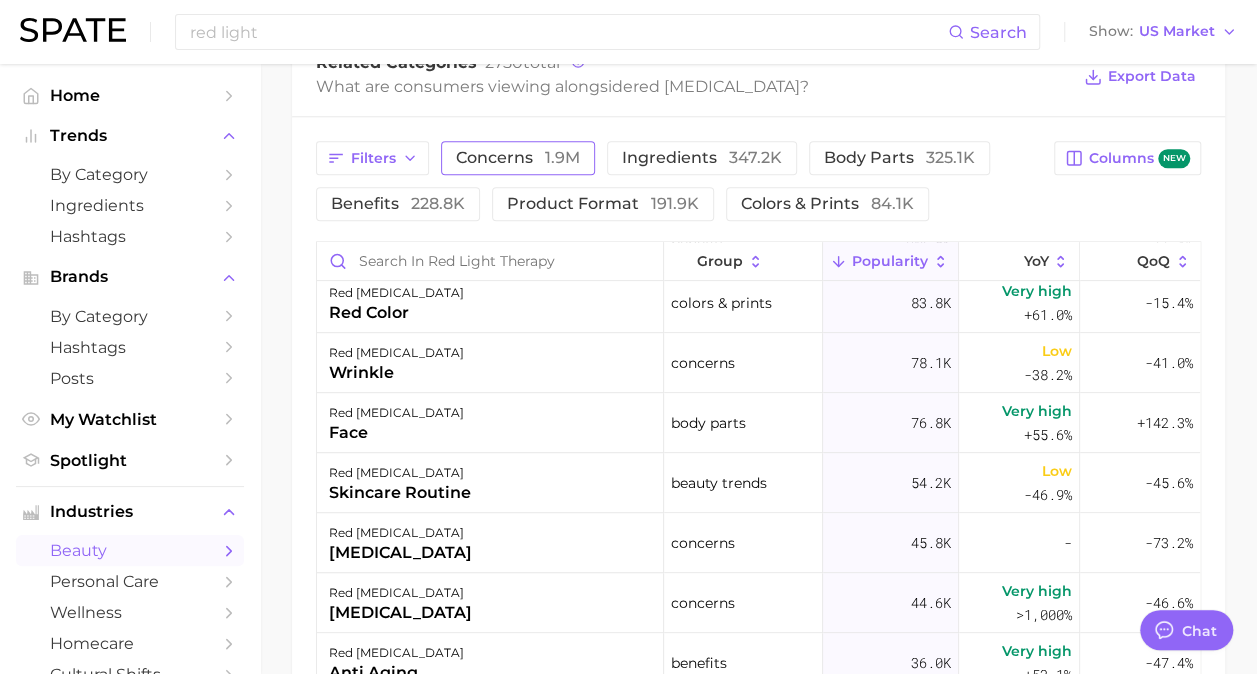 click on "concerns   1.9m" at bounding box center (518, 158) 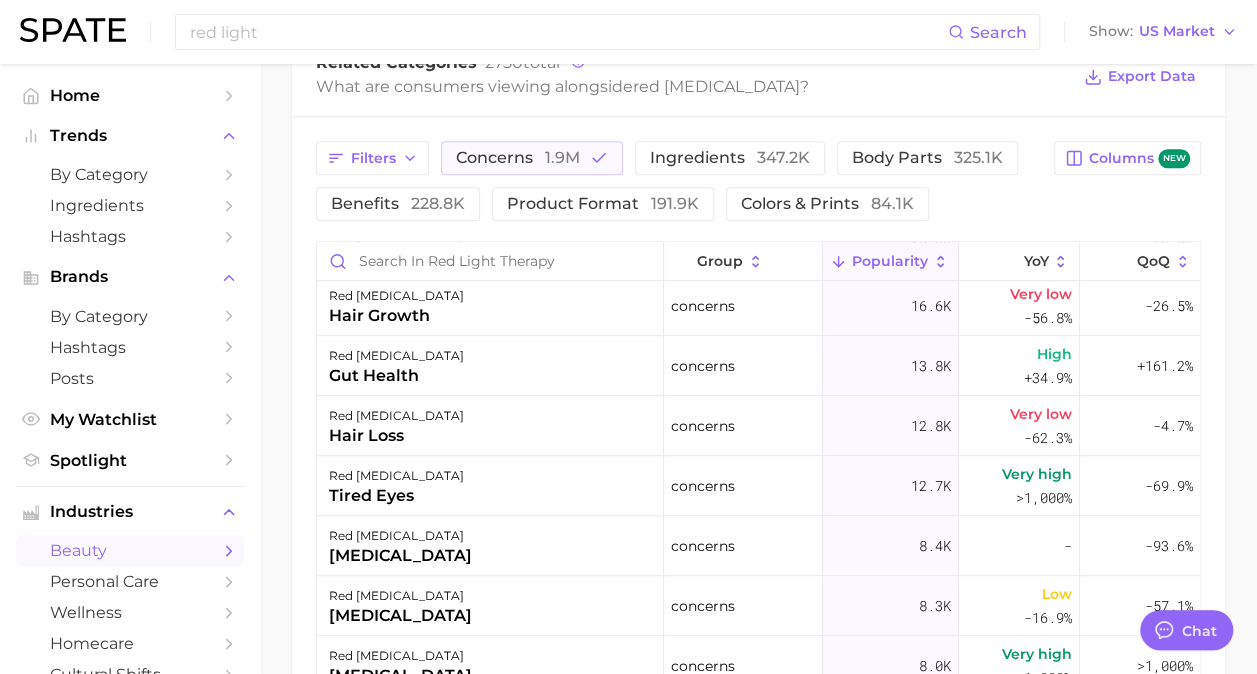 scroll, scrollTop: 0, scrollLeft: 0, axis: both 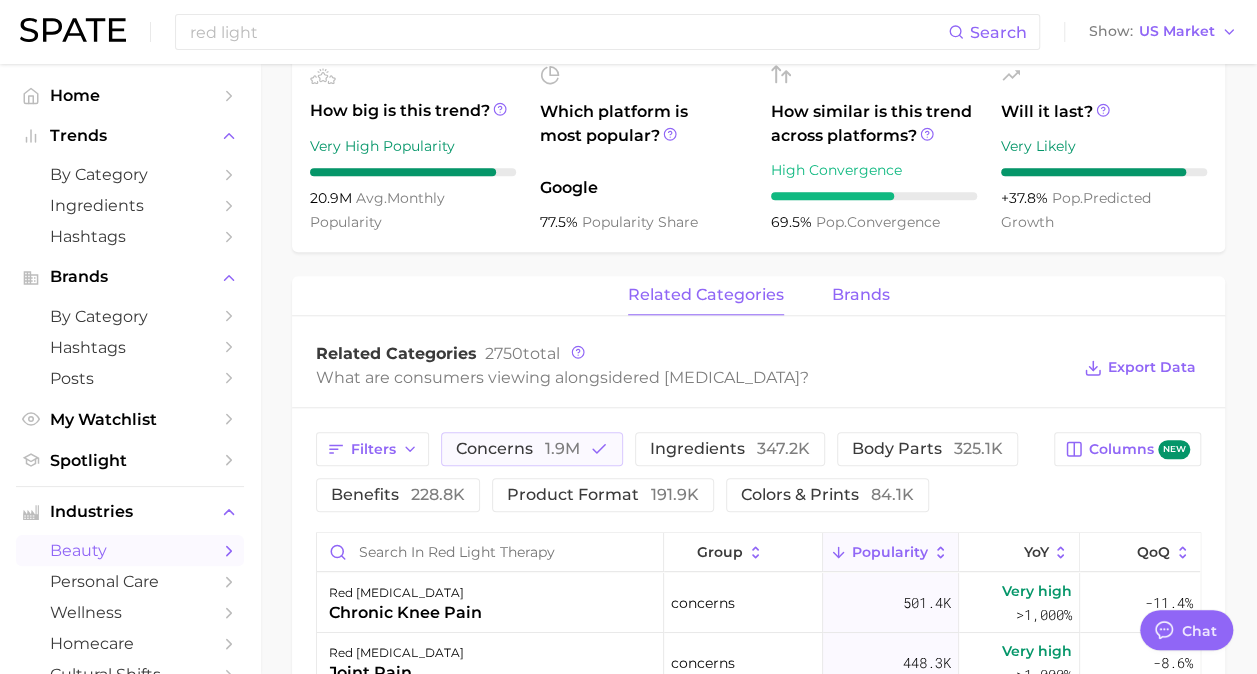click on "brands" at bounding box center [861, 295] 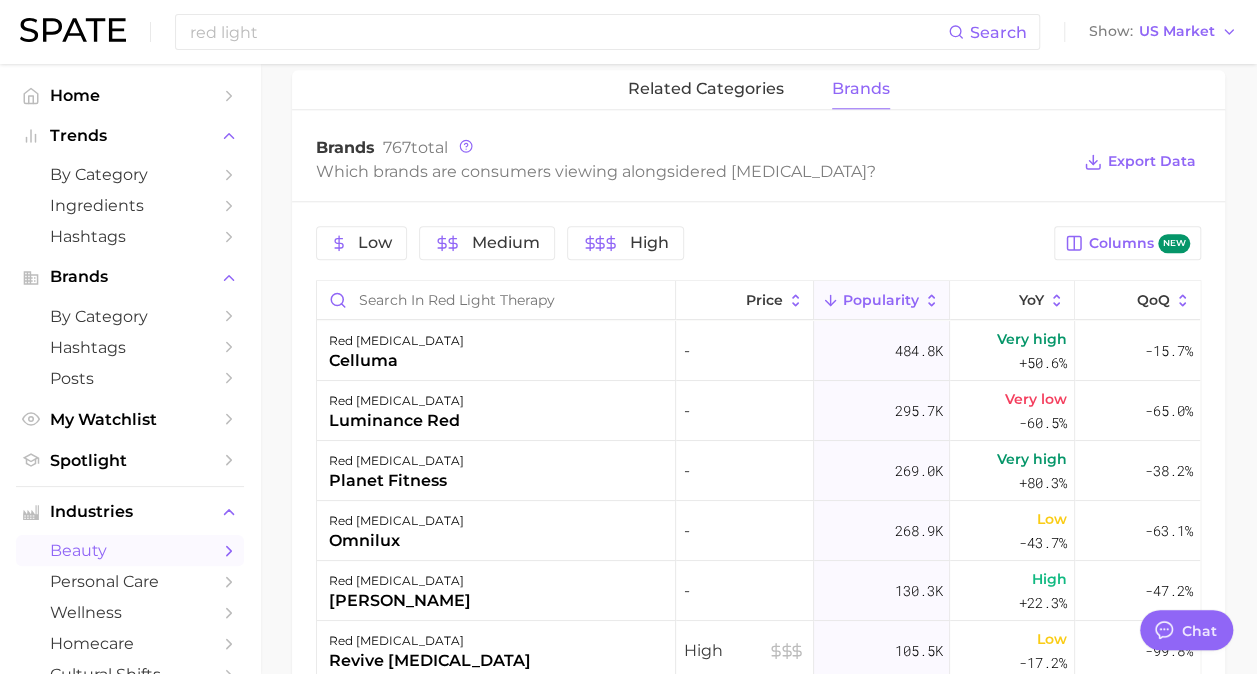 scroll, scrollTop: 924, scrollLeft: 0, axis: vertical 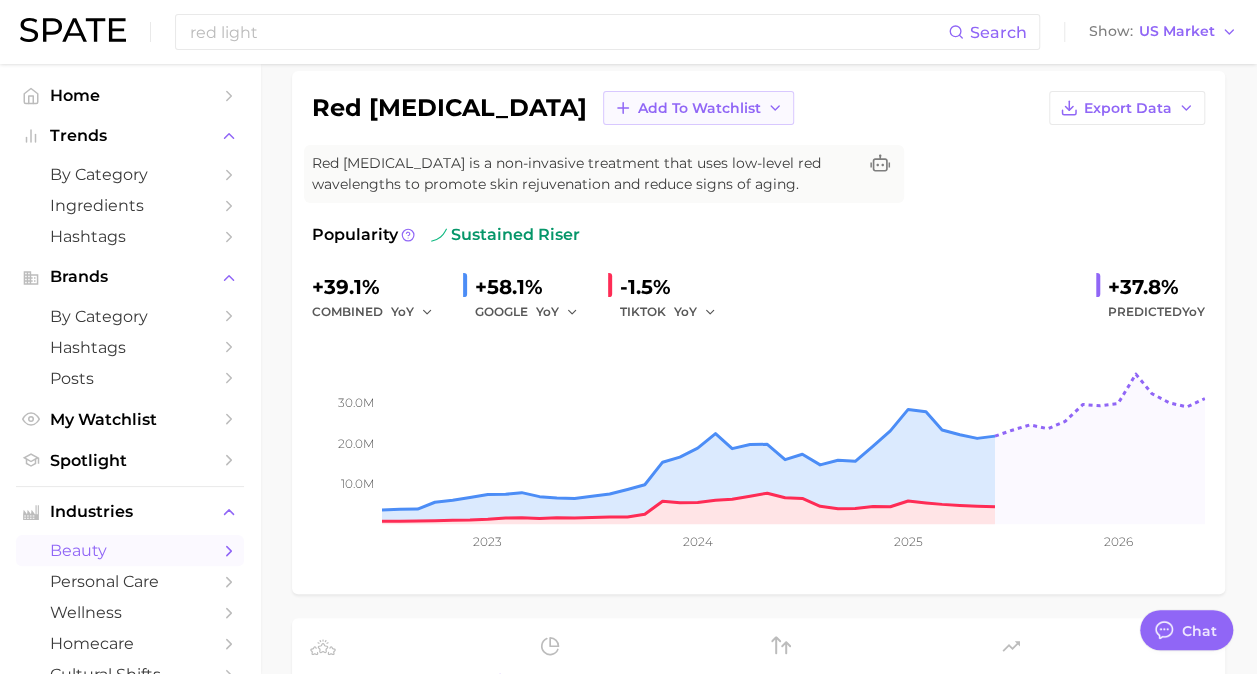 click 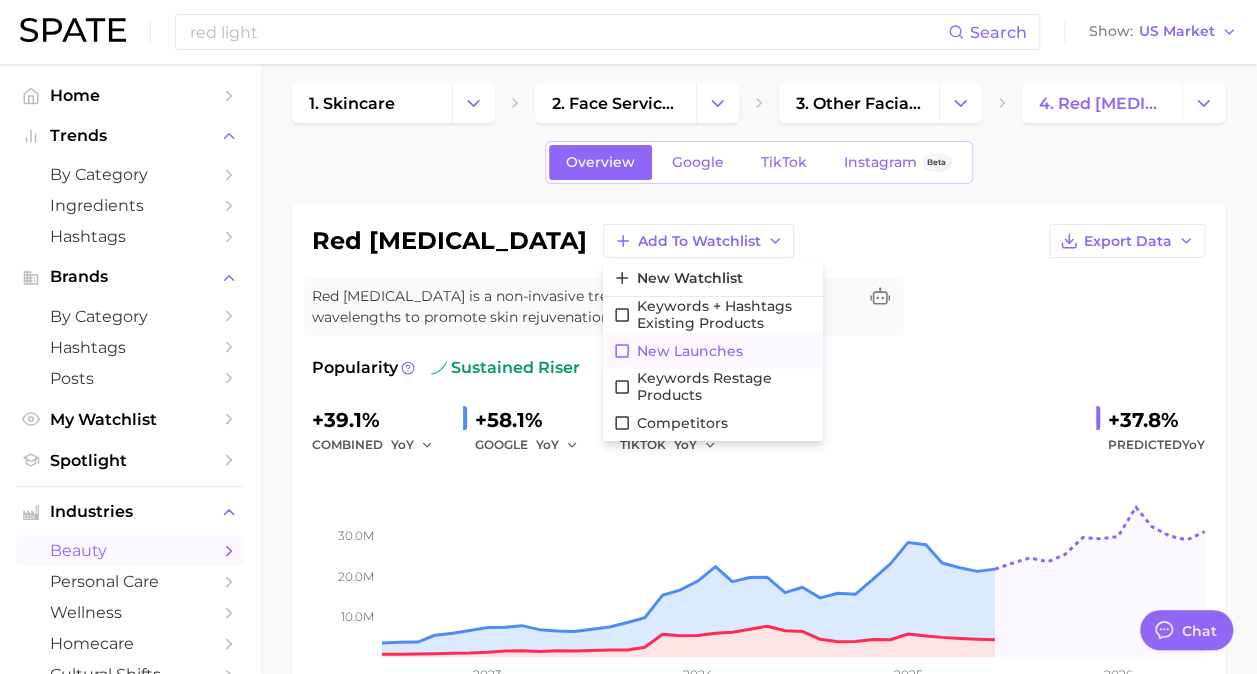 scroll, scrollTop: 0, scrollLeft: 0, axis: both 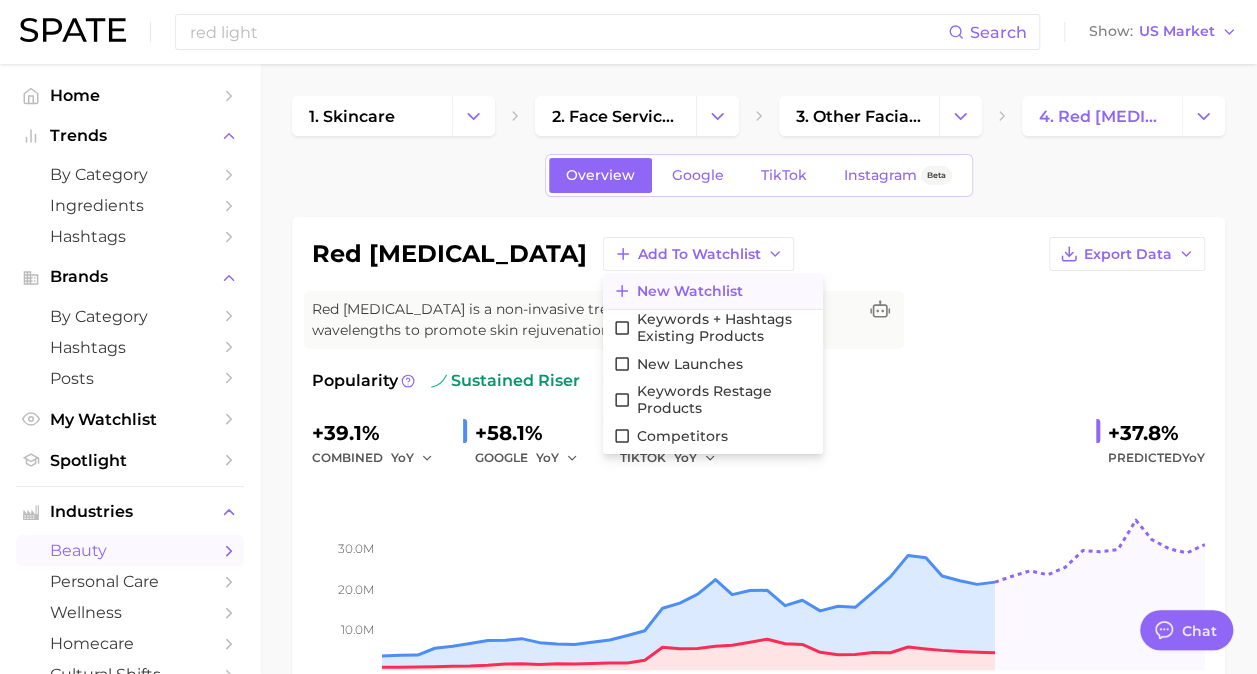 click on "New Watchlist" at bounding box center (690, 291) 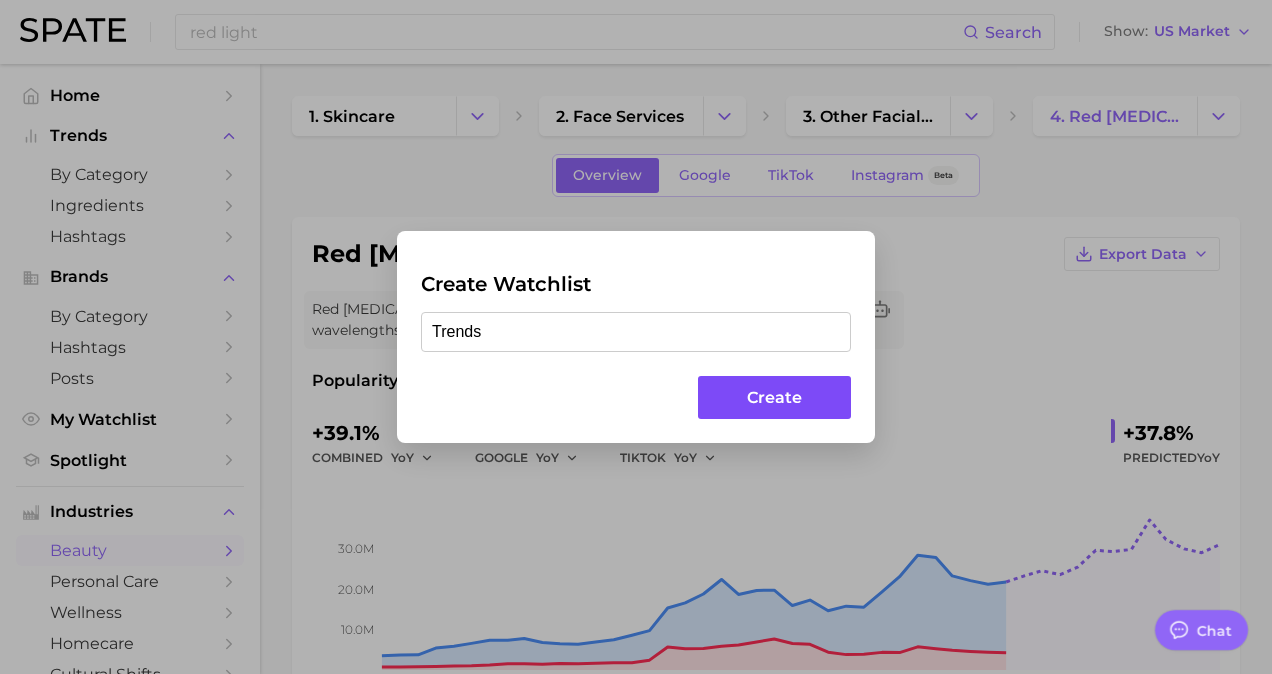 type on "Trends" 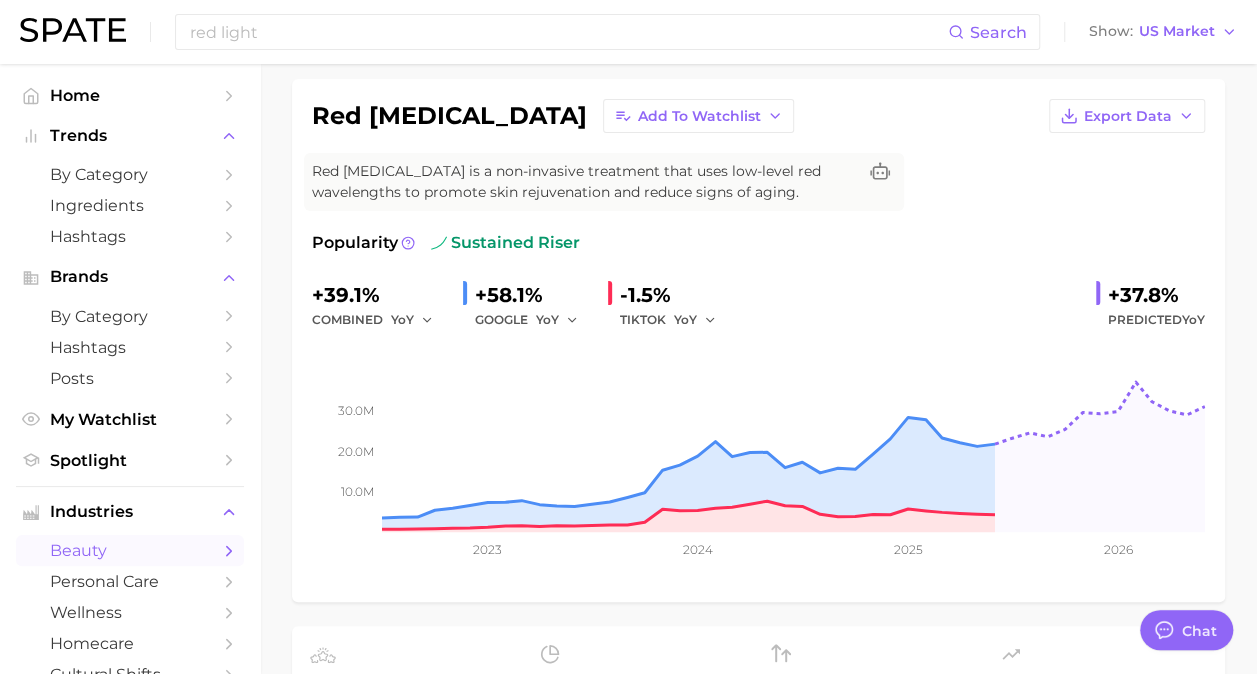 scroll, scrollTop: 18, scrollLeft: 0, axis: vertical 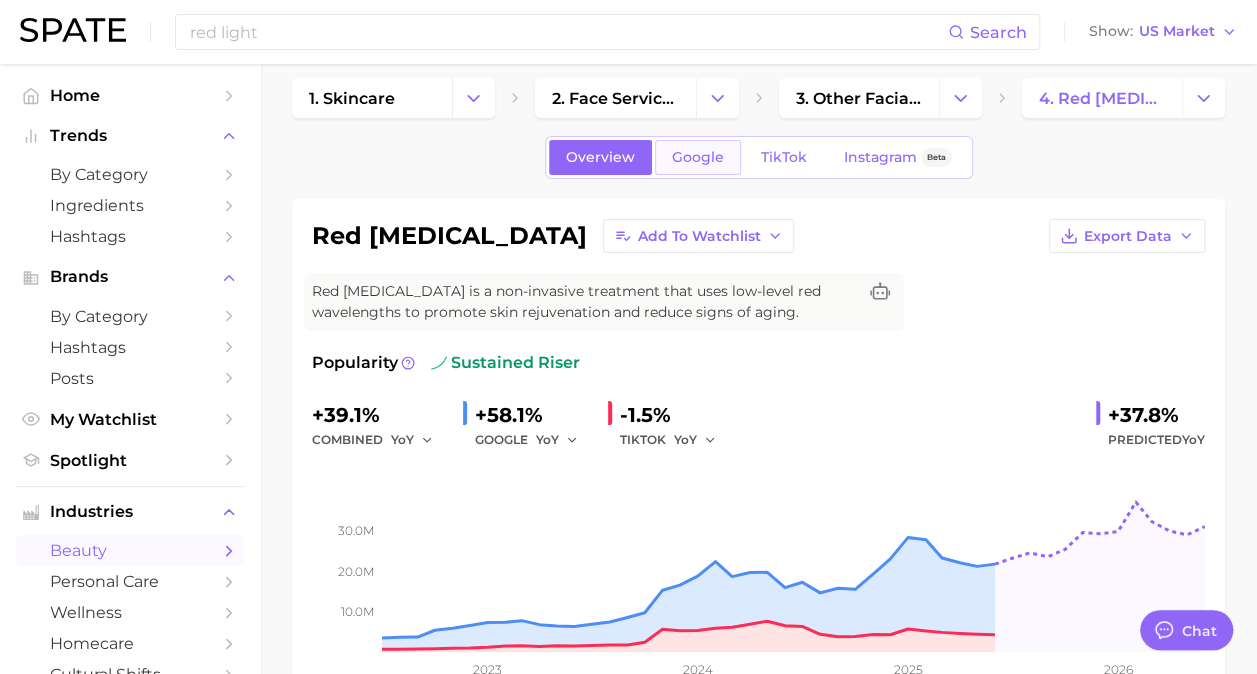 click on "Google" at bounding box center (698, 157) 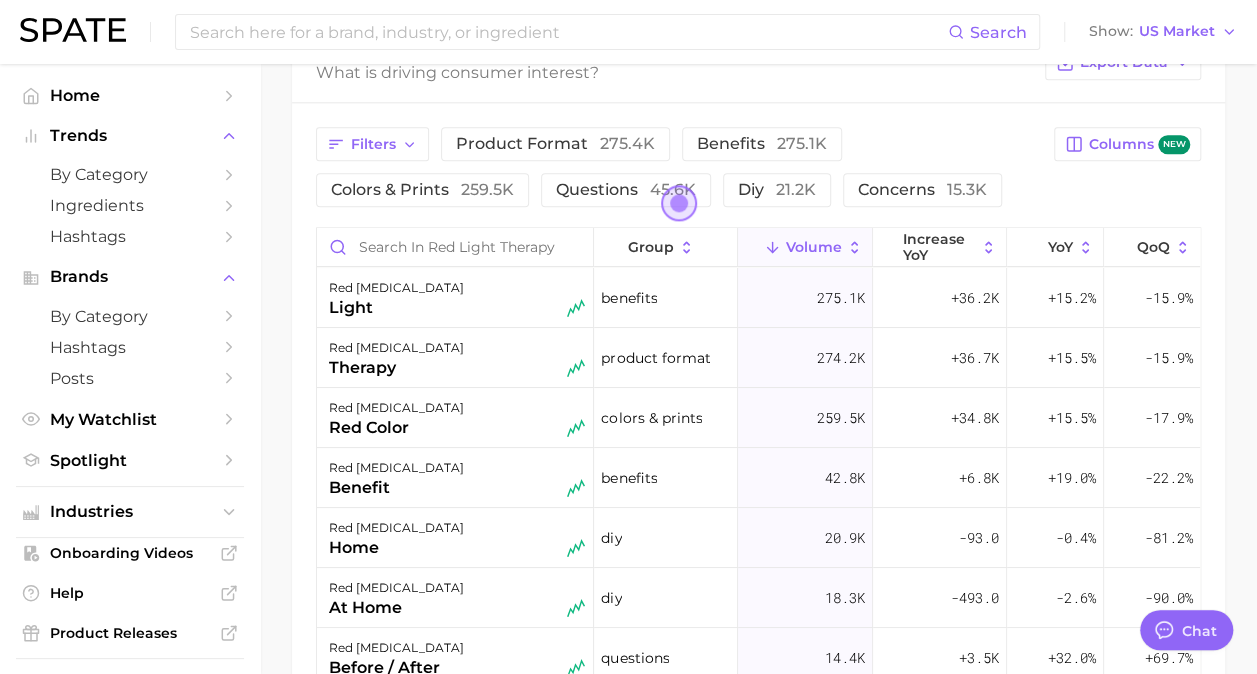 scroll, scrollTop: 1099, scrollLeft: 0, axis: vertical 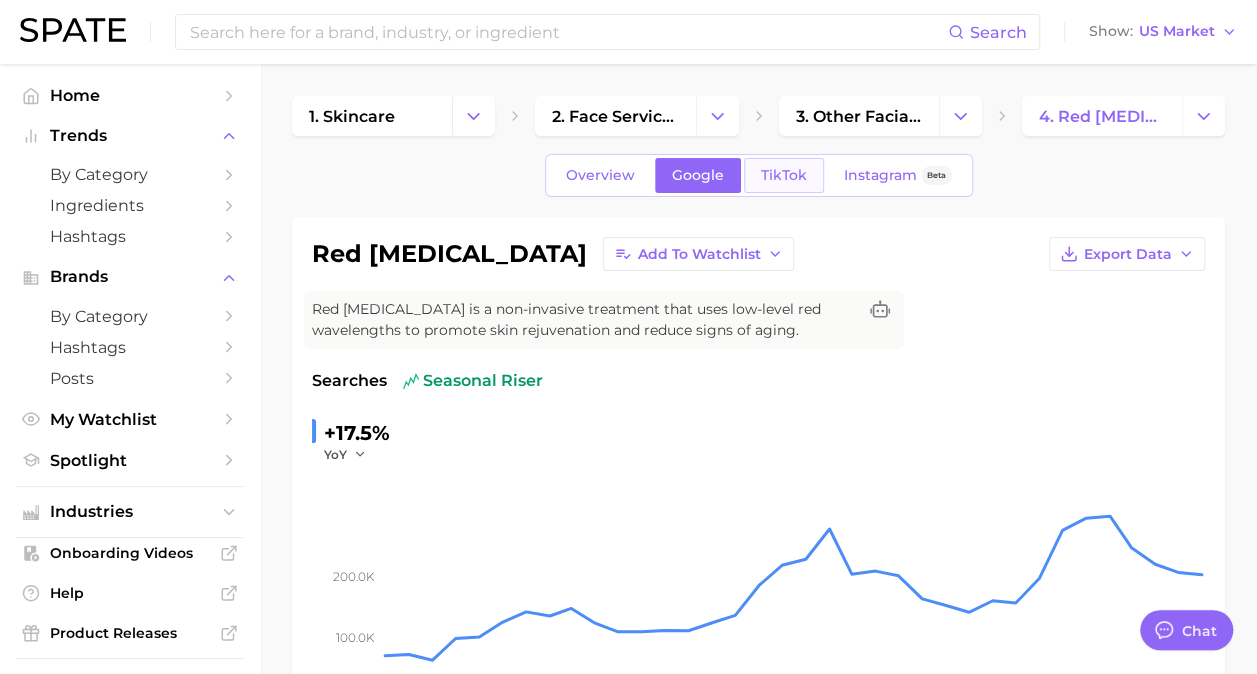 click on "TikTok" at bounding box center [784, 175] 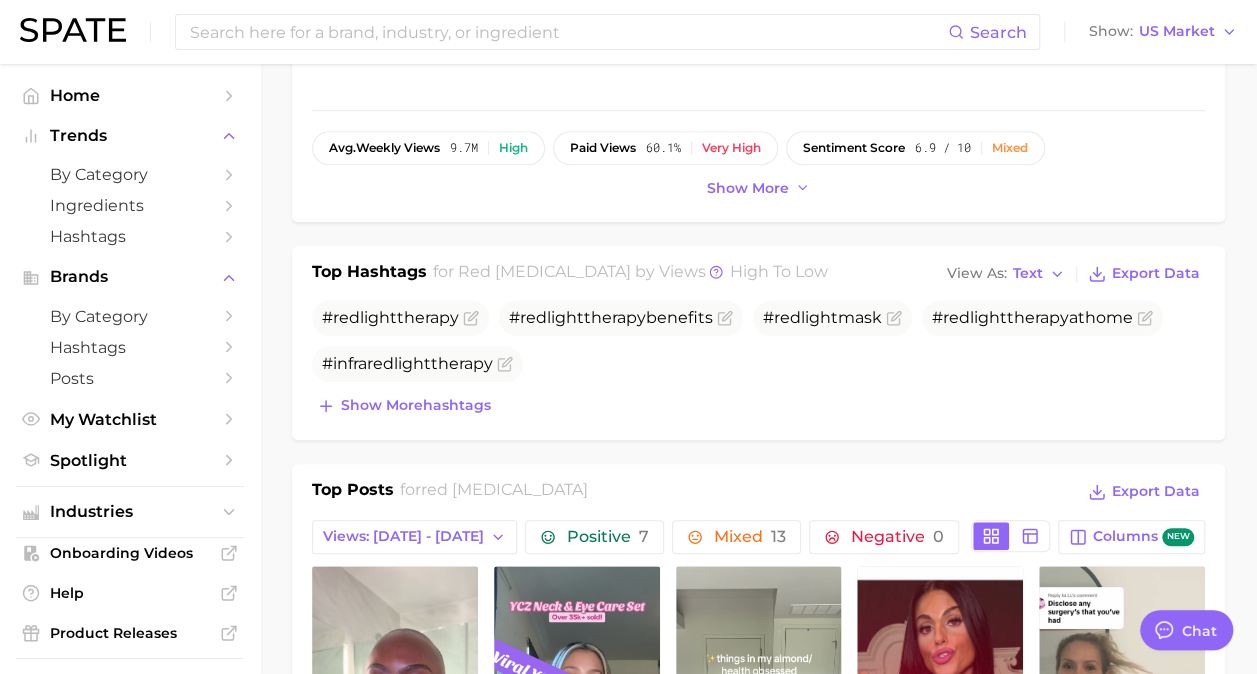 scroll, scrollTop: 625, scrollLeft: 0, axis: vertical 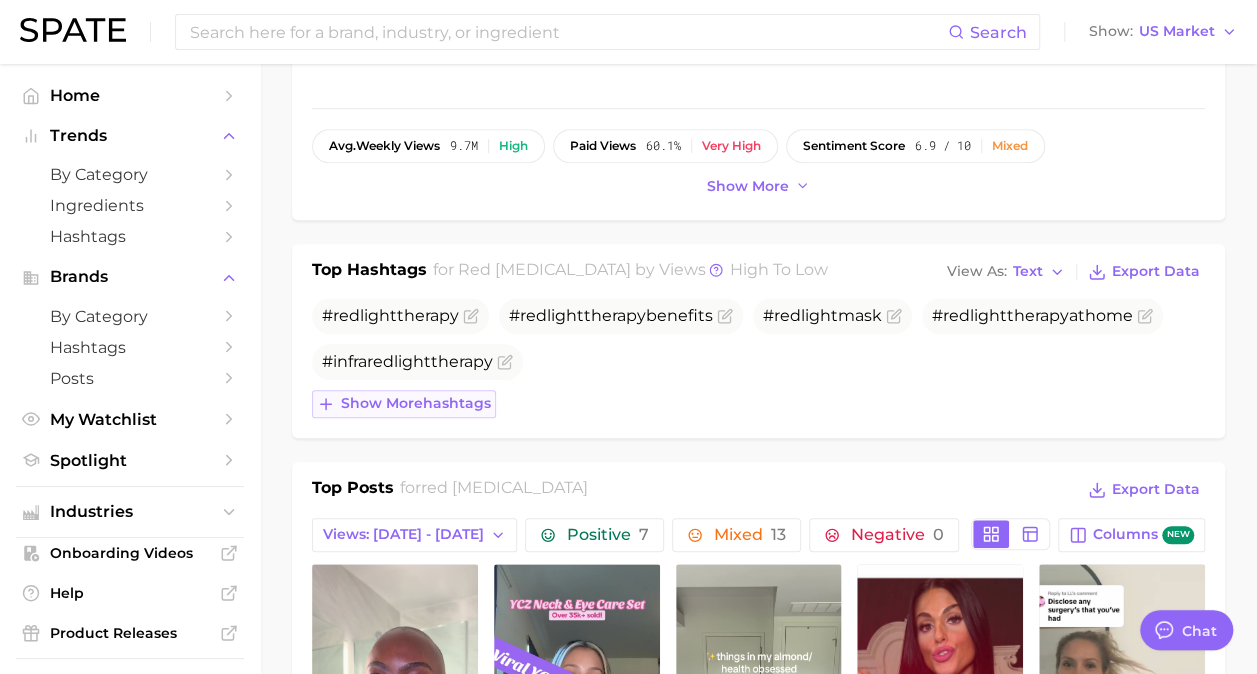 click on "Show more  hashtags" at bounding box center (416, 403) 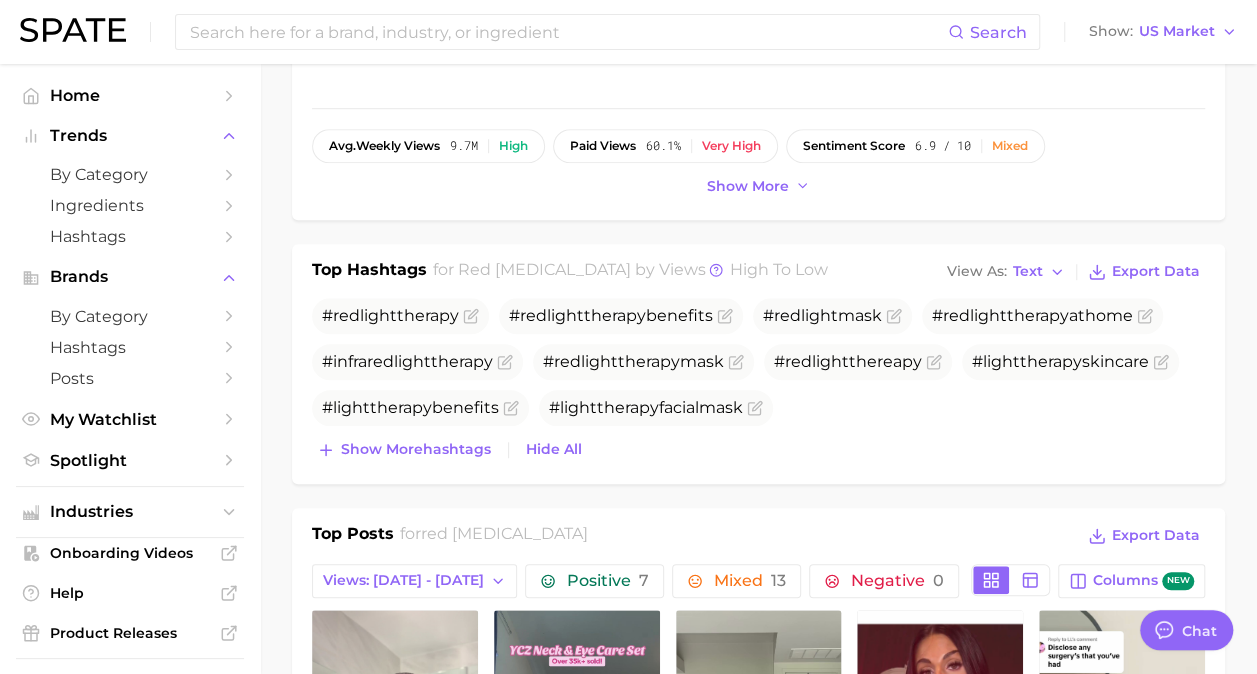 type 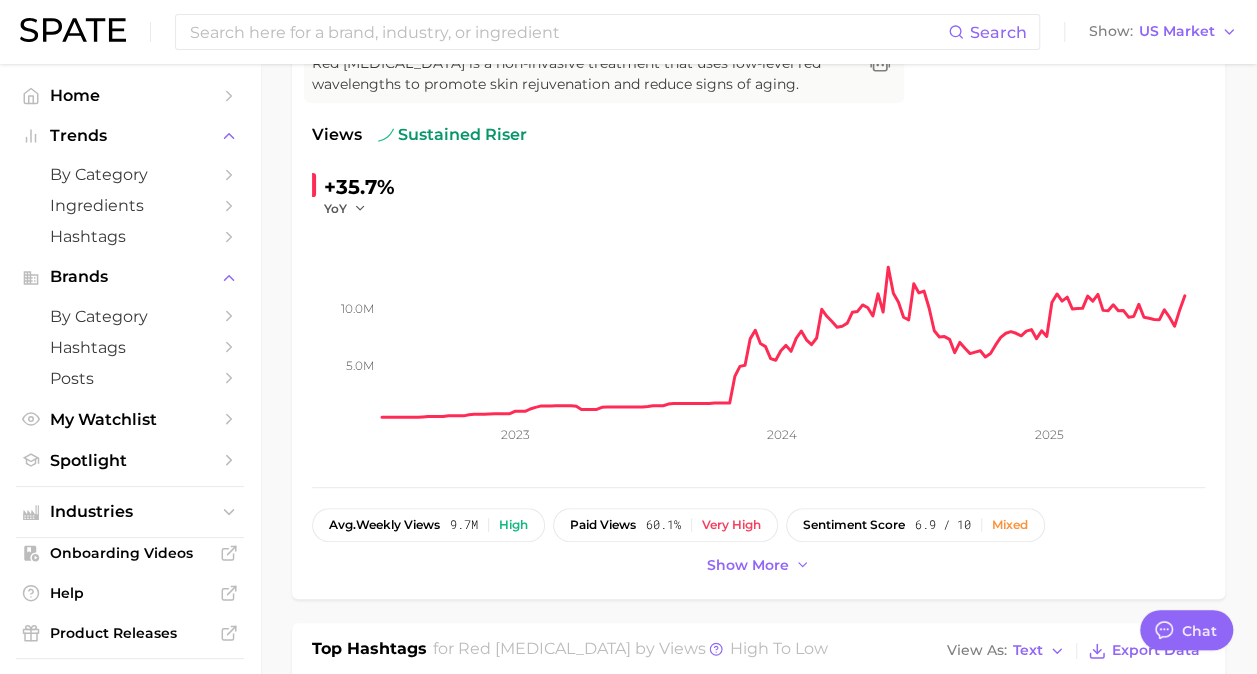 scroll, scrollTop: 0, scrollLeft: 0, axis: both 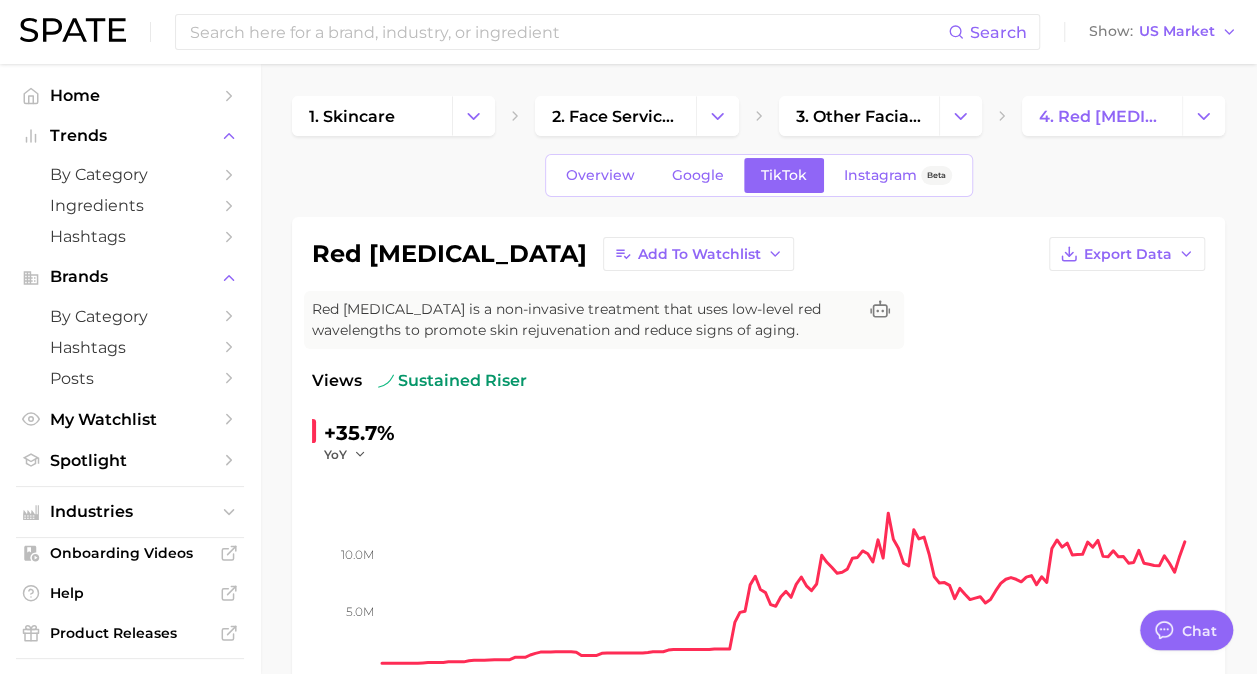 click on "Overview Google TikTok Instagram Beta red [MEDICAL_DATA] Add to Watchlist Export Data Red [MEDICAL_DATA] is a non-invasive treatment that uses low-level red wavelengths to promote skin rejuvenation and reduce signs of aging. Views sustained riser +35.7% YoY 5.0m 10.0m 2023 2024 2025 avg.  weekly views 9.7m High paid views 60.1% Very high sentiment score 6.9 / 10 Mixed posts 98.9k Very high engagement 2.7% Low TikTok shop 47.6% High Show more Top Hashtags for   red [MEDICAL_DATA]   by Views   high to low View As Text Export Data # red [MEDICAL_DATA] # red [MEDICAL_DATA] benefits # red light mask # red [MEDICAL_DATA] athome #infra red [MEDICAL_DATA] # red [MEDICAL_DATA] mask # red light thereapy # [MEDICAL_DATA] skincare # [MEDICAL_DATA] benefits # [MEDICAL_DATA] facialmask Show more  hashtags Hide All Top Posts for  red [MEDICAL_DATA] Export Data Views: [DATE] - [DATE] Positive 7 Mixed 13 Negative 0 Columns new view post on TikTok 7 paid Views 1.9m view post on TikTok 8 paid Views 292.2k view post on TikTok 6 Views 244.4k" at bounding box center [758, 1432] 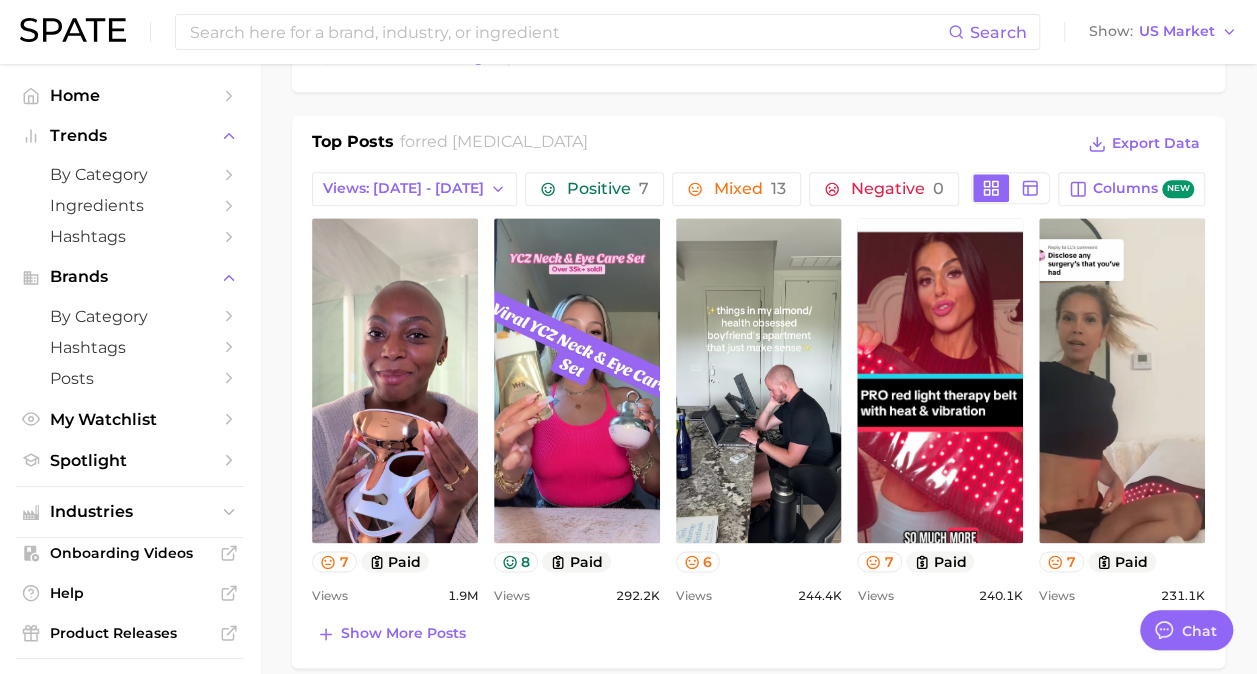 scroll, scrollTop: 1014, scrollLeft: 0, axis: vertical 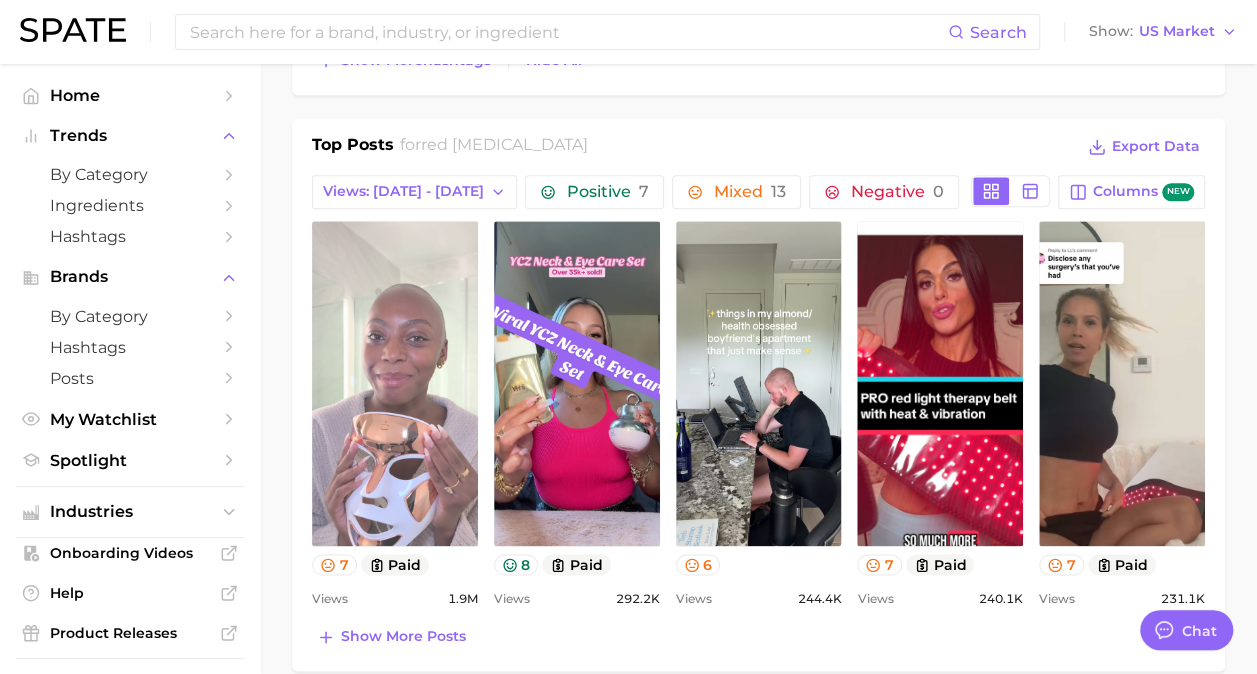 click on "view post on TikTok" at bounding box center [395, 383] 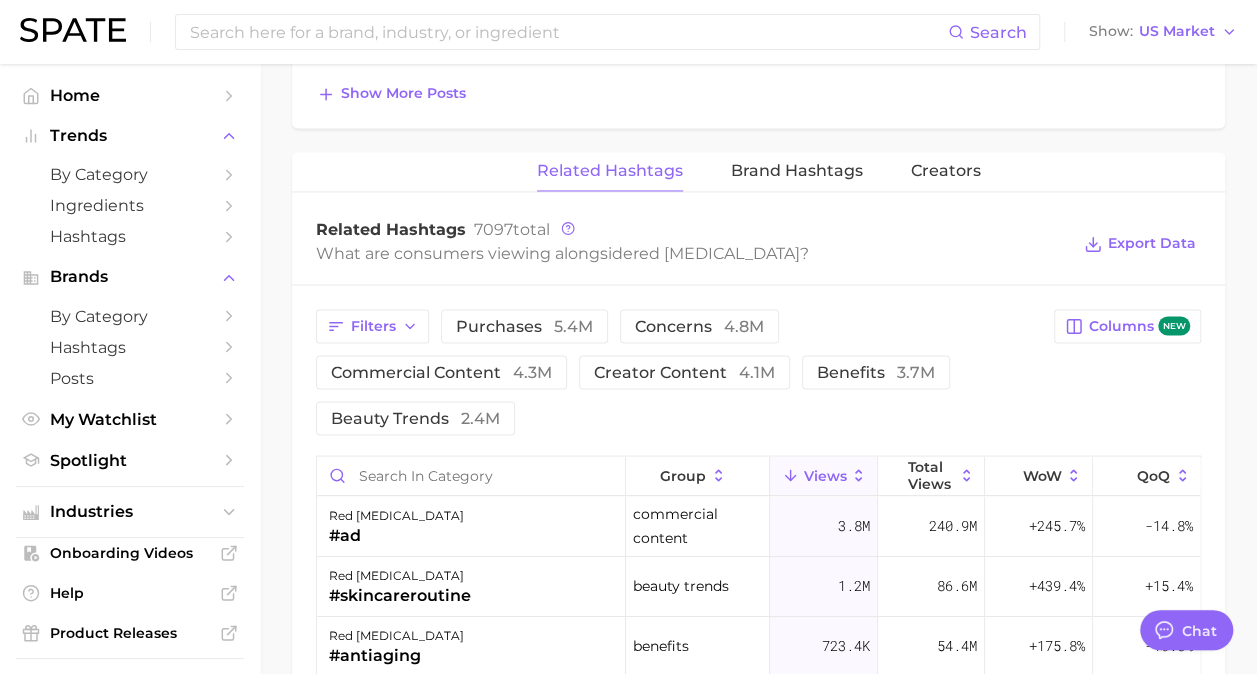 scroll, scrollTop: 1570, scrollLeft: 0, axis: vertical 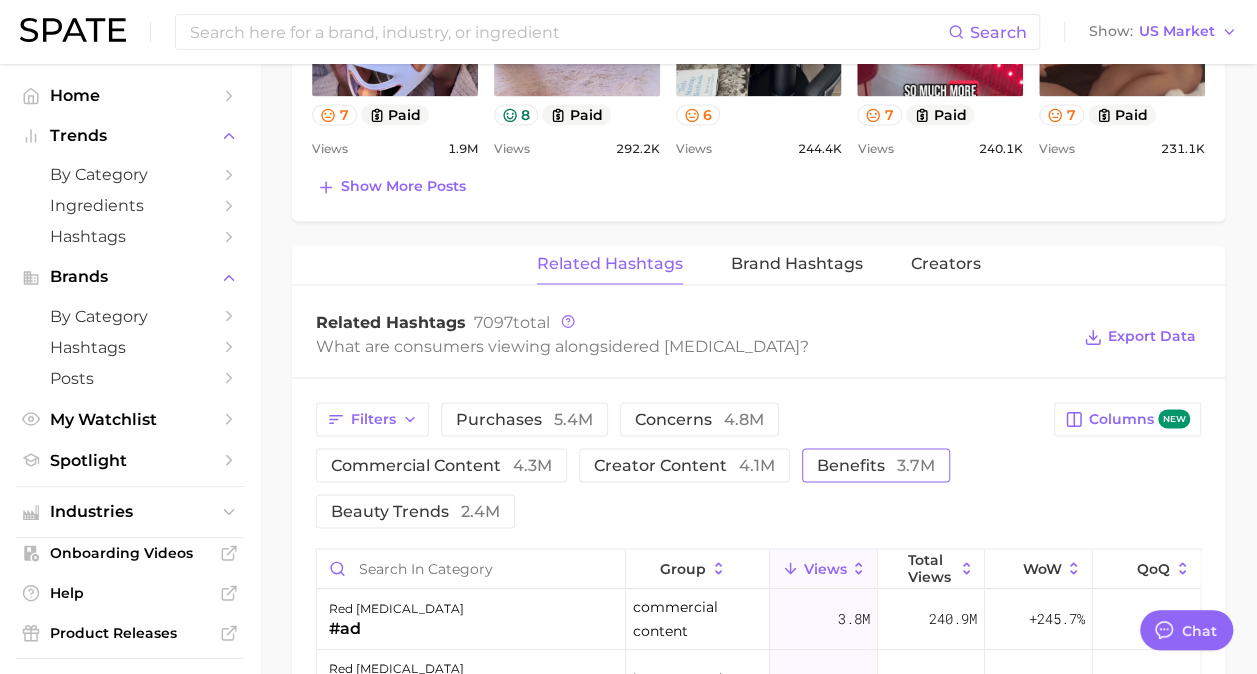 click on "benefits   3.7m" at bounding box center [876, 465] 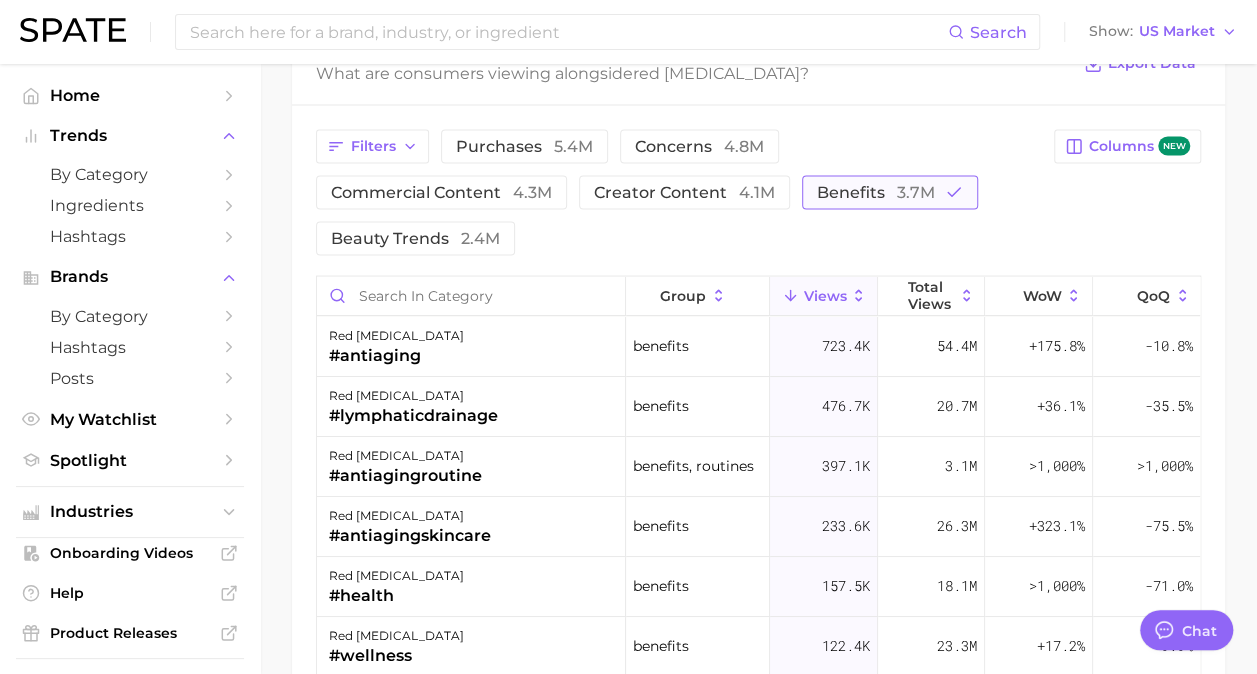scroll, scrollTop: 1738, scrollLeft: 0, axis: vertical 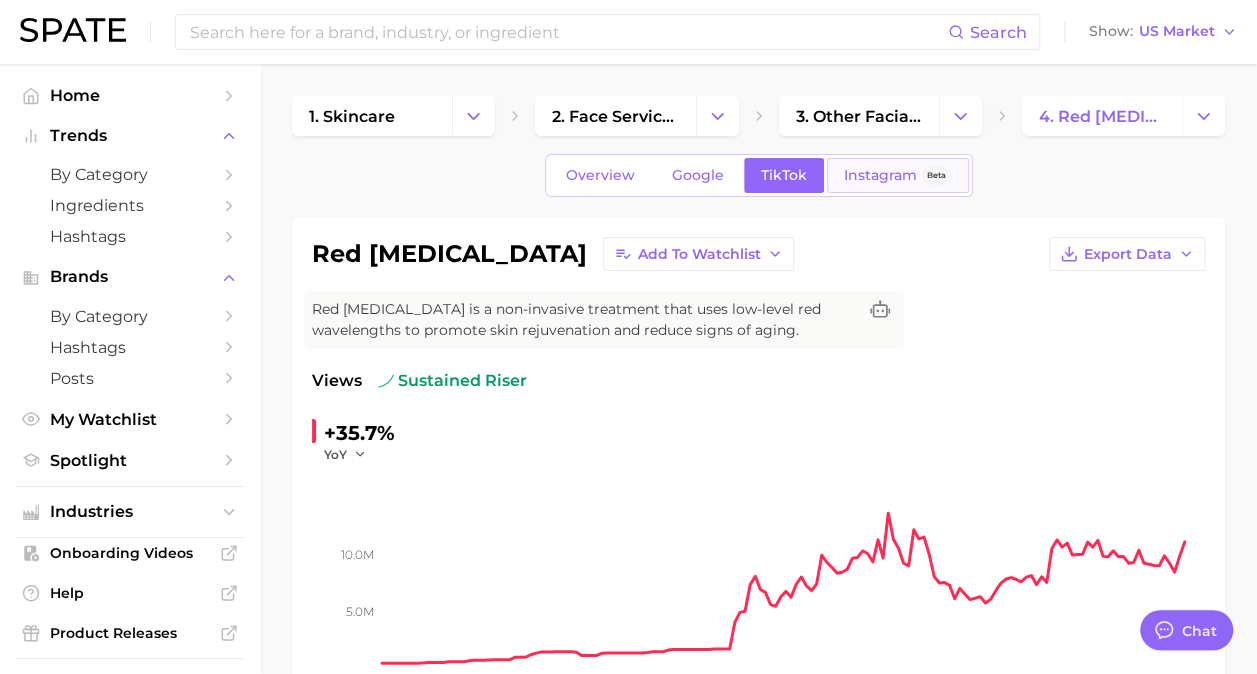 click on "Instagram" at bounding box center [880, 175] 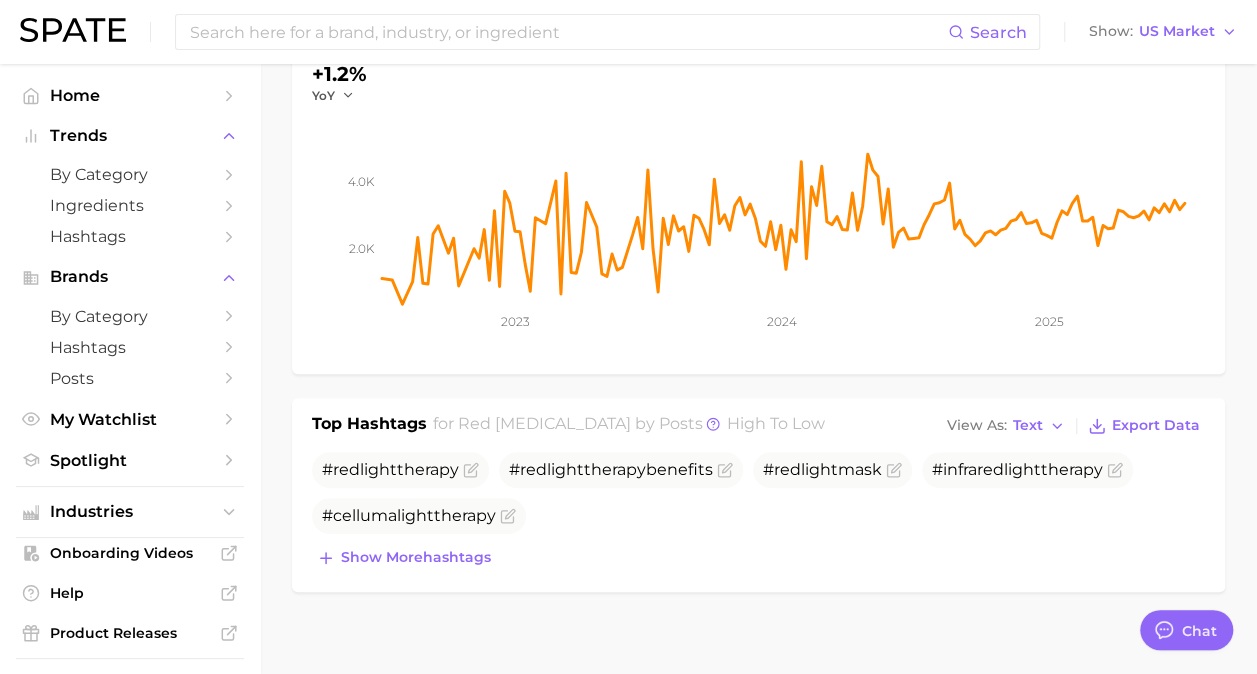 scroll, scrollTop: 354, scrollLeft: 0, axis: vertical 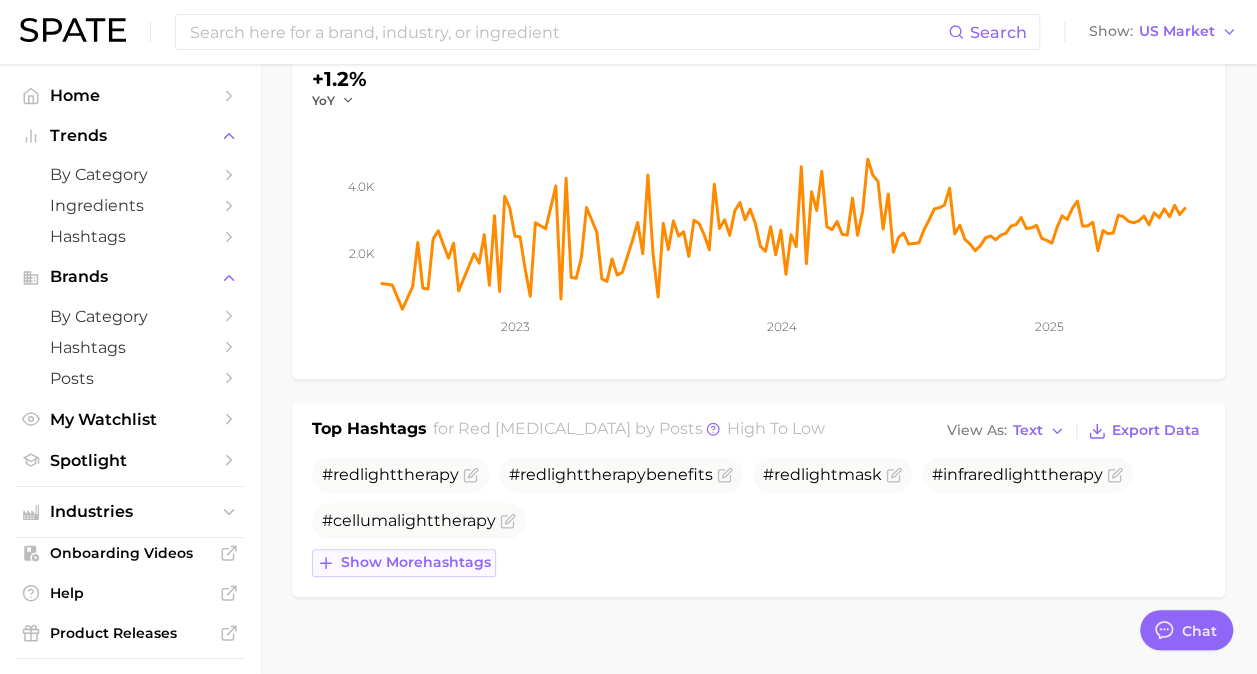 click on "Show more  hashtags" at bounding box center [416, 562] 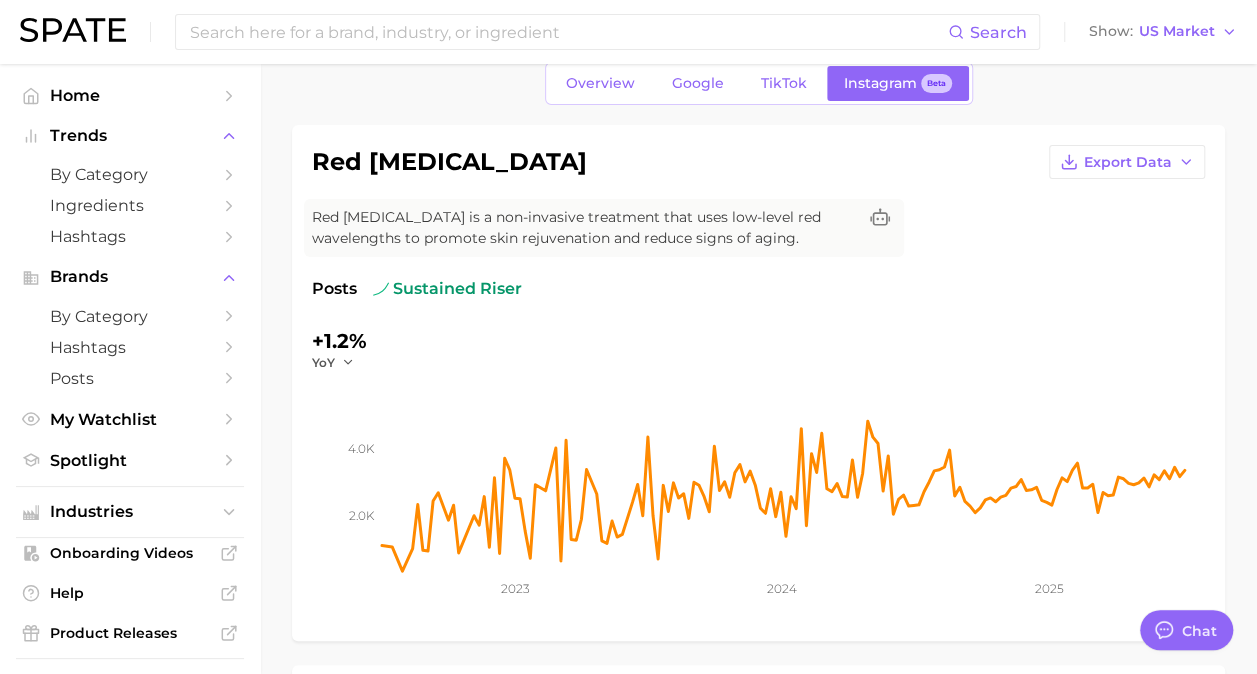 scroll, scrollTop: 40, scrollLeft: 0, axis: vertical 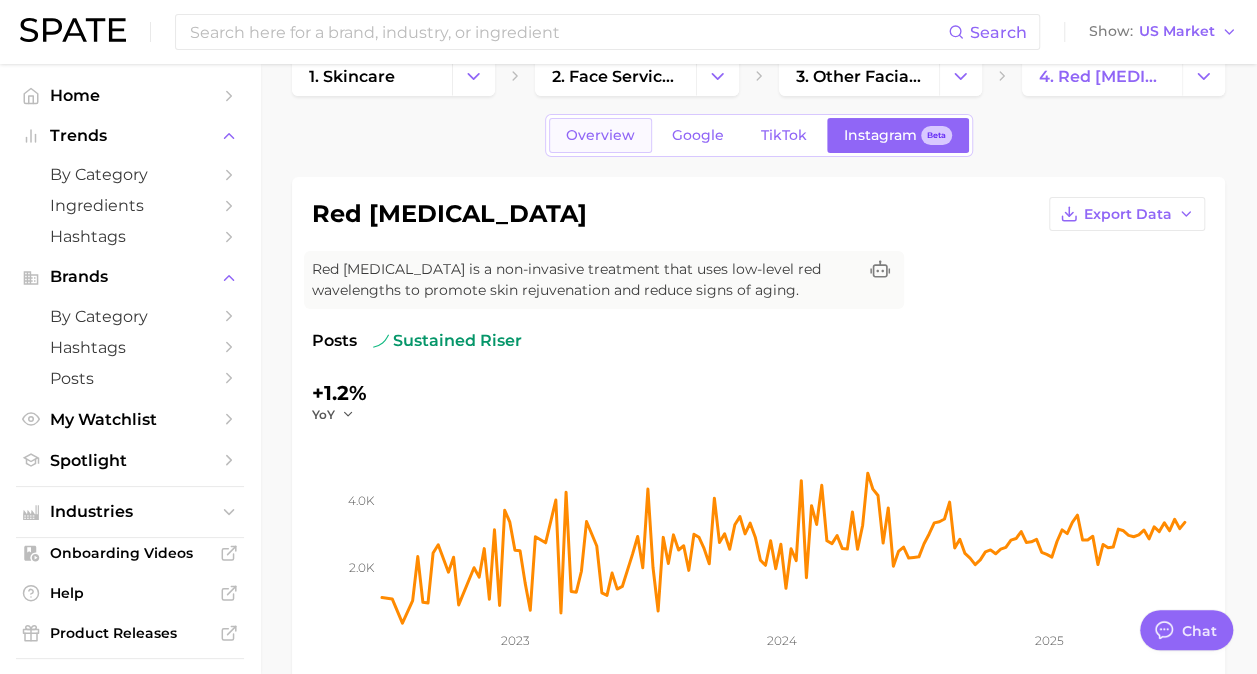 click on "Overview" at bounding box center [600, 135] 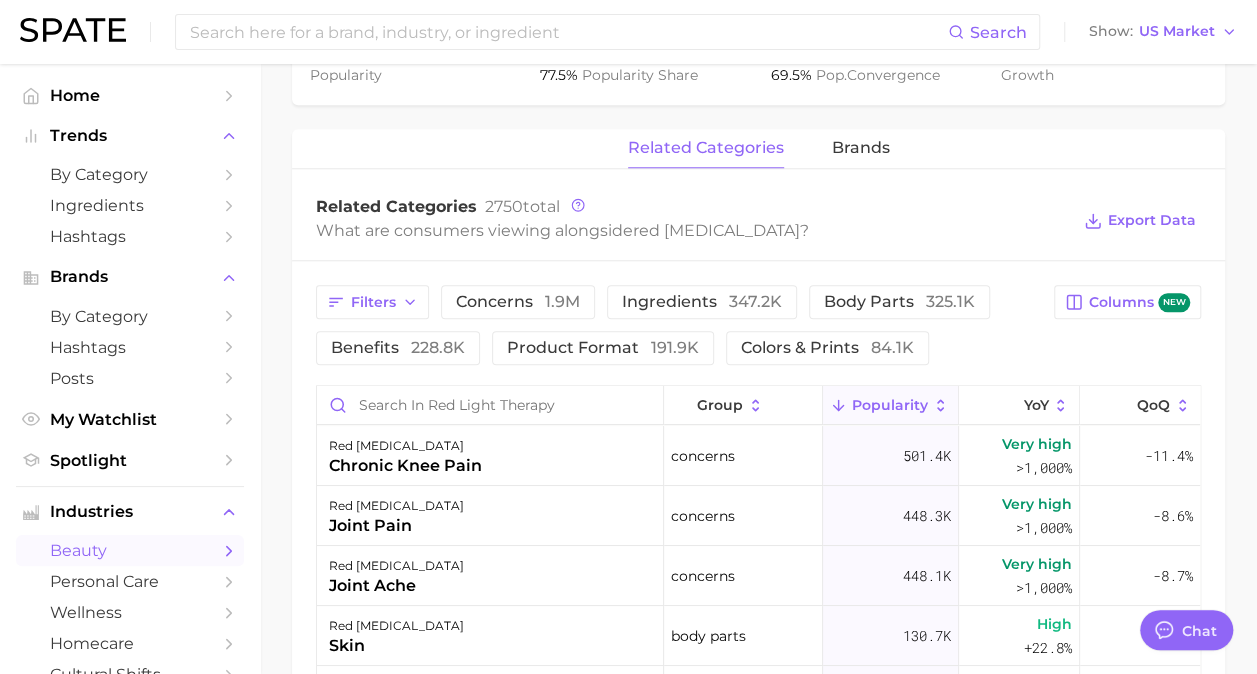 scroll, scrollTop: 857, scrollLeft: 0, axis: vertical 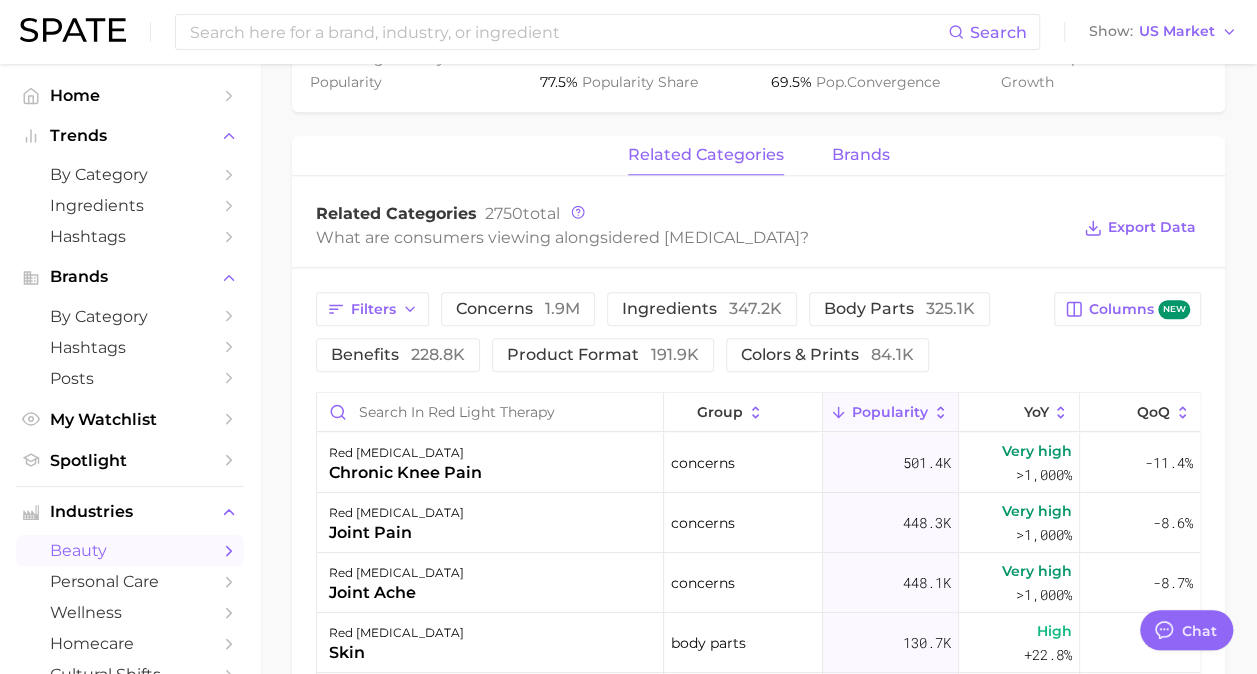 click on "brands" at bounding box center (861, 155) 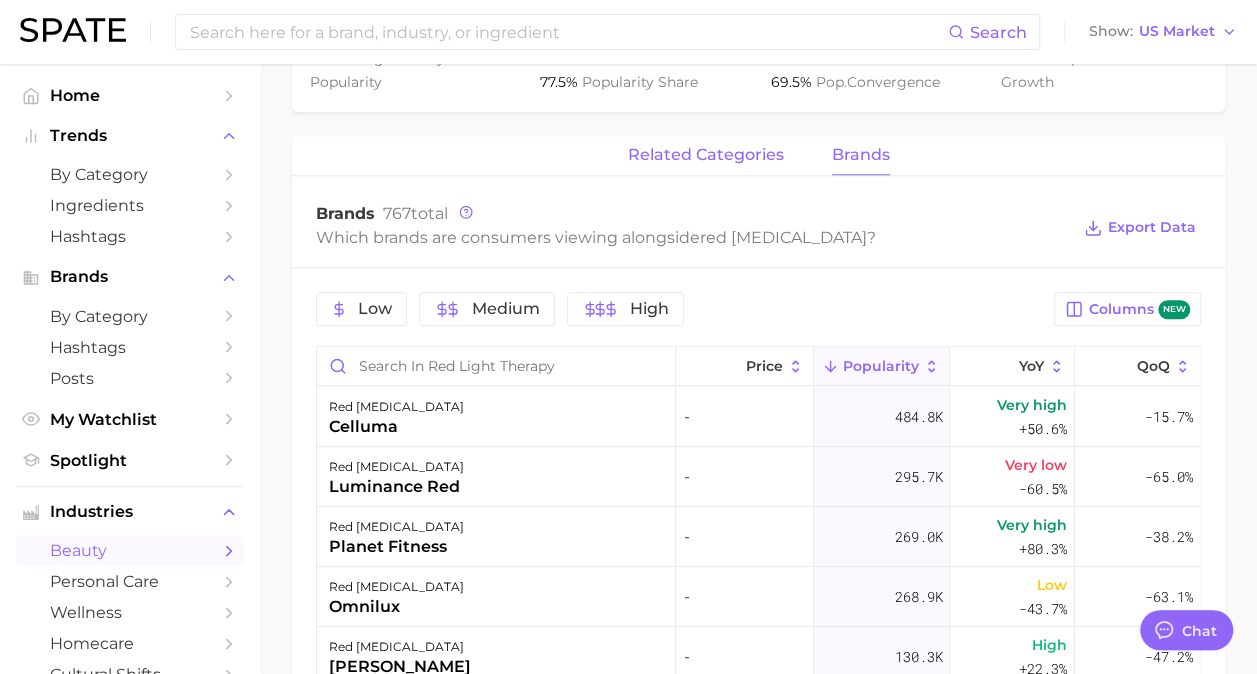 click on "related categories" at bounding box center [706, 155] 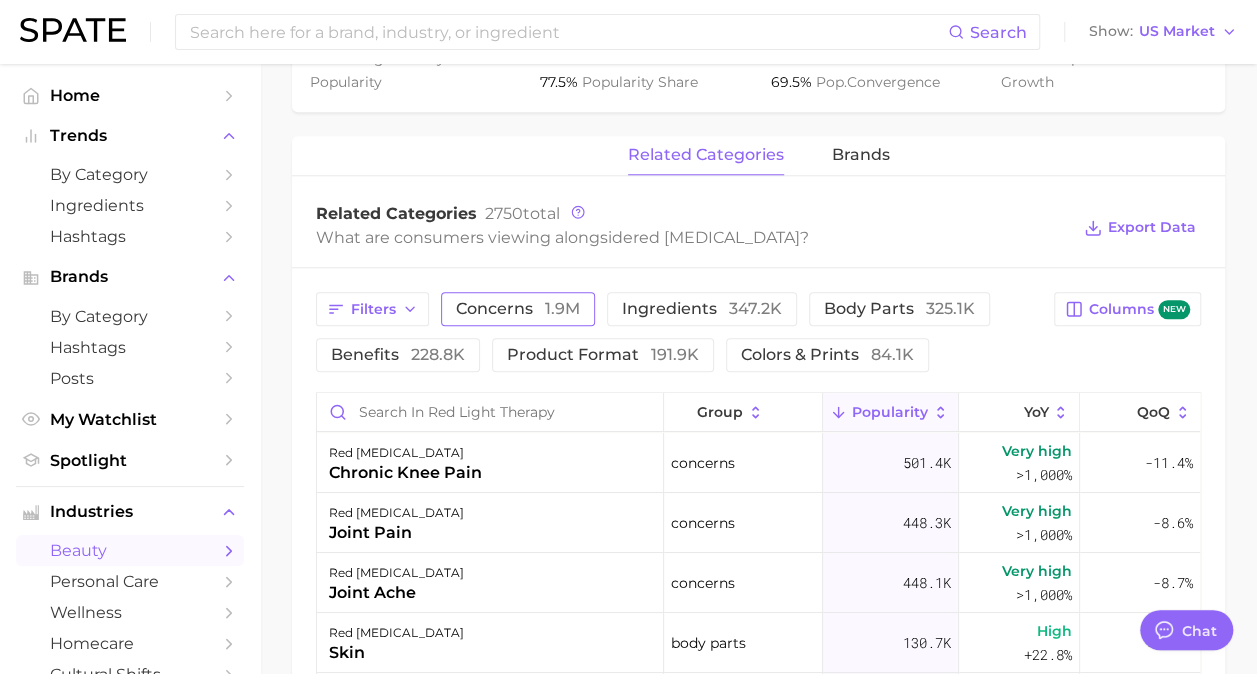 click on "concerns   1.9m" at bounding box center [518, 309] 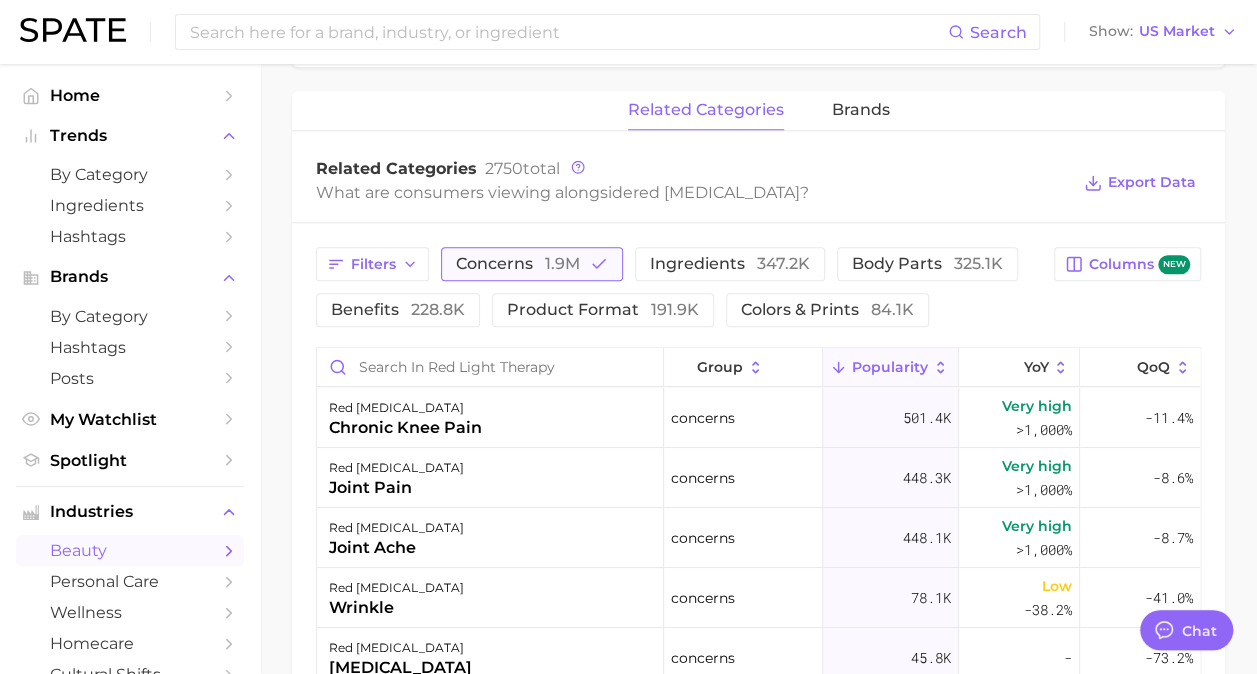 scroll, scrollTop: 900, scrollLeft: 0, axis: vertical 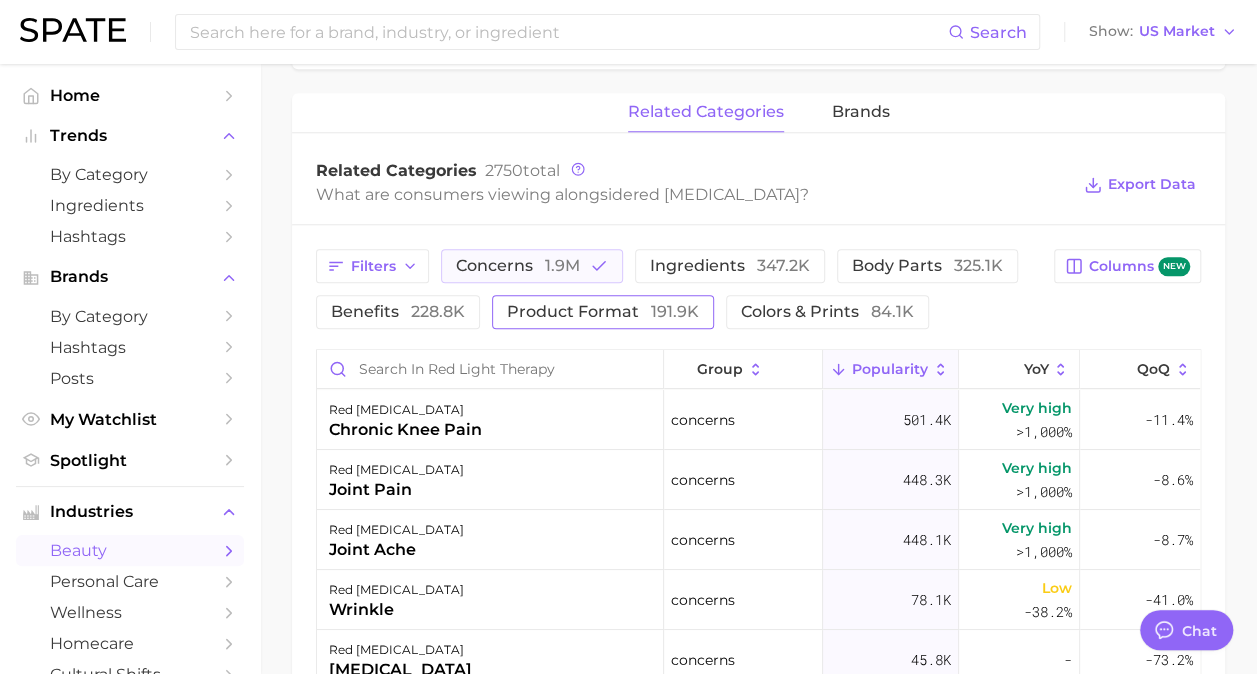 click on "product format   191.9k" at bounding box center (603, 312) 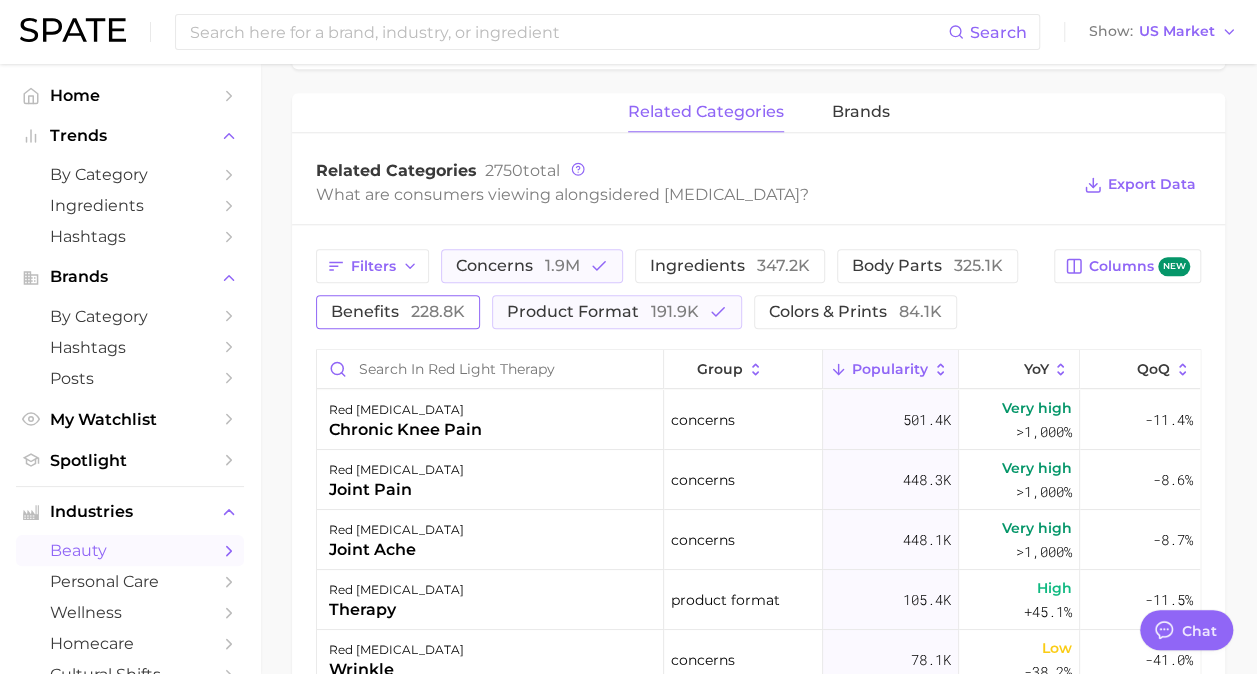 click on "benefits   228.8k" at bounding box center (398, 312) 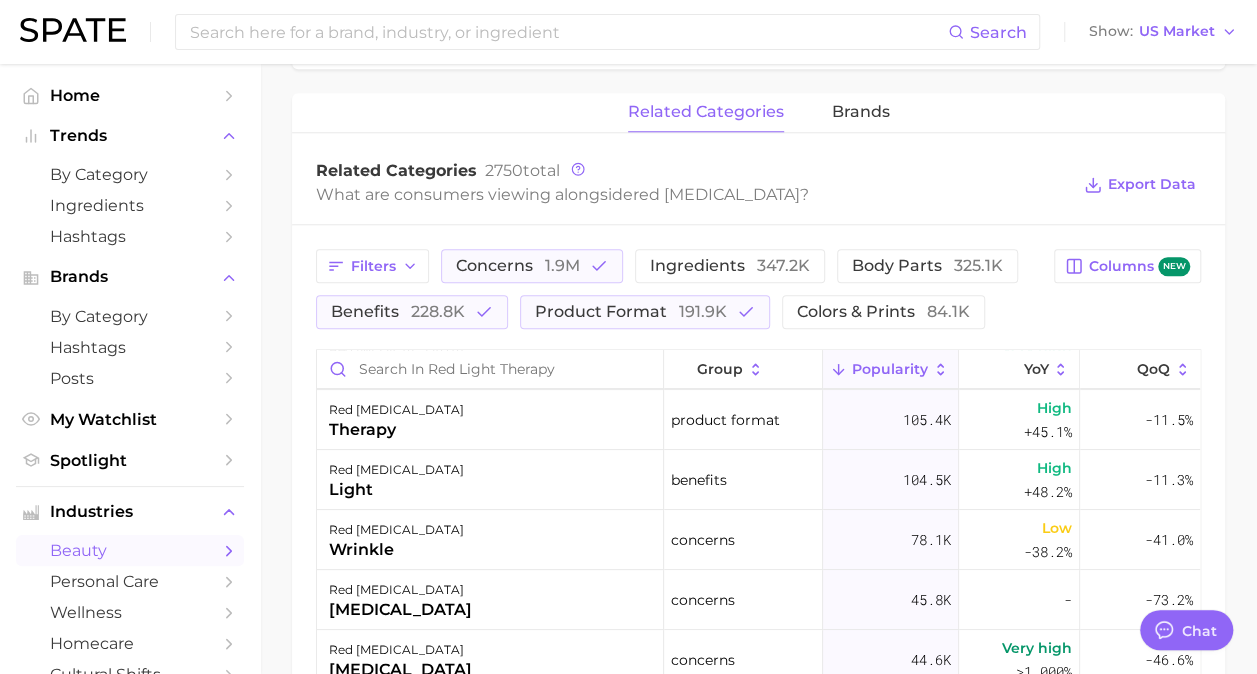 scroll, scrollTop: 182, scrollLeft: 0, axis: vertical 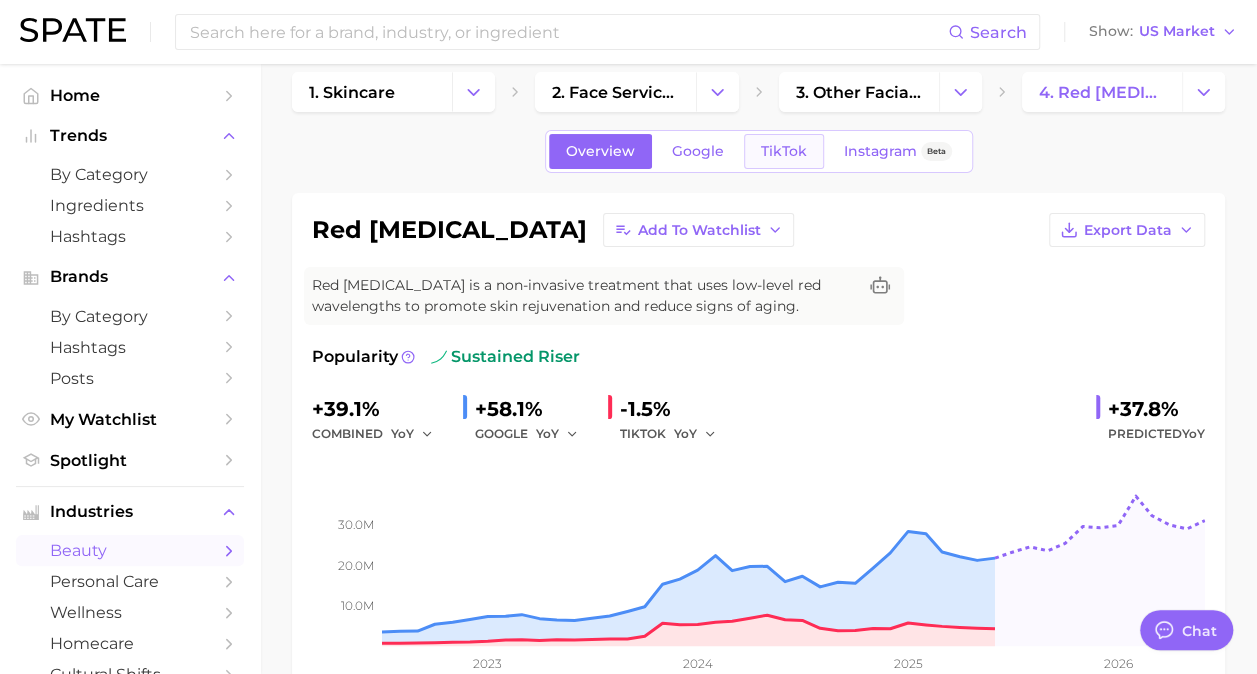 click on "TikTok" at bounding box center [784, 151] 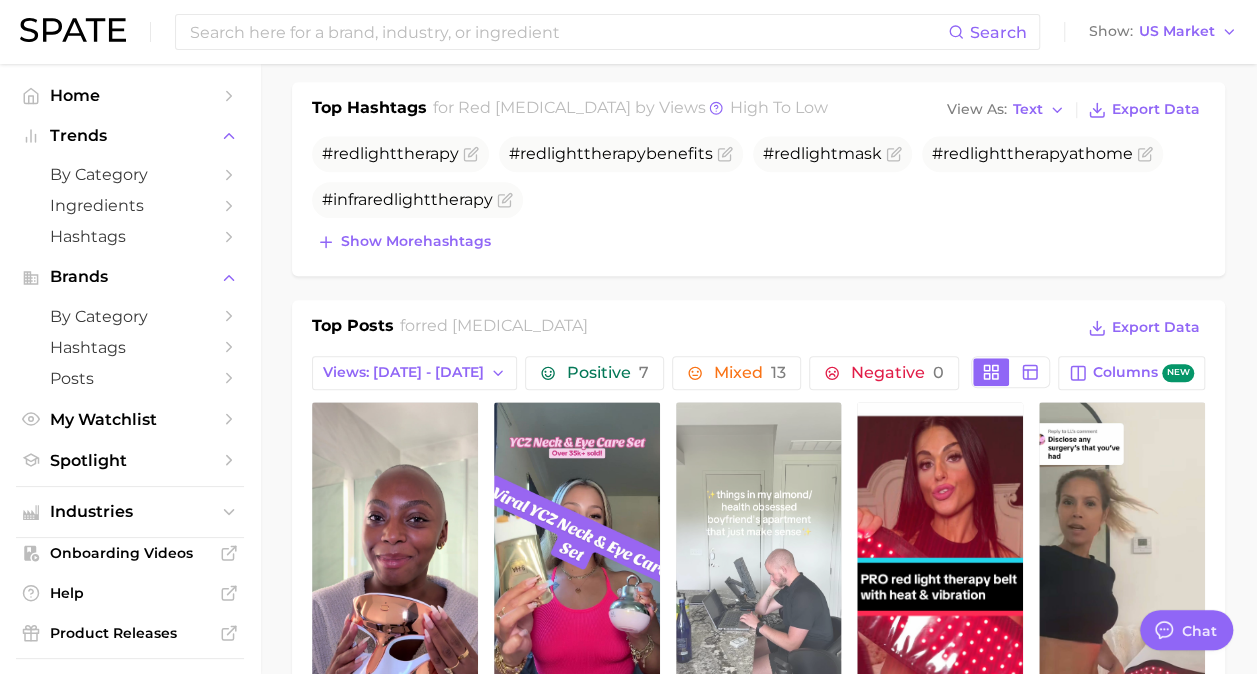 scroll, scrollTop: 520, scrollLeft: 0, axis: vertical 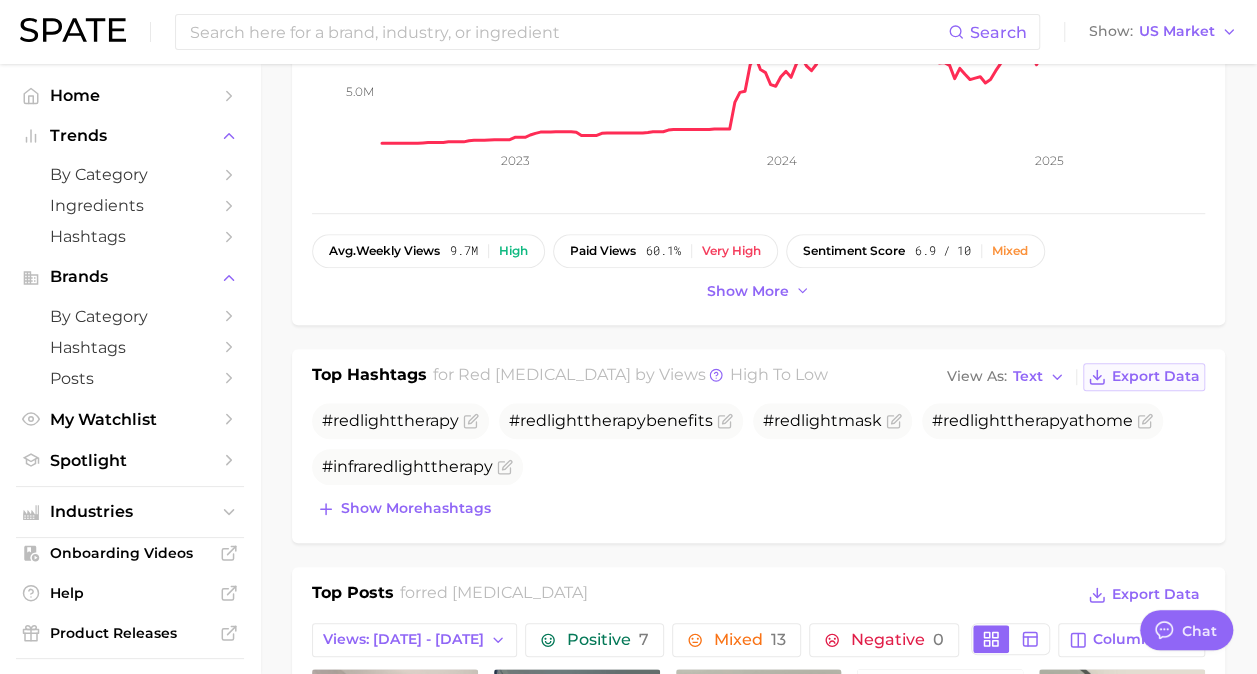 click on "Export Data" at bounding box center [1156, 376] 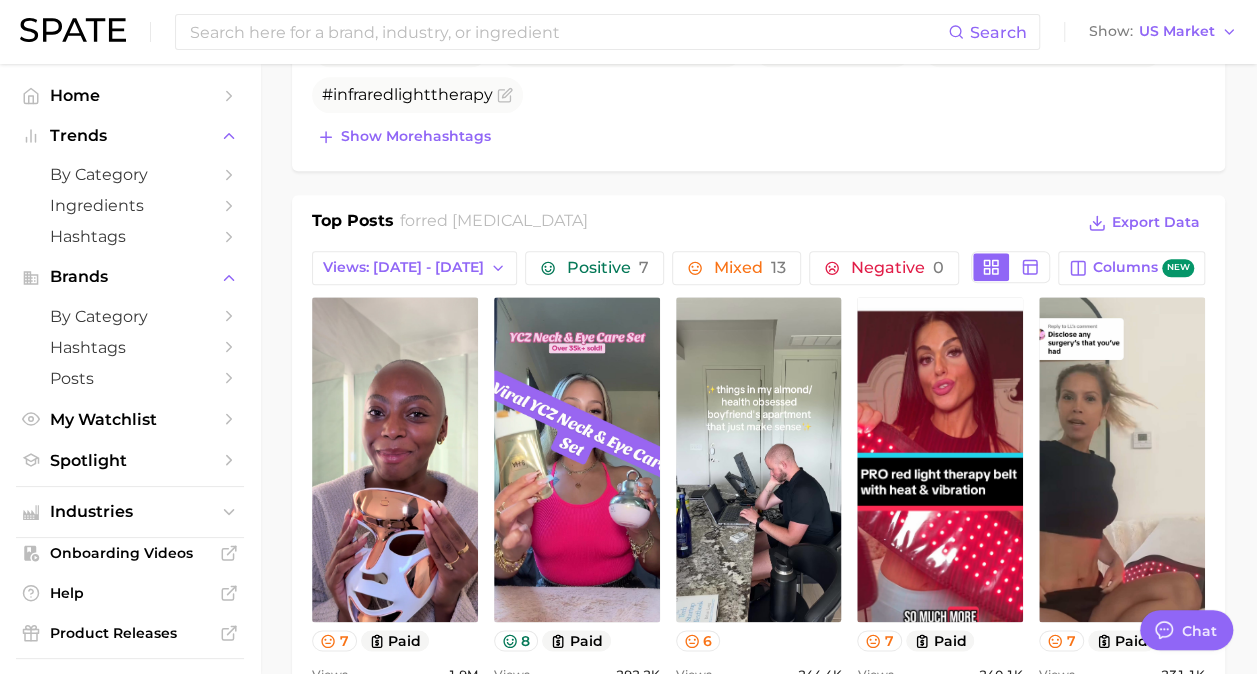 scroll, scrollTop: 902, scrollLeft: 0, axis: vertical 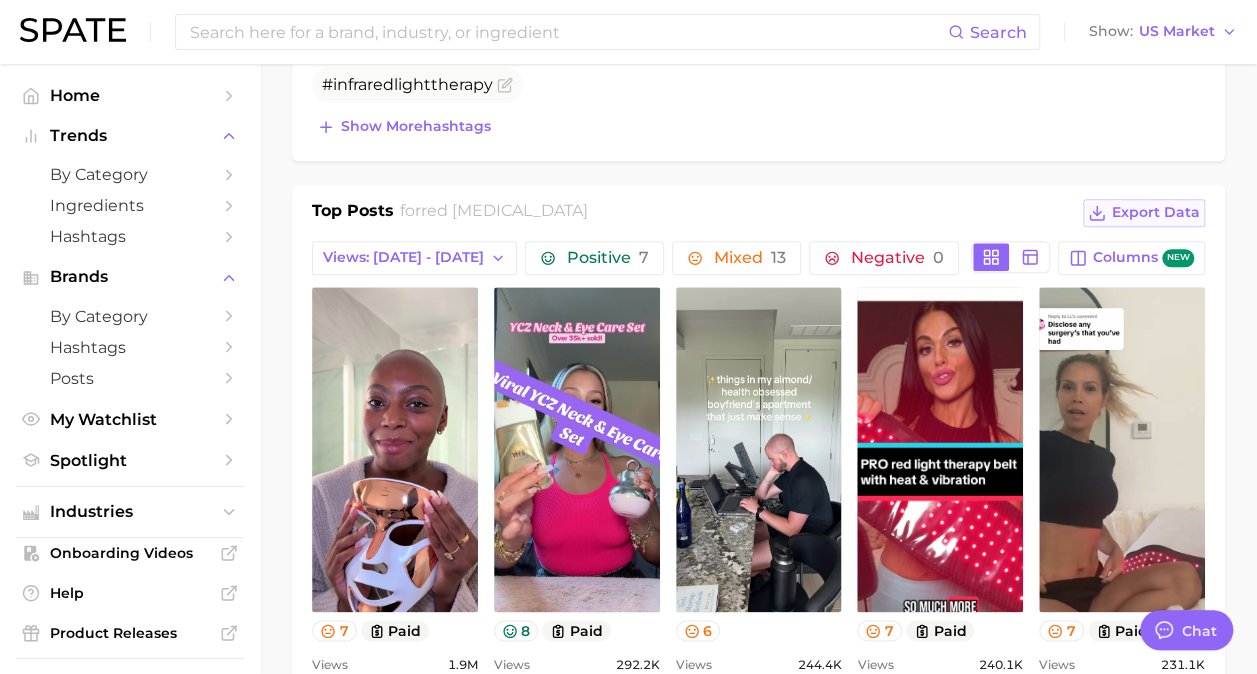 click on "Export Data" at bounding box center [1156, 212] 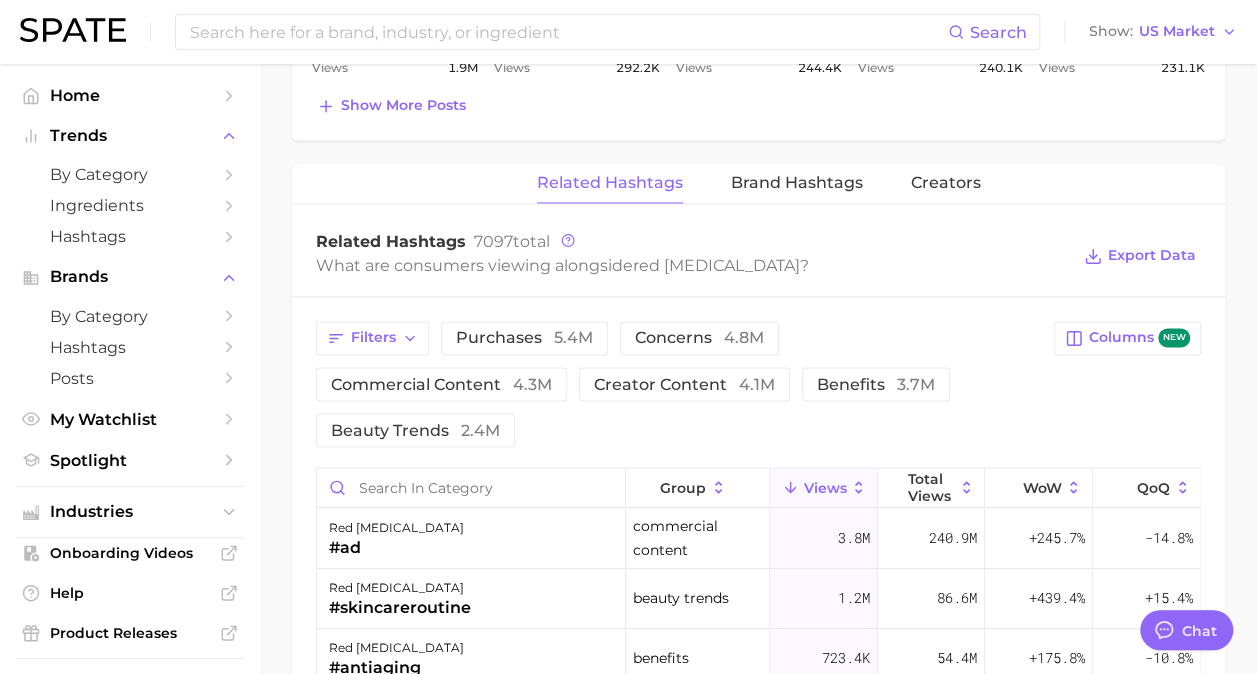 scroll, scrollTop: 1500, scrollLeft: 0, axis: vertical 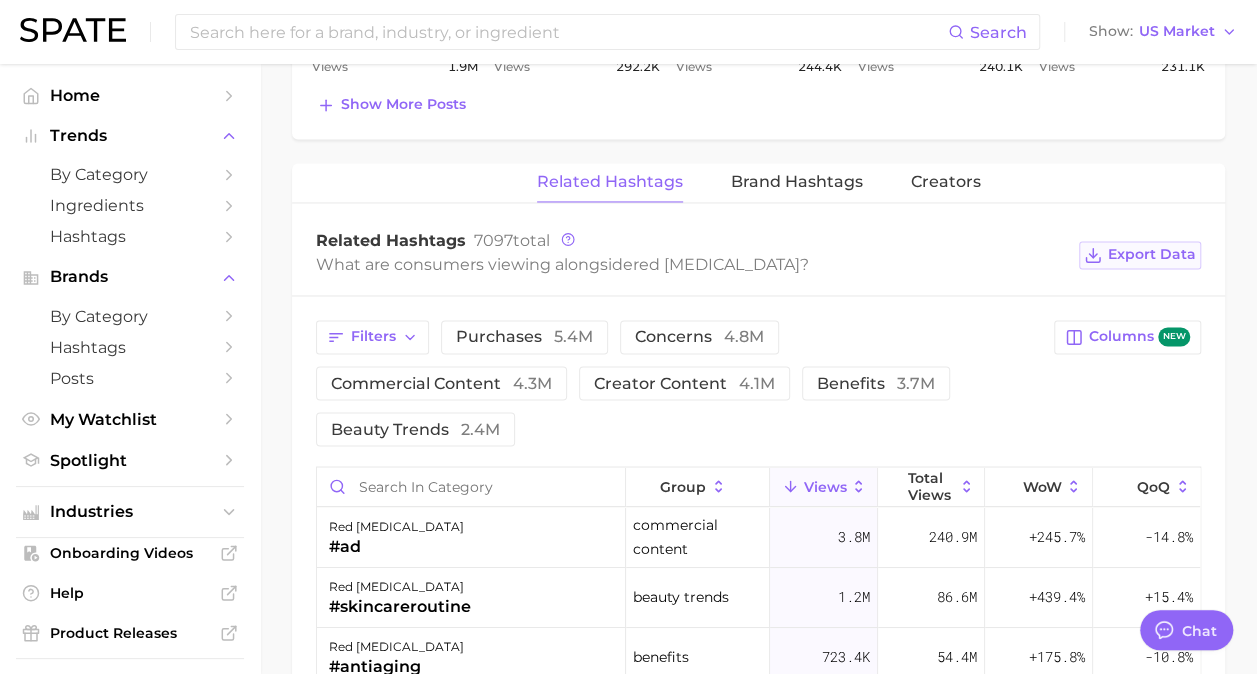 click on "Export Data" at bounding box center (1152, 254) 